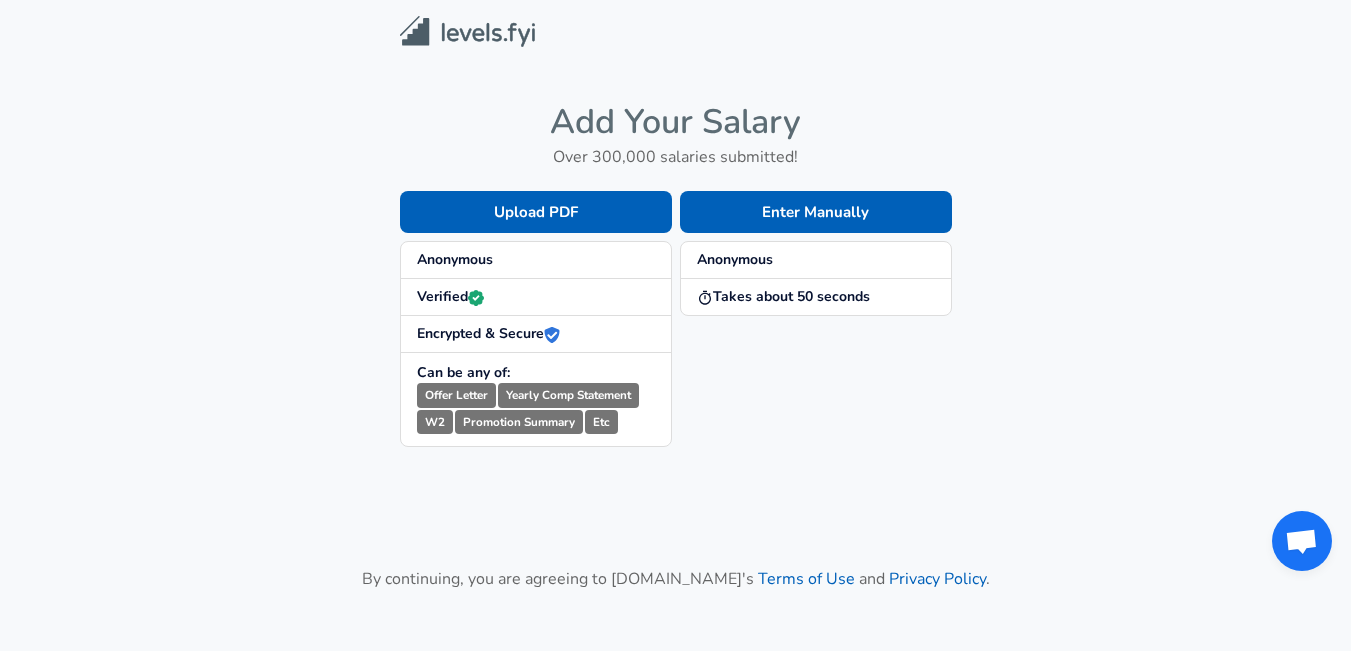 scroll, scrollTop: 0, scrollLeft: 0, axis: both 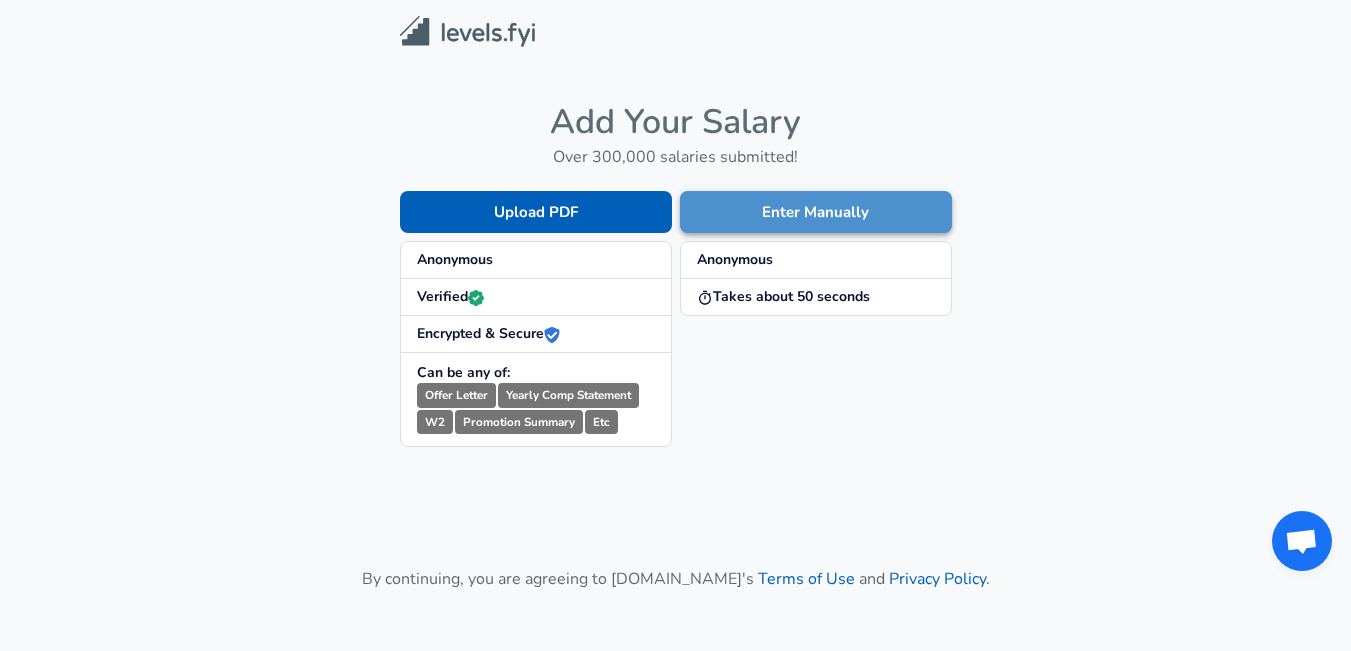 click on "Enter Manually" at bounding box center (816, 212) 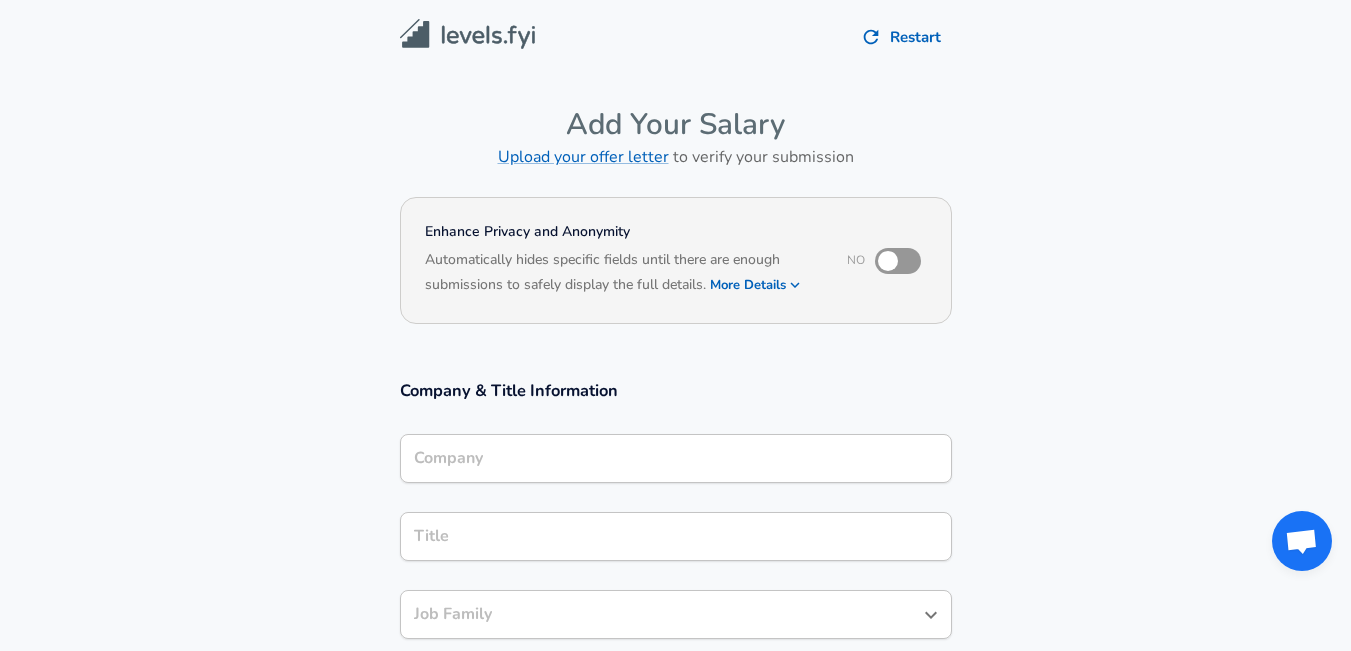 click on "Company" at bounding box center [676, 458] 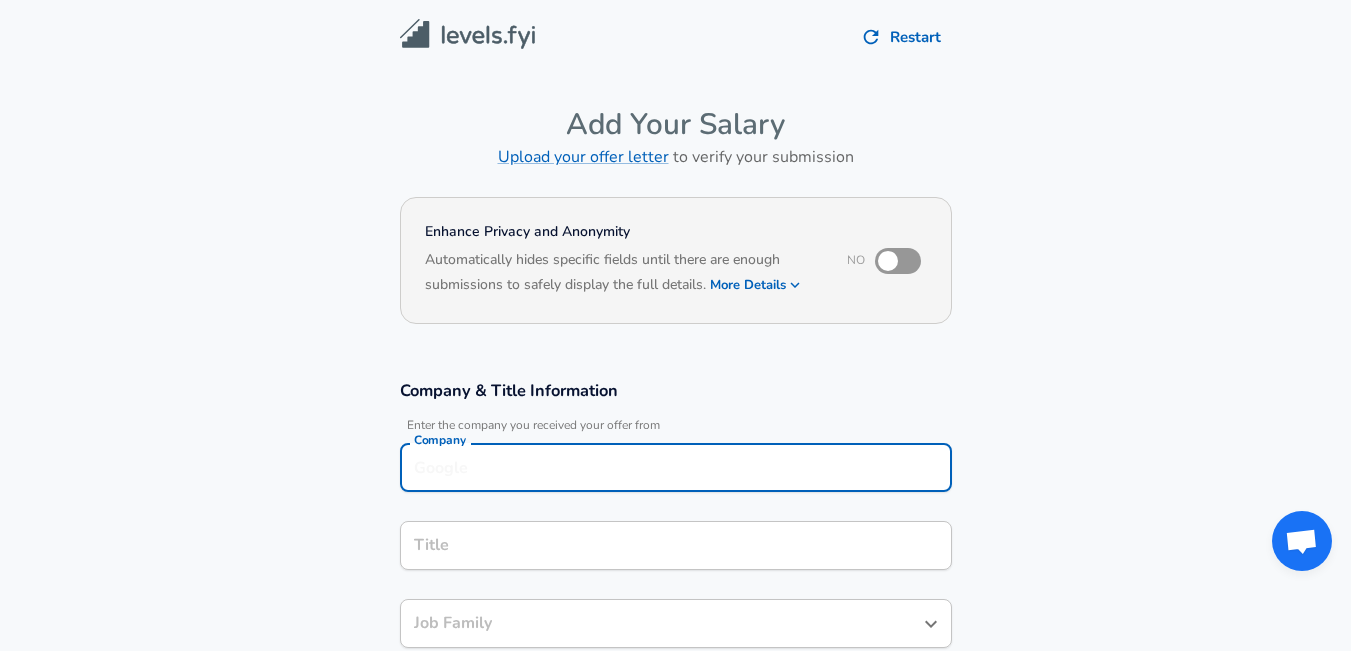 scroll, scrollTop: 20, scrollLeft: 0, axis: vertical 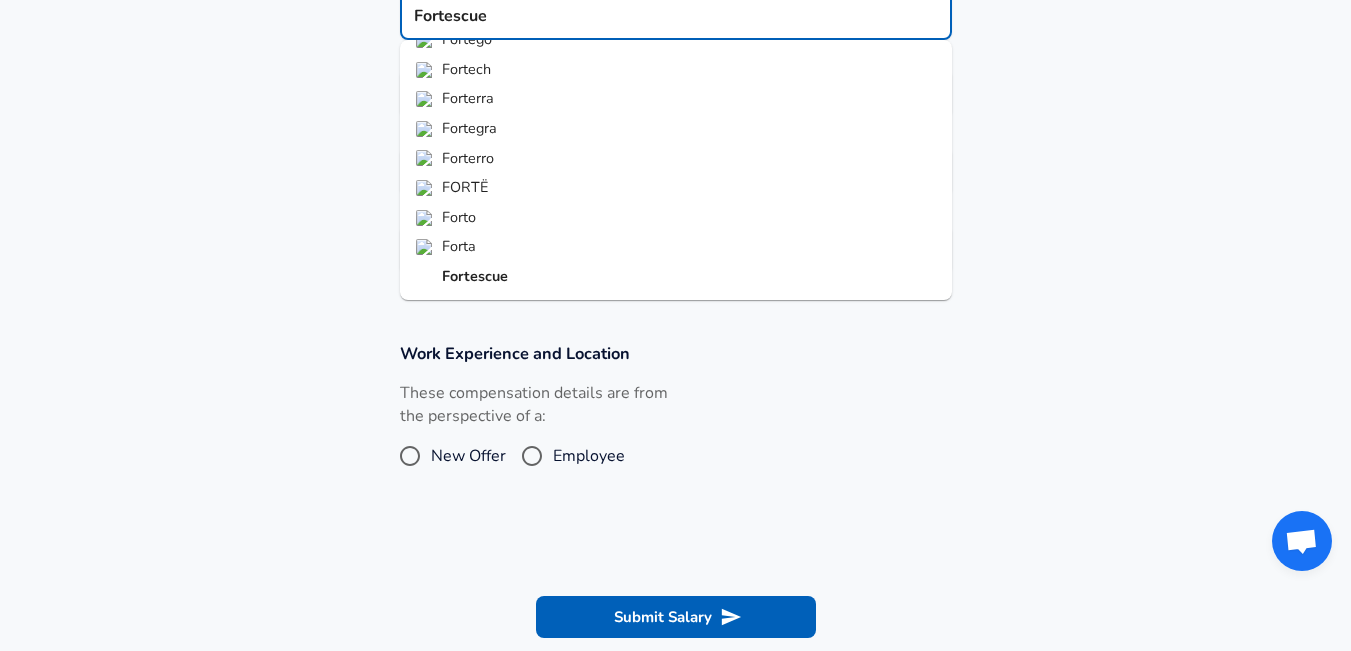 click on "Fortescue" at bounding box center [475, 276] 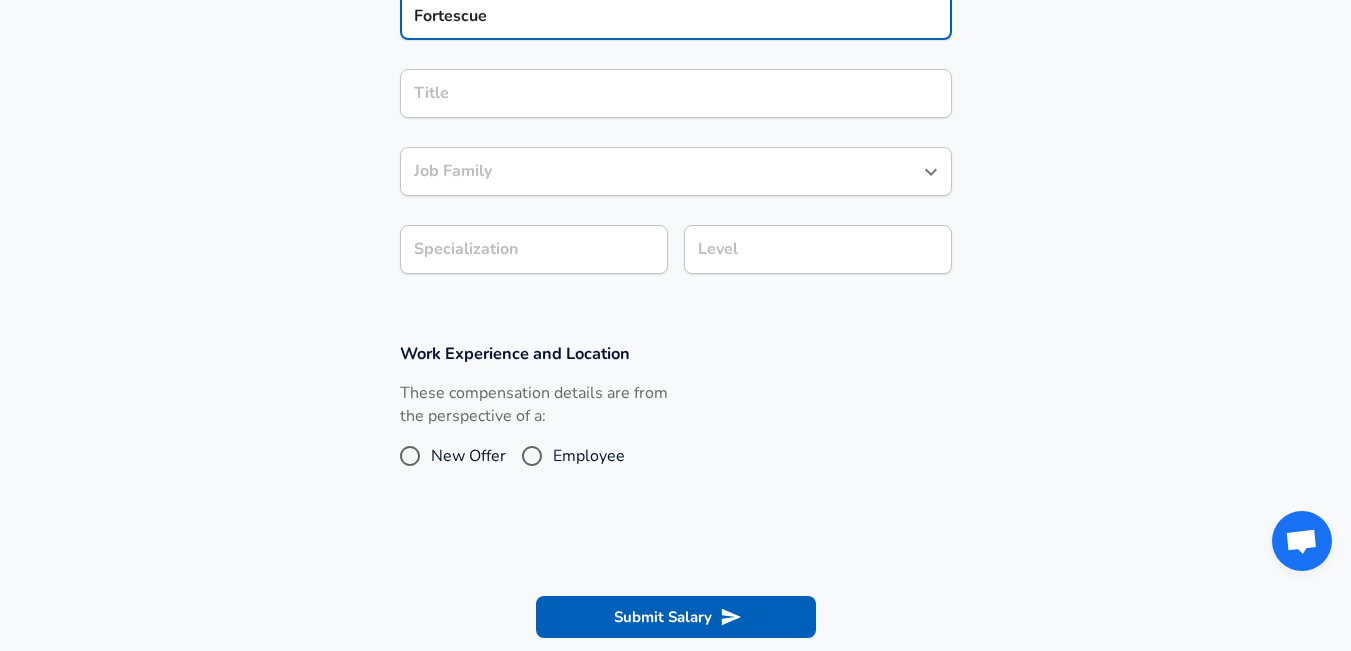 type on "Fortescue" 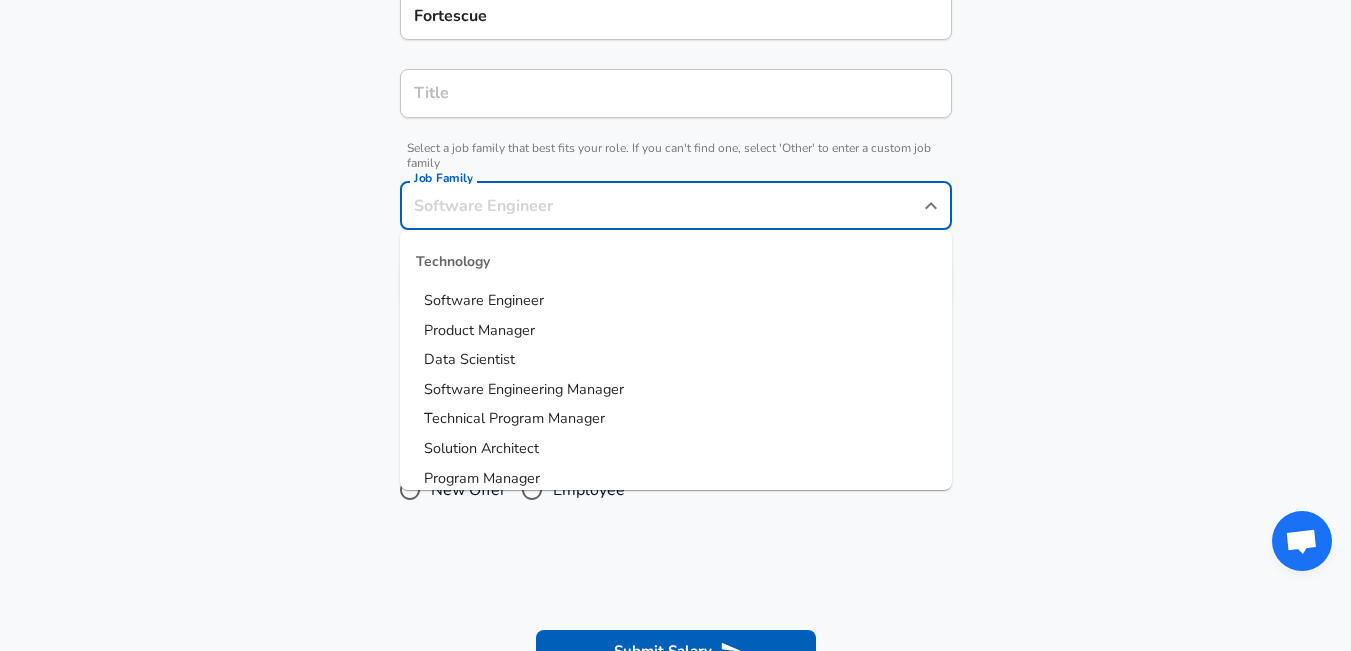 scroll, scrollTop: 492, scrollLeft: 0, axis: vertical 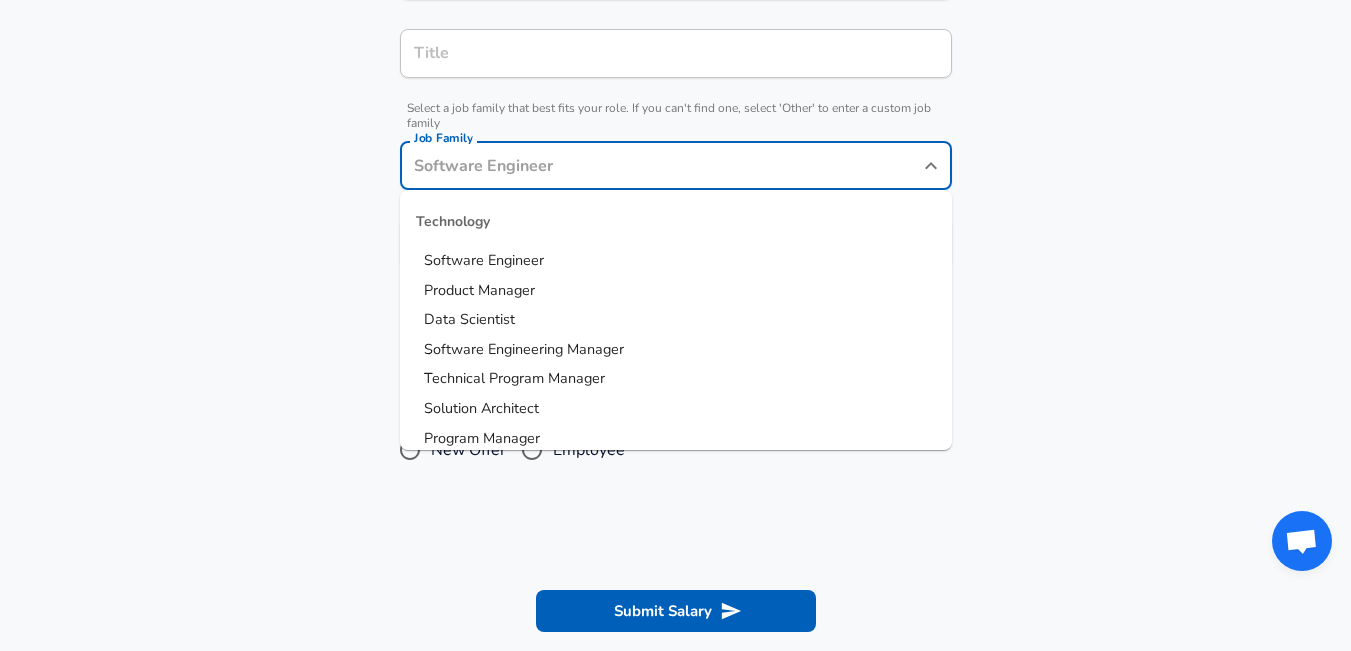 click on "Software Engineer" at bounding box center (676, 261) 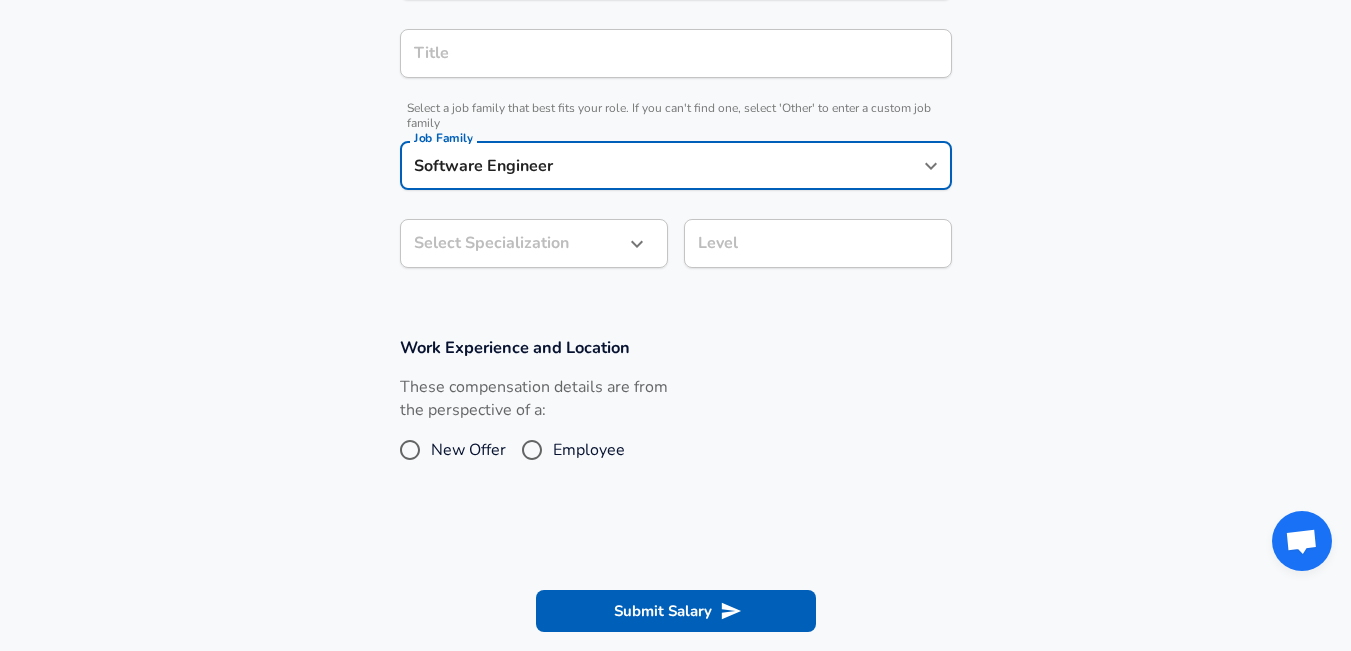 click on "Restart Add Your Salary Upload your offer letter   to verify your submission Enhance Privacy and Anonymity No Automatically hides specific fields until there are enough submissions to safely display the full details.   More Details Based on your submission and the data points that we have already collected, we will automatically hide and anonymize specific fields if there aren't enough data points to remain sufficiently anonymous. Company & Title Information   Enter the company you received your offer from Company Fortescue Company Title Title   Select a job family that best fits your role. If you can't find one, select 'Other' to enter a custom job family Job Family Software Engineer Job Family Select Specialization ​ Select Specialization Level Level Work Experience and Location These compensation details are from the perspective of a: New Offer Employee Submit Salary By continuing, you are agreeing to [DOMAIN_NAME][PERSON_NAME]'s   Terms of Use   and   Privacy Policy . Helping People Build Better Careers © [DATE] -  [DATE]" at bounding box center [675, -167] 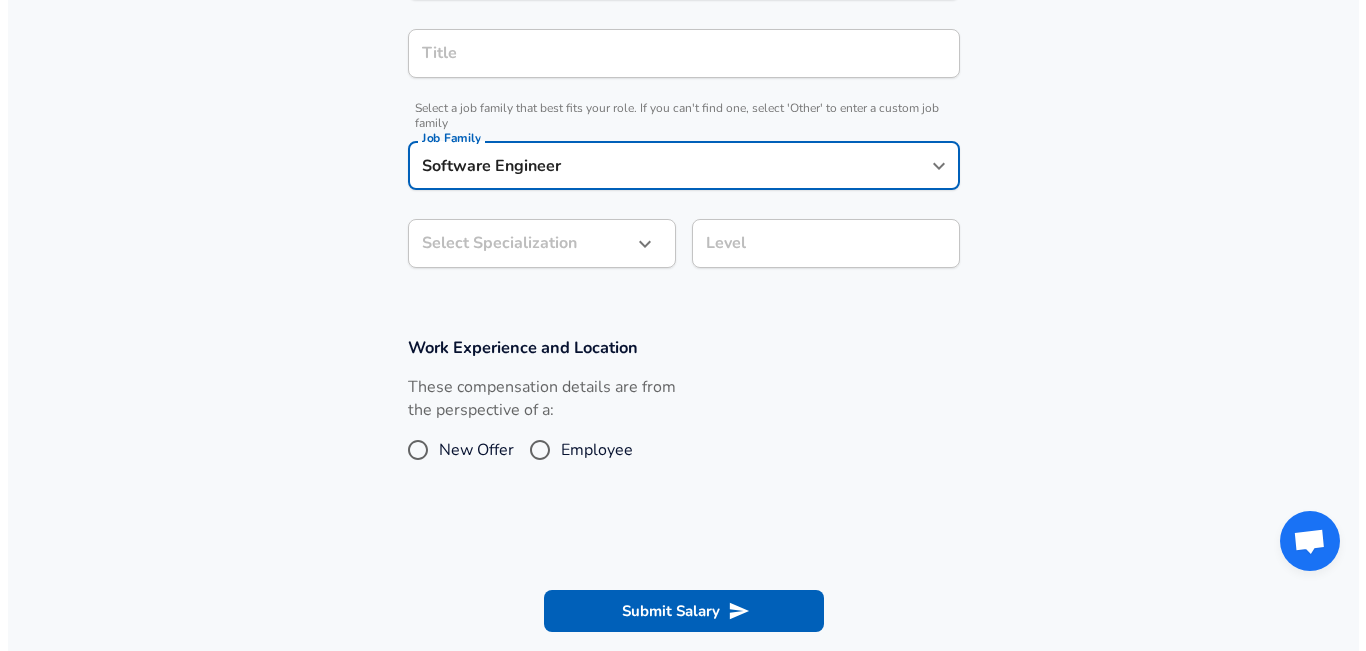 scroll, scrollTop: 552, scrollLeft: 0, axis: vertical 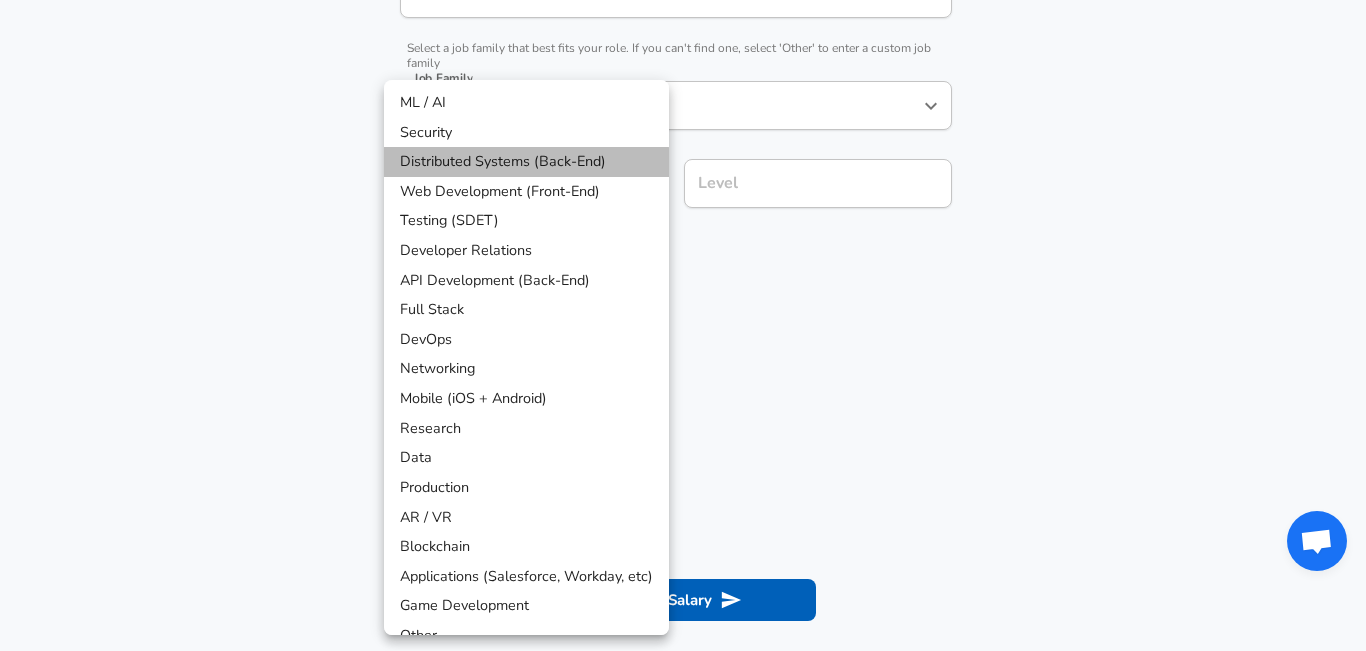 click on "Distributed Systems (Back-End)" at bounding box center (526, 162) 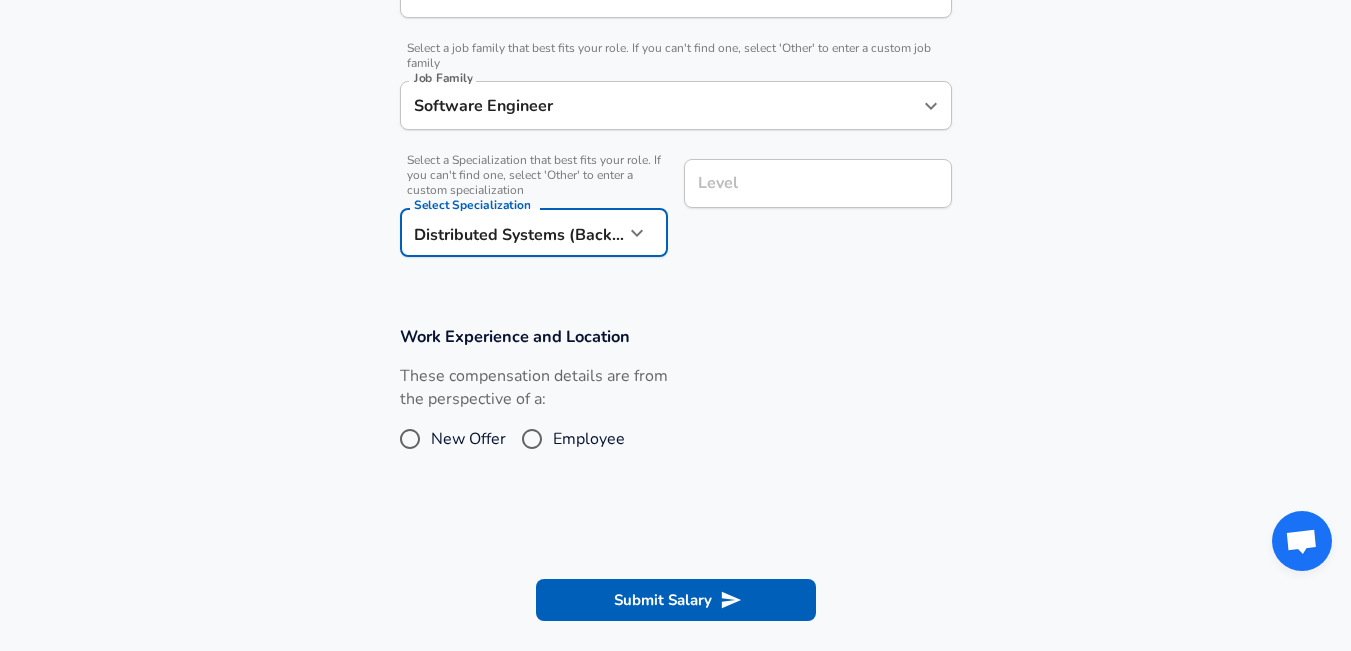 click on "Level" at bounding box center [818, 183] 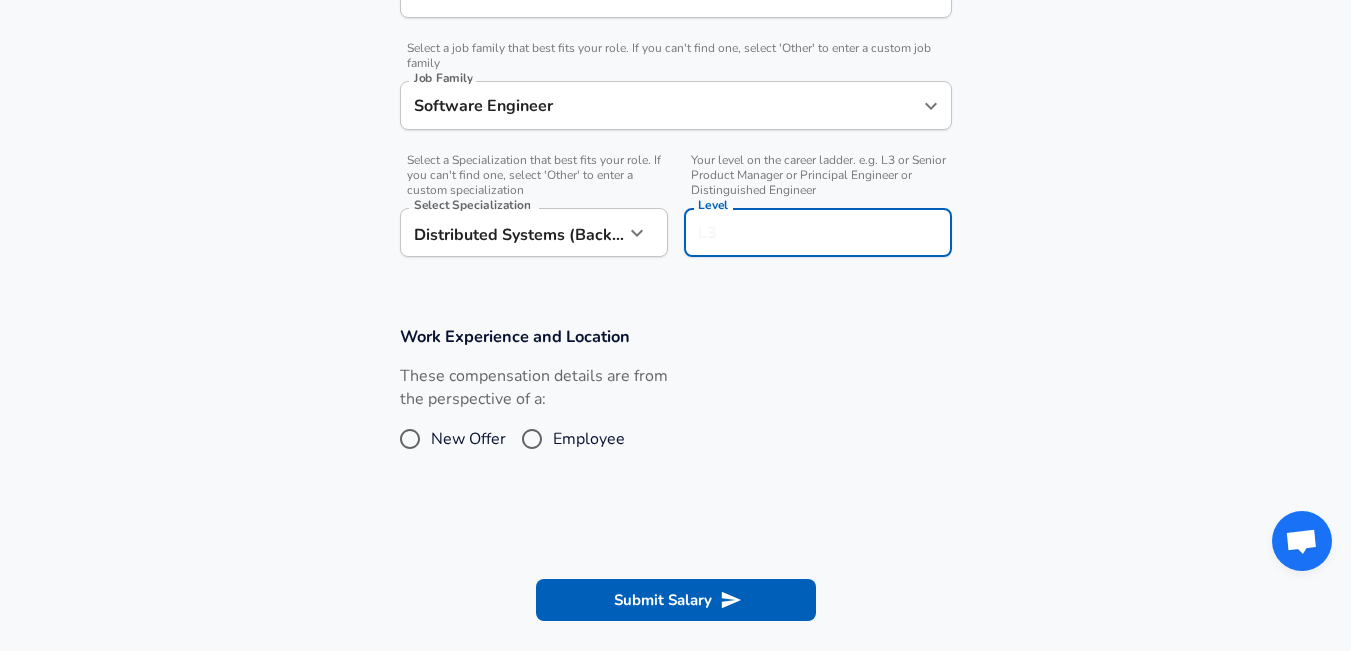 scroll, scrollTop: 592, scrollLeft: 0, axis: vertical 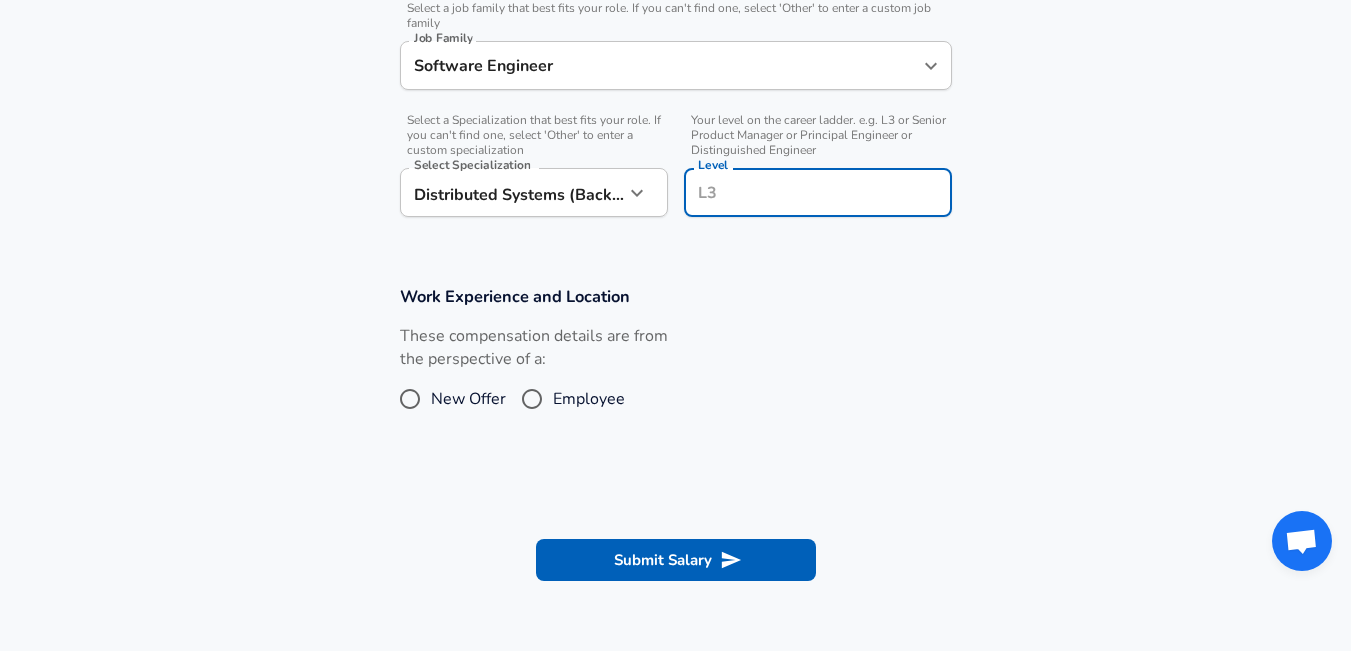 type on "@" 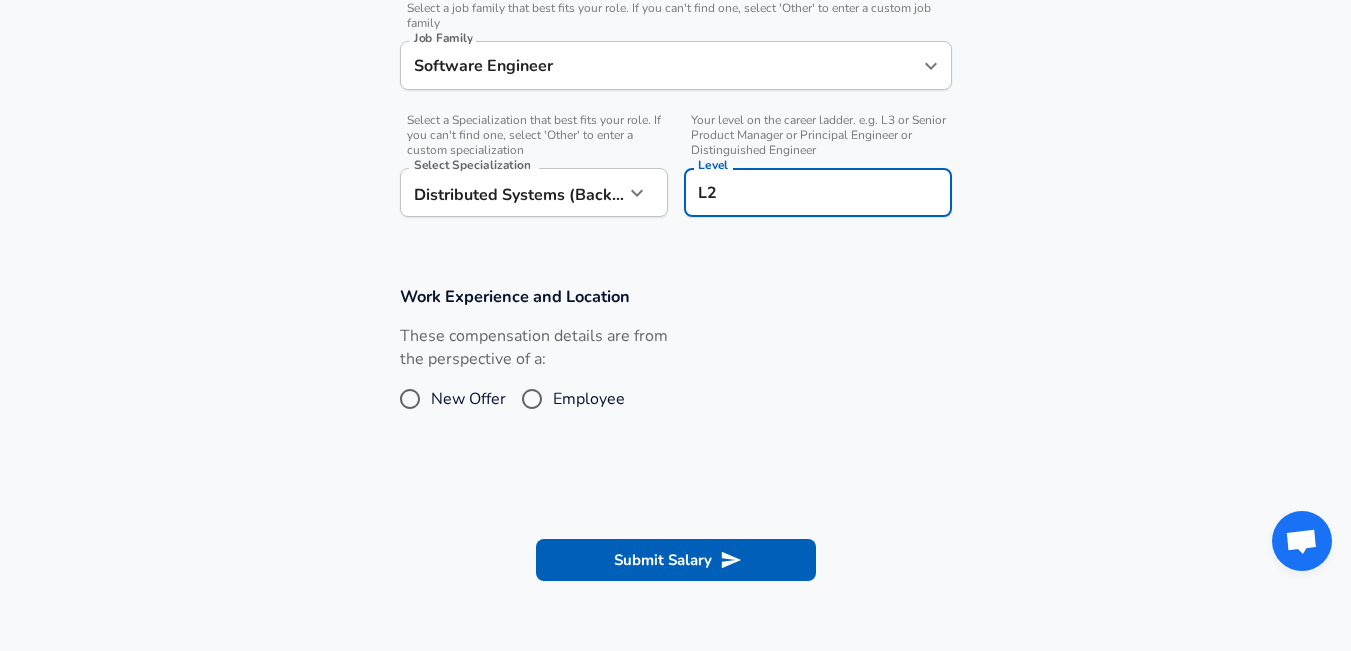 type on "L2" 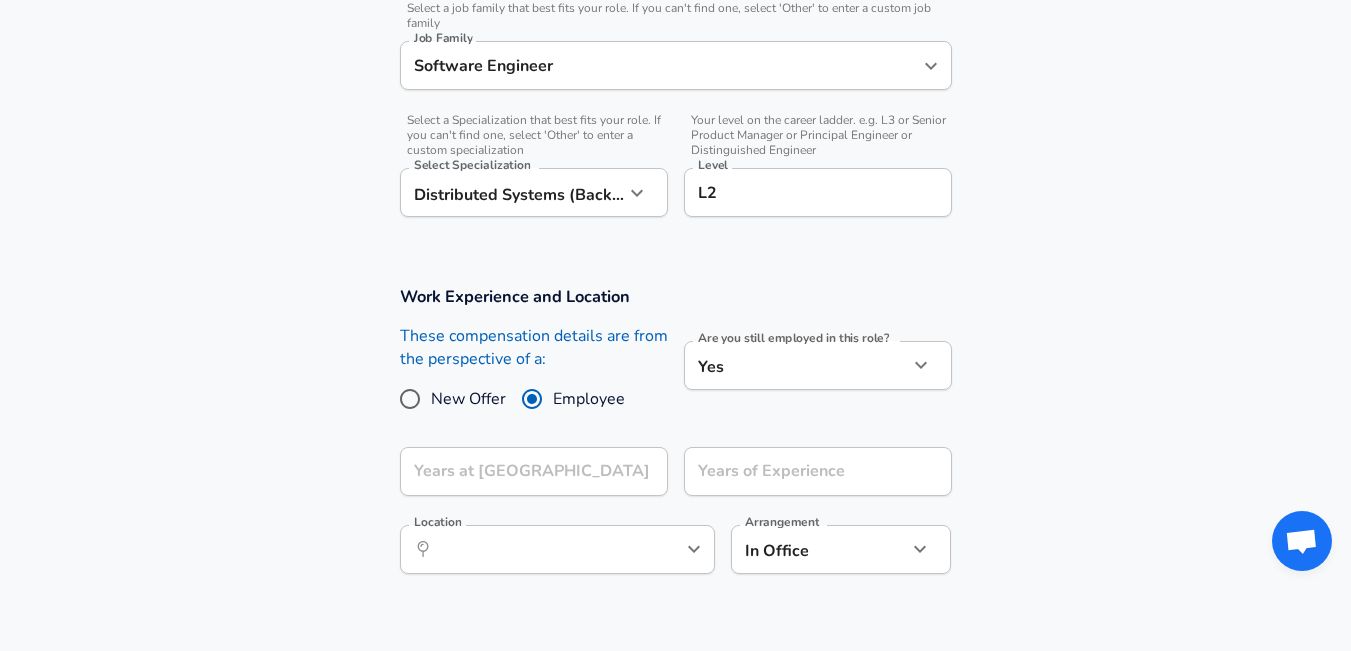 click on "Restart Add Your Salary Upload your offer letter   to verify your submission Enhance Privacy and Anonymity No Automatically hides specific fields until there are enough submissions to safely display the full details.   More Details Based on your submission and the data points that we have already collected, we will automatically hide and anonymize specific fields if there aren't enough data points to remain sufficiently anonymous. Company & Title Information   Enter the company you received your offer from Company Fortescue Company Title Title   Select a job family that best fits your role. If you can't find one, select 'Other' to enter a custom job family Job Family Software Engineer Job Family   Select a Specialization that best fits your role. If you can't find one, select 'Other' to enter a custom specialization Select Specialization Distributed Systems (Back-End) Distributed Systems (Back-End) Select Specialization   Level L2 Level Work Experience and Location New Offer Employee Yes yes Location ​" at bounding box center [675, -267] 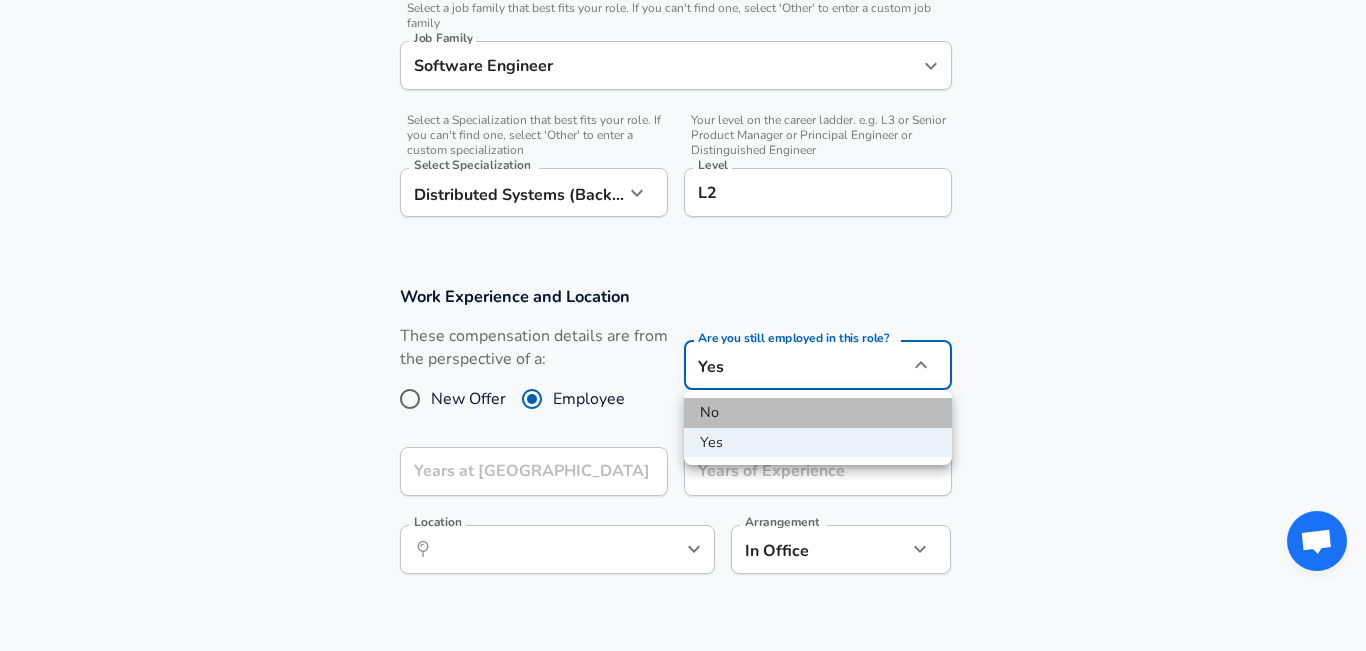 click on "No" at bounding box center [818, 413] 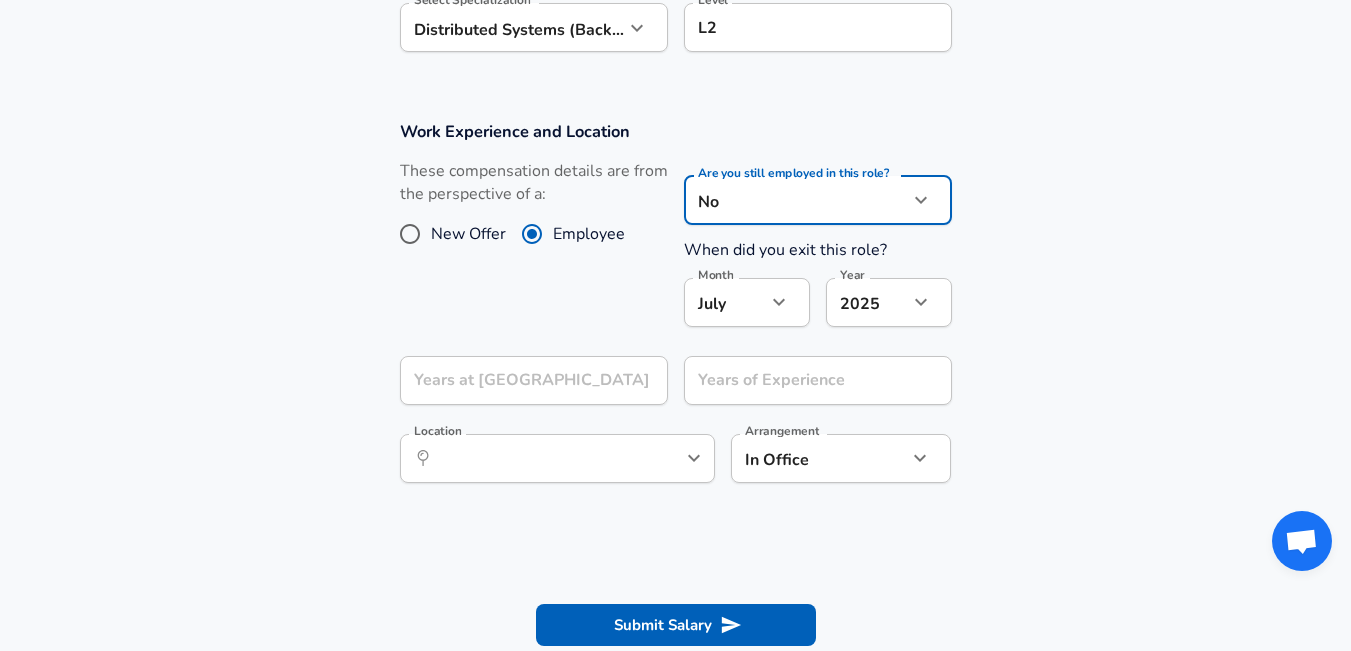 scroll, scrollTop: 763, scrollLeft: 0, axis: vertical 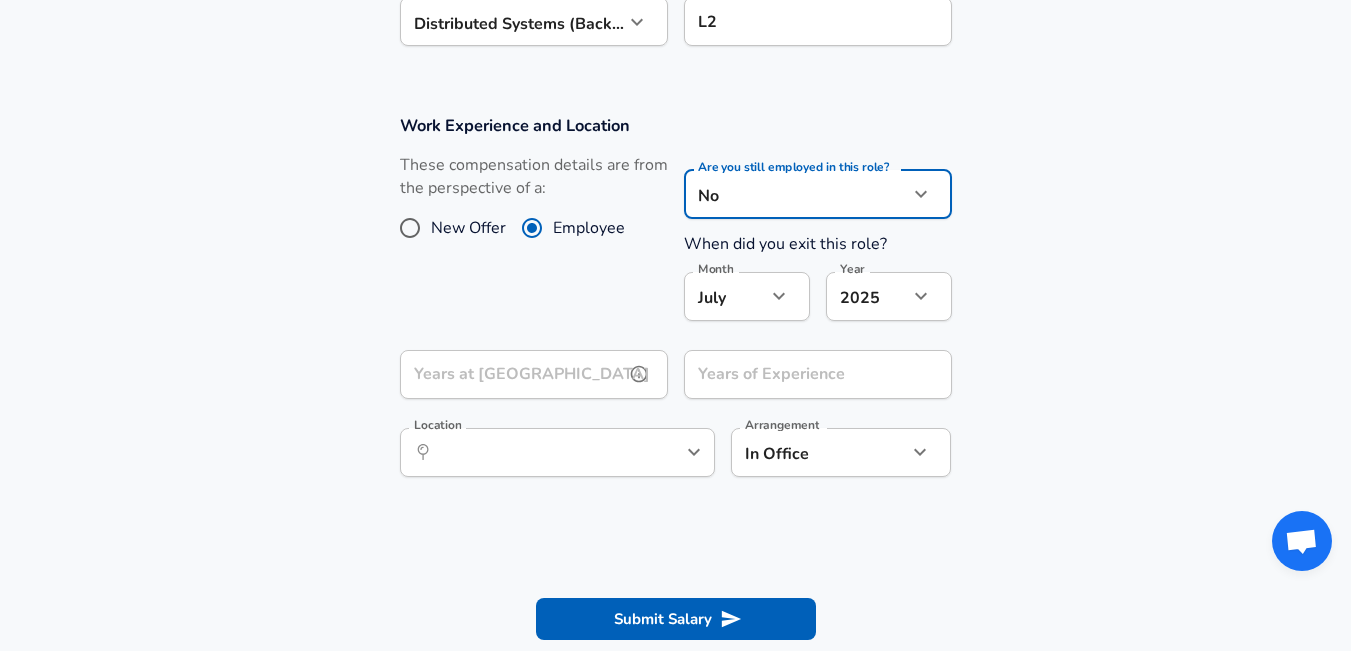 click on "Years at [GEOGRAPHIC_DATA]" at bounding box center (512, 374) 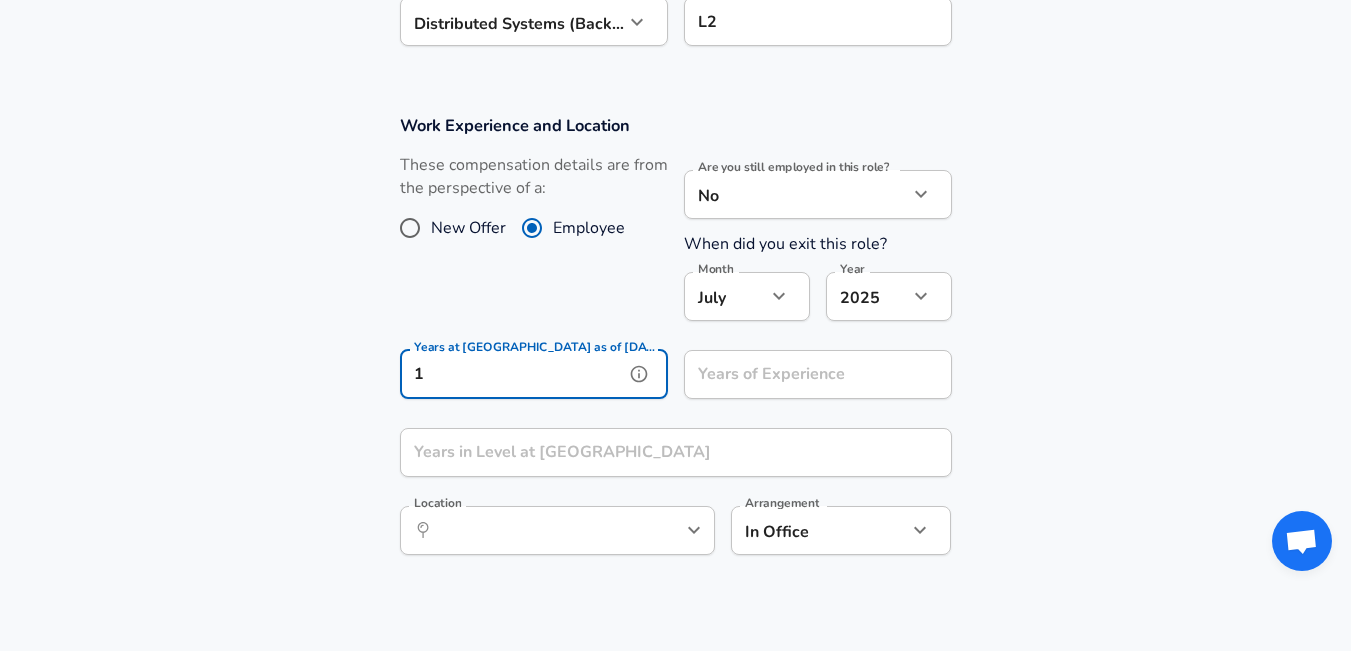 type on "1" 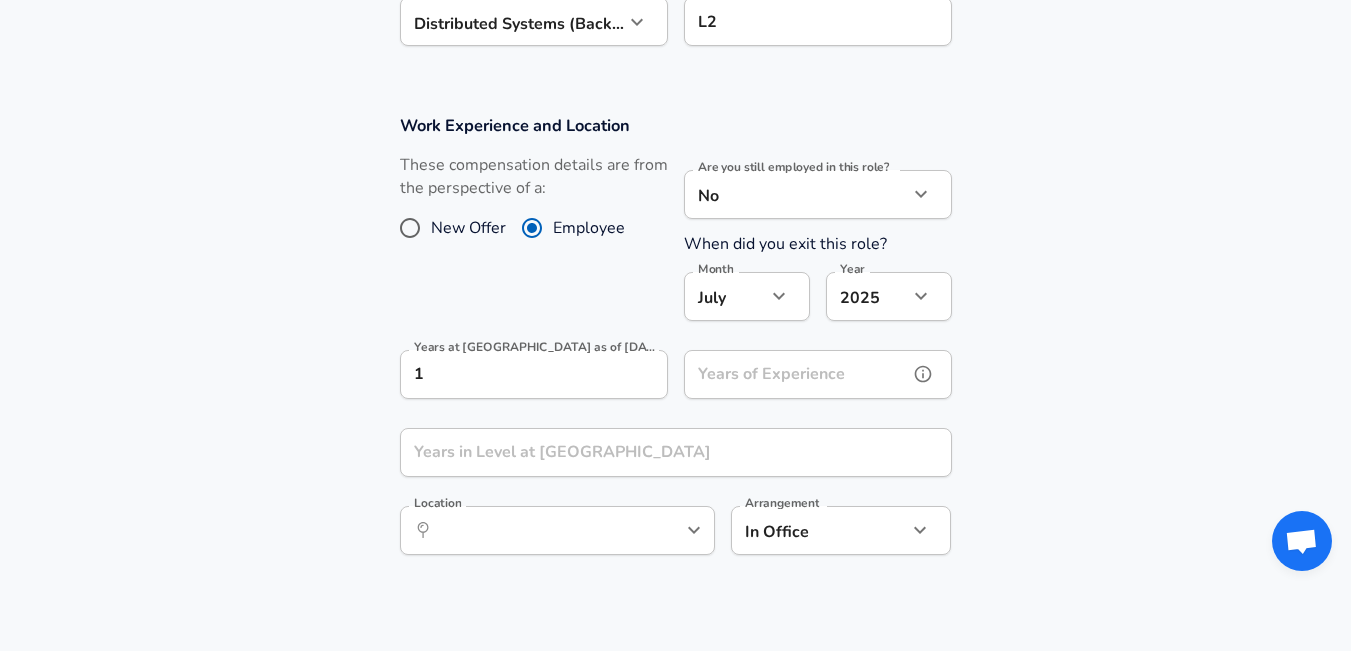 click on "Years of Experience Years of Experience" at bounding box center (818, 377) 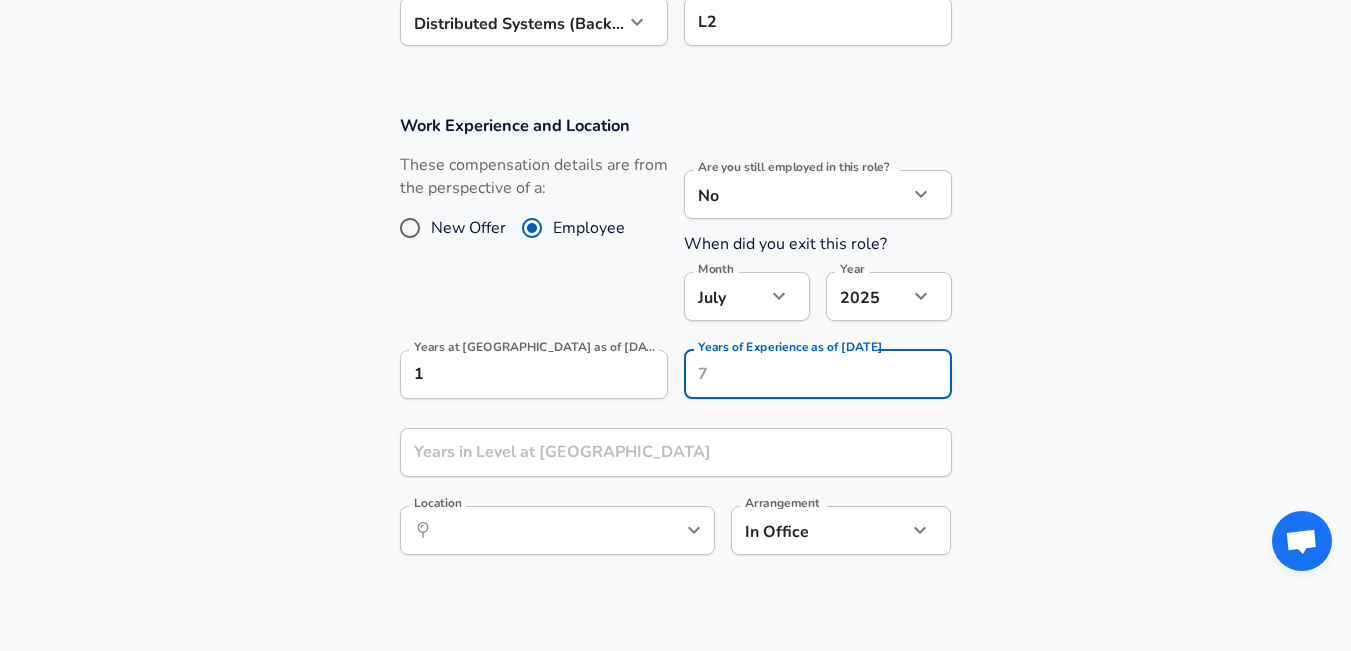 click on "Restart Add Your Salary Upload your offer letter   to verify your submission Enhance Privacy and Anonymity No Automatically hides specific fields until there are enough submissions to safely display the full details.   More Details Based on your submission and the data points that we have already collected, we will automatically hide and anonymize specific fields if there aren't enough data points to remain sufficiently anonymous. Company & Title Information   Enter the company you received your offer from Company Fortescue Company Title Title   Select a job family that best fits your role. If you can't find one, select 'Other' to enter a custom job family Job Family Software Engineer Job Family   Select a Specialization that best fits your role. If you can't find one, select 'Other' to enter a custom specialization Select Specialization Distributed Systems (Back-End) Distributed Systems (Back-End) Select Specialization   Level L2 Level Work Experience and Location New Offer Employee No no Month [DATE] Month" at bounding box center [675, -438] 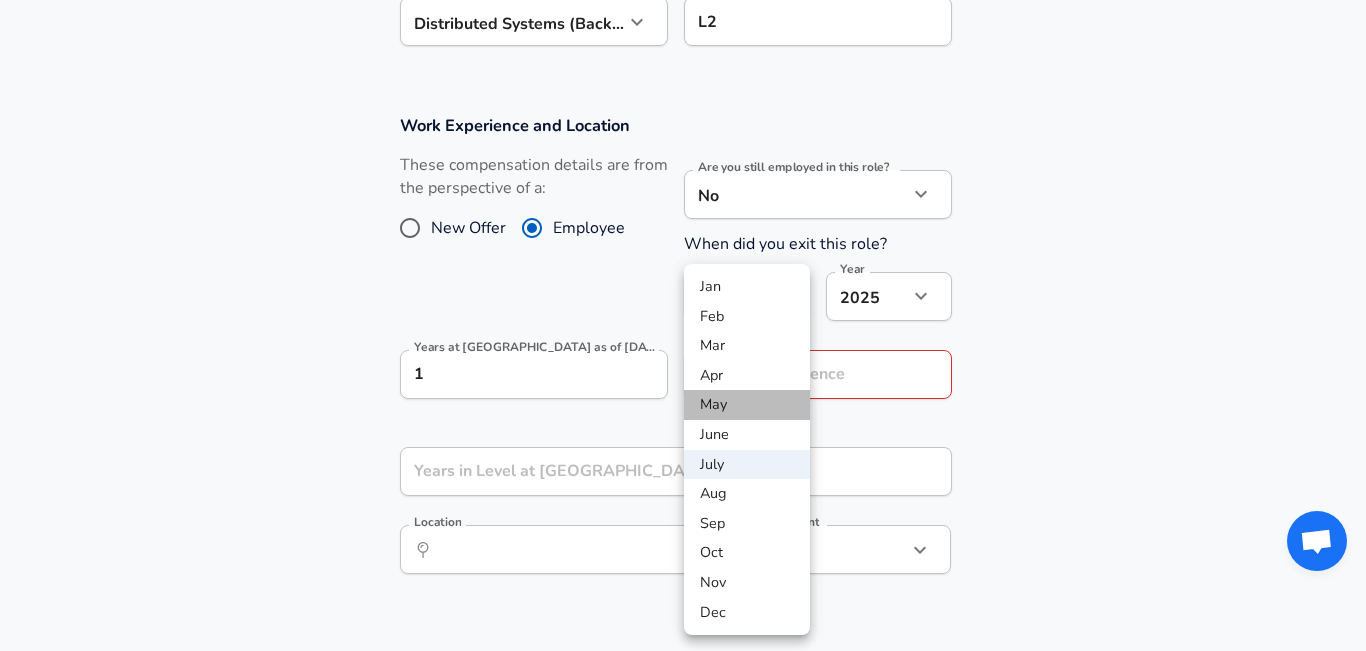click on "May" at bounding box center [747, 405] 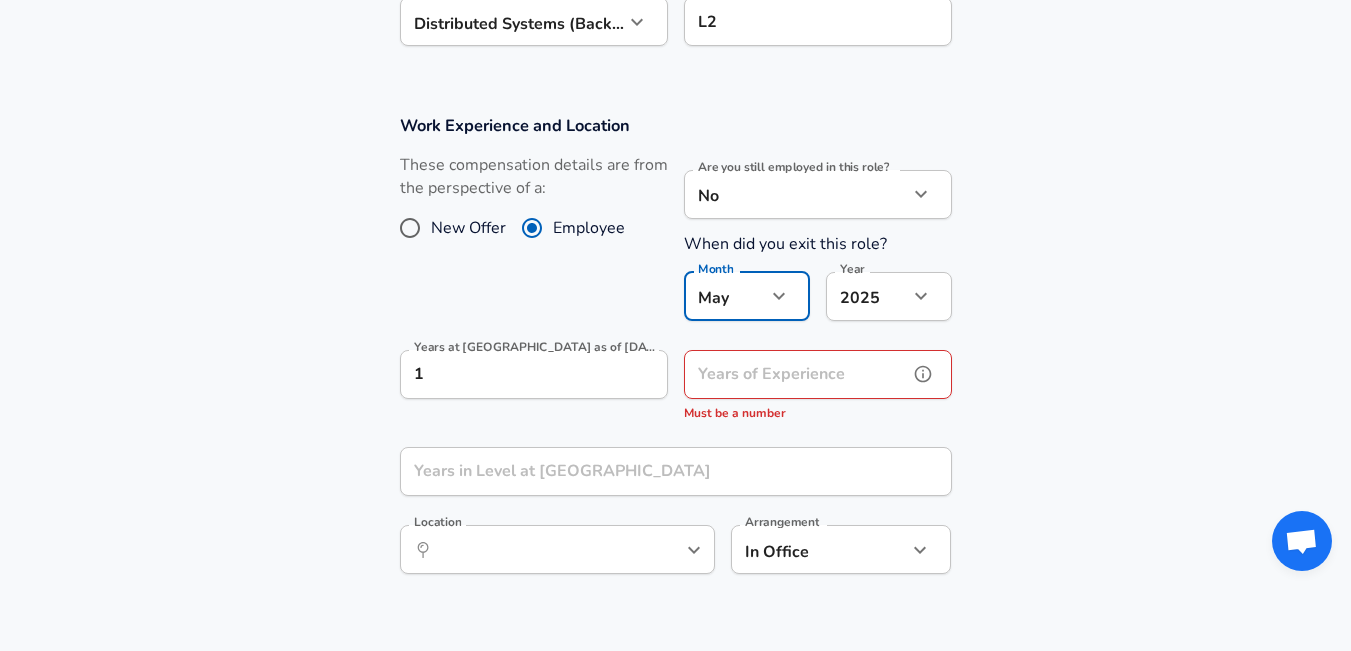 click on "Years of Experience" at bounding box center (796, 374) 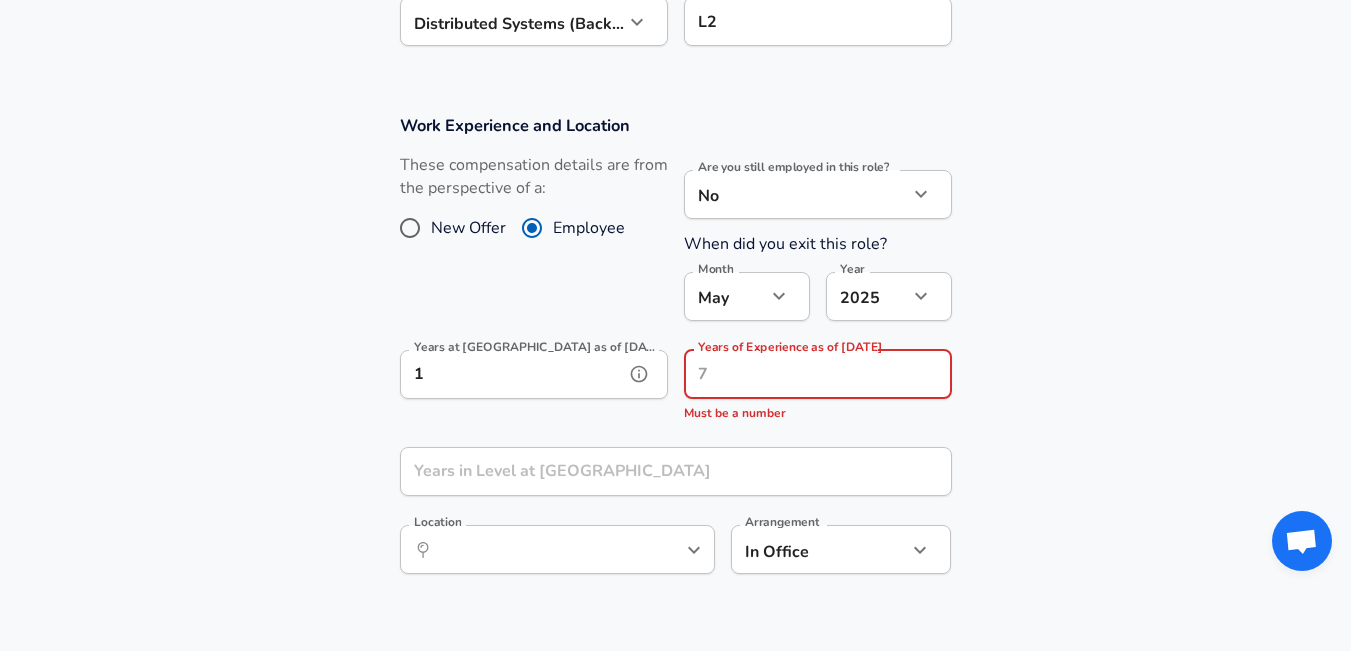 click on "1" at bounding box center [512, 374] 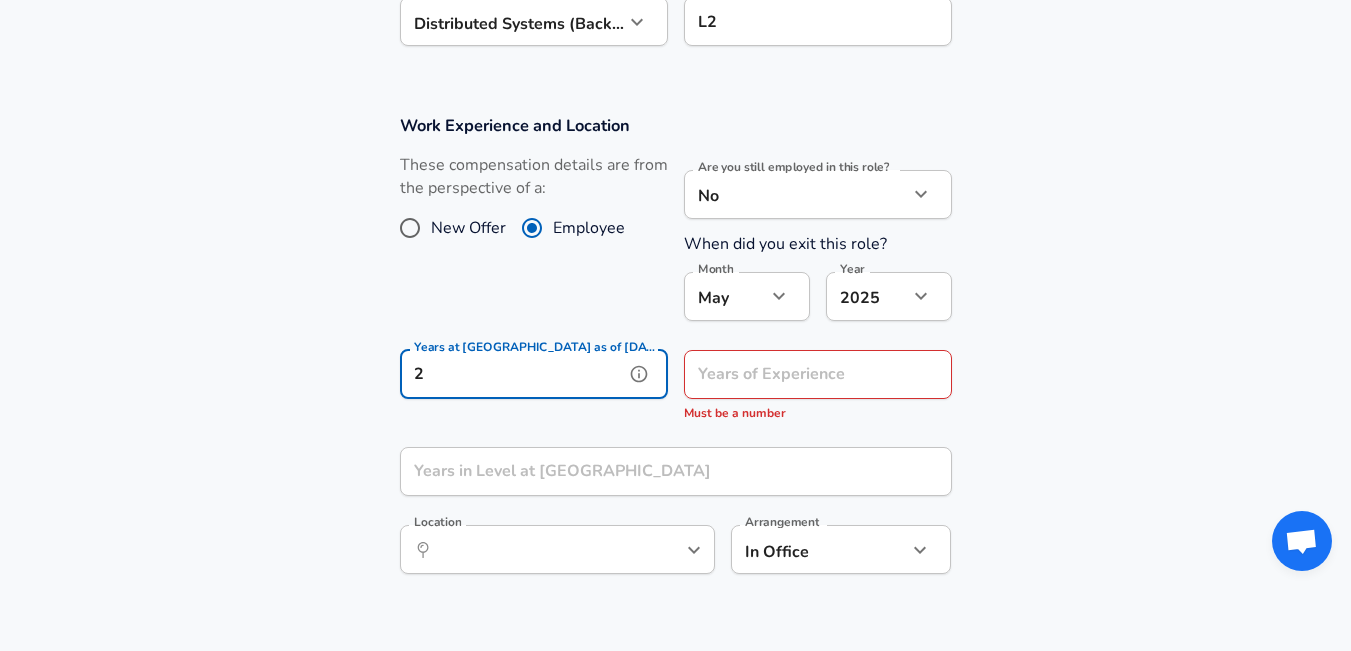 type on "2" 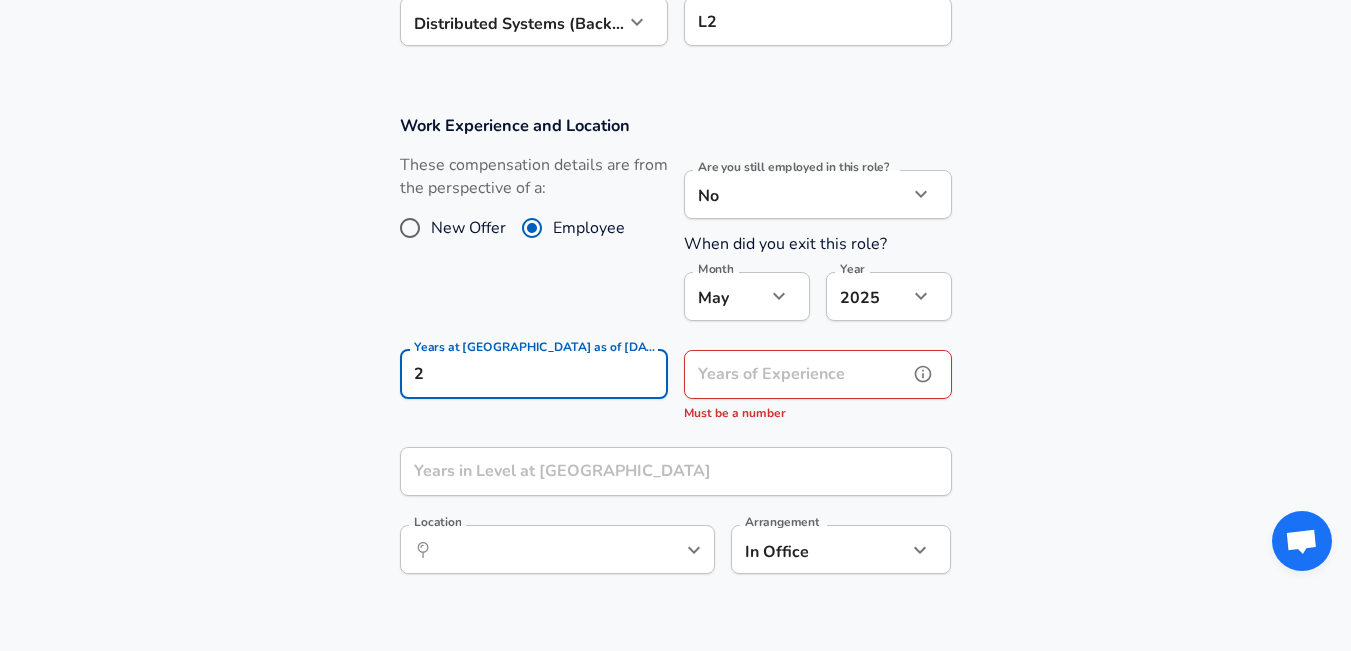 click on "Years of Experience" at bounding box center [796, 374] 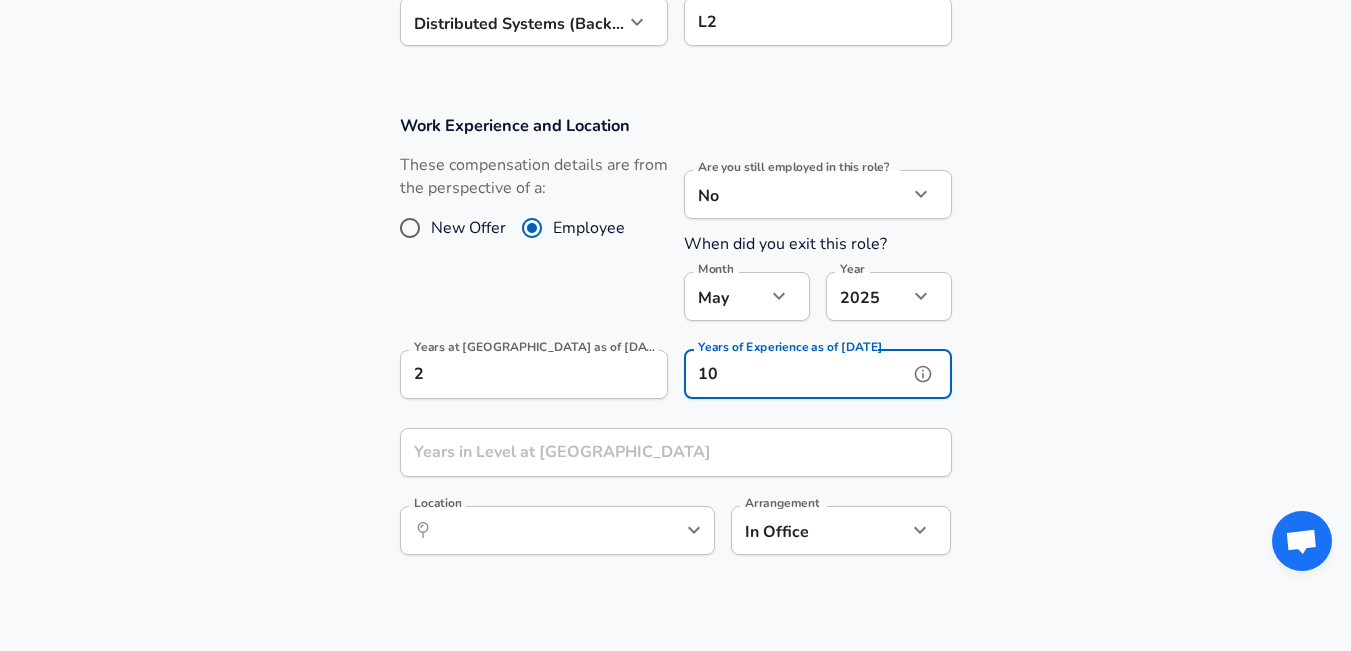 type on "10" 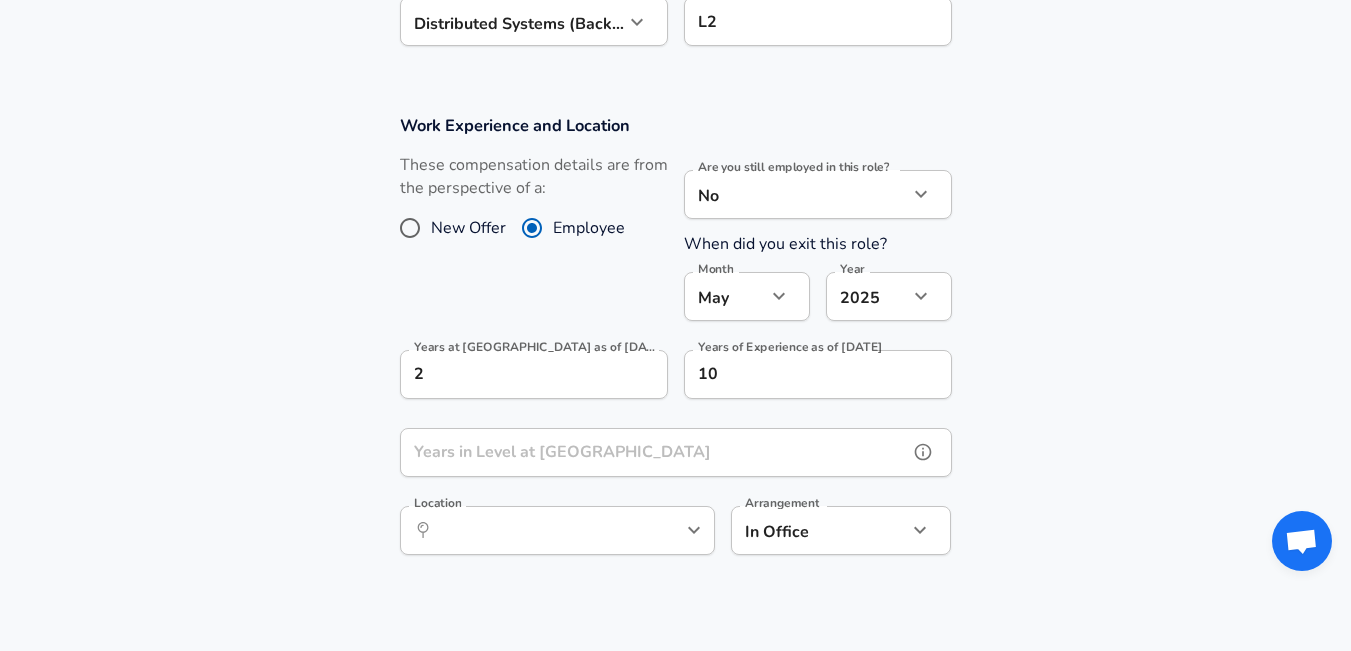 click on "Years in Level at [GEOGRAPHIC_DATA]" at bounding box center (654, 452) 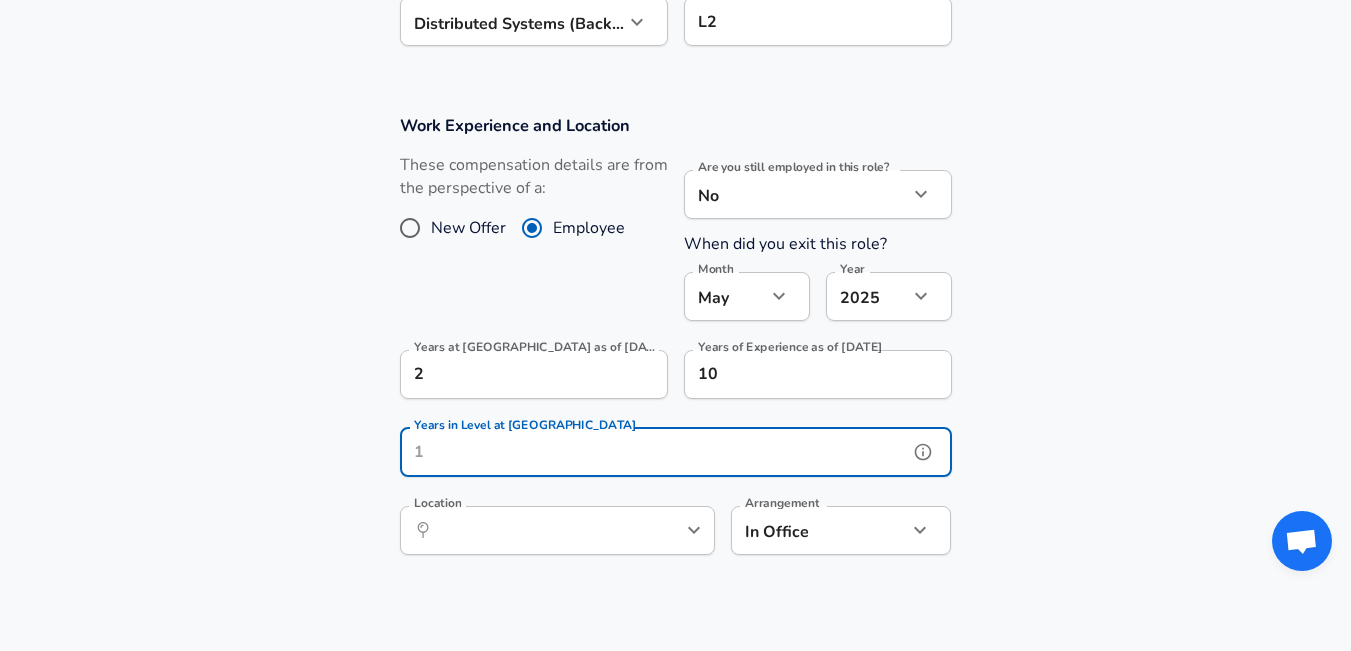 click on "​ Location" at bounding box center (557, 530) 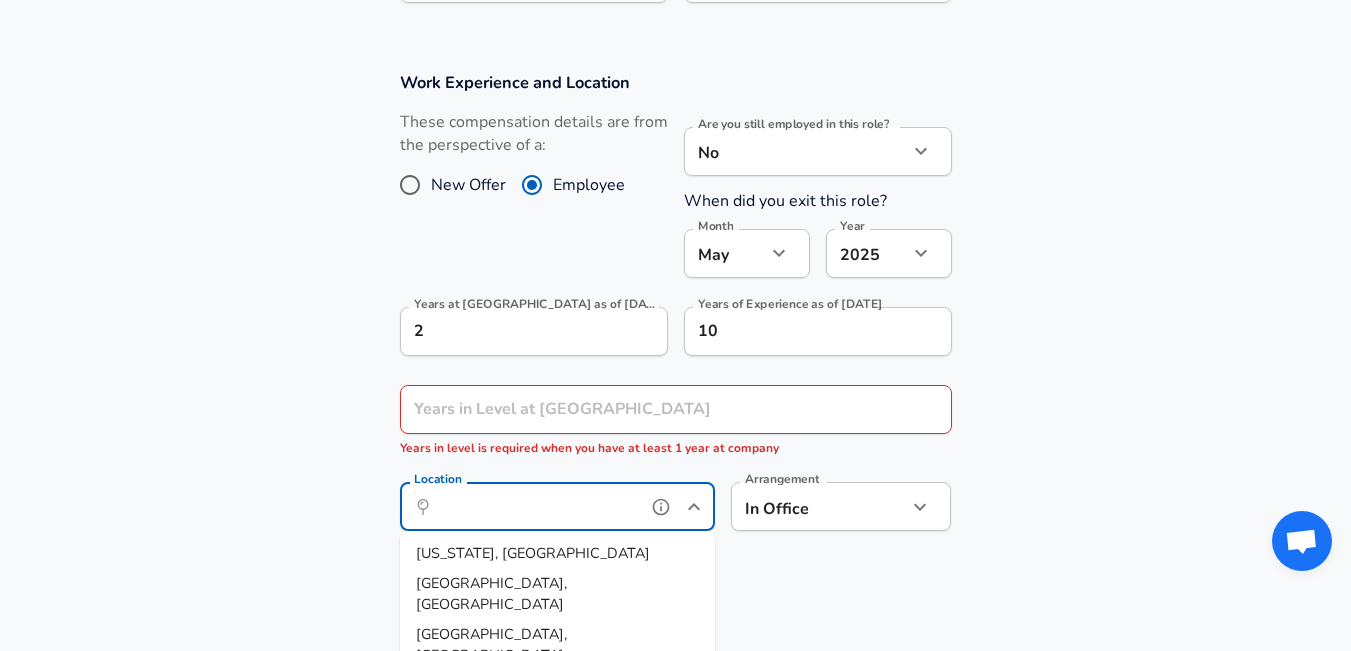 scroll, scrollTop: 841, scrollLeft: 0, axis: vertical 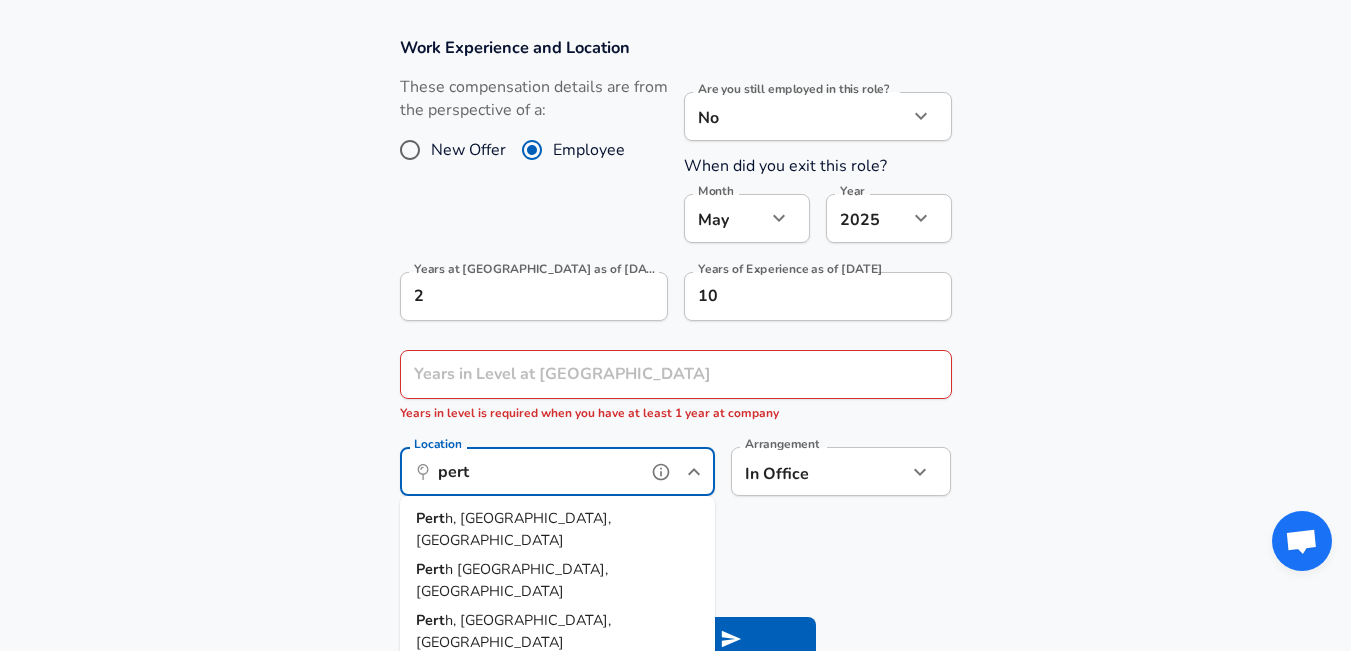 click on "h, [GEOGRAPHIC_DATA], [GEOGRAPHIC_DATA]" at bounding box center (513, 529) 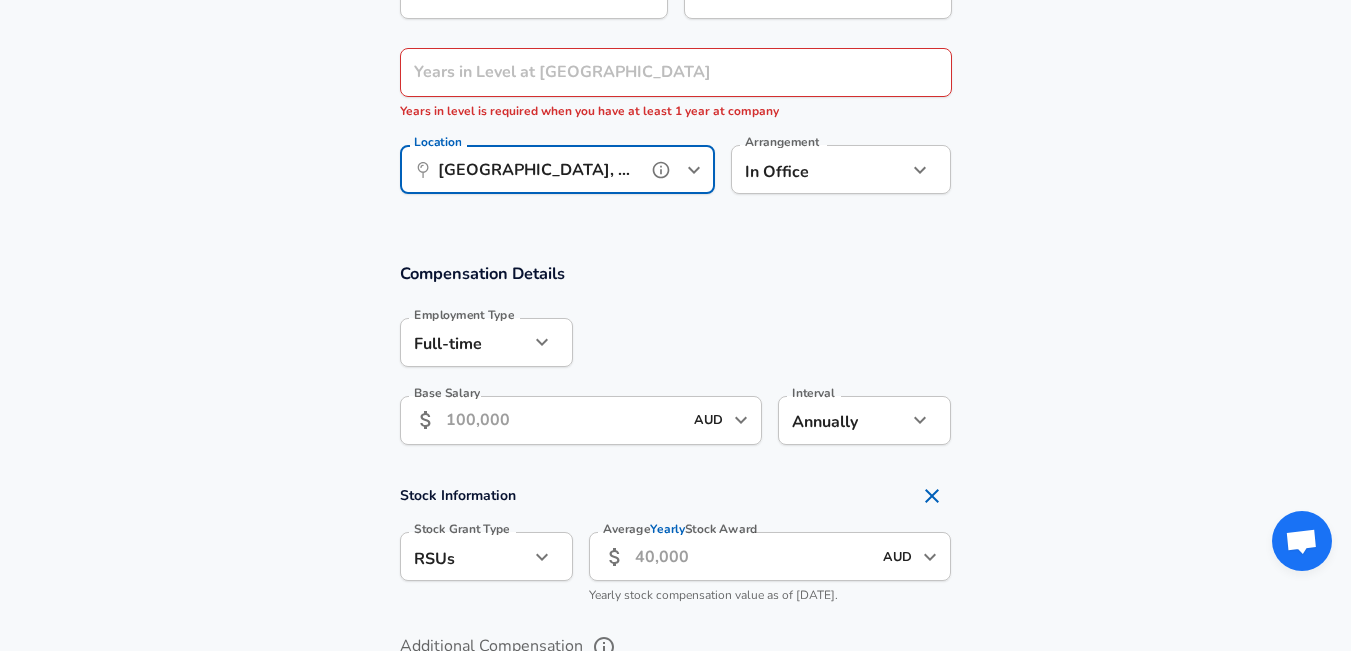 scroll, scrollTop: 1299, scrollLeft: 0, axis: vertical 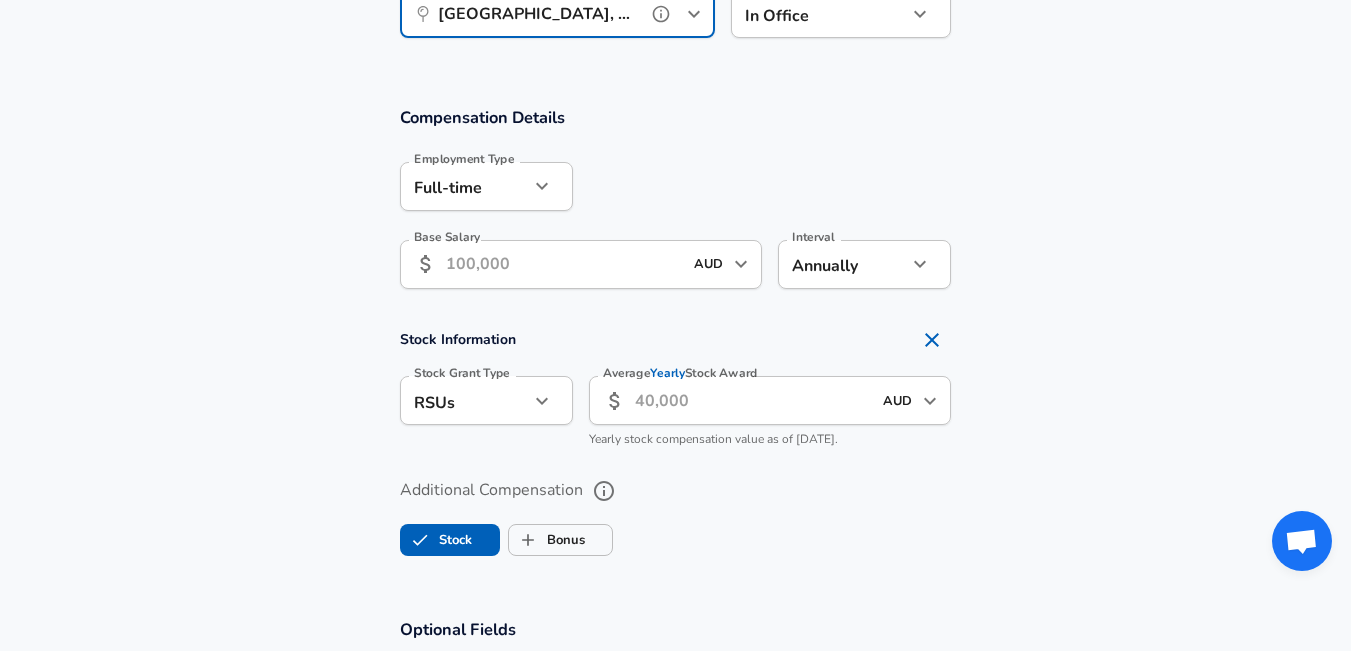type on "[GEOGRAPHIC_DATA], [GEOGRAPHIC_DATA], [GEOGRAPHIC_DATA]" 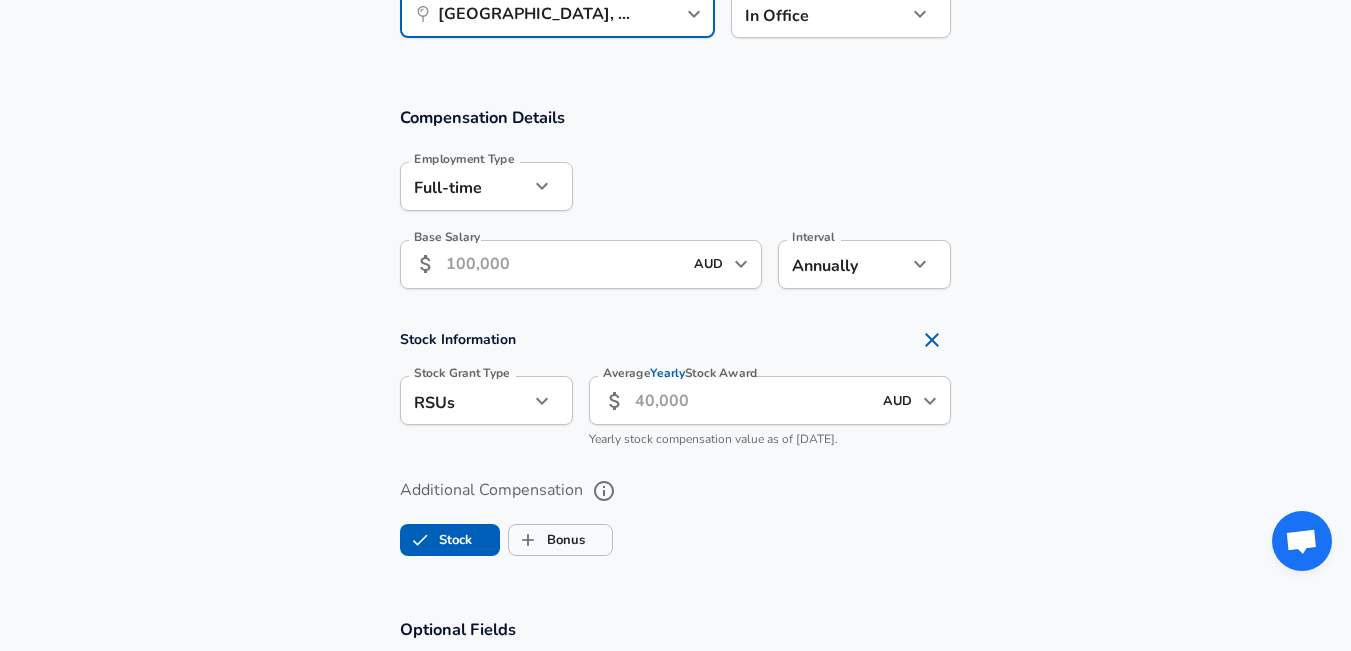 click on "Restart Add Your Salary Upload your offer letter   to verify your submission Enhance Privacy and Anonymity No Automatically hides specific fields until there are enough submissions to safely display the full details.   More Details Based on your submission and the data points that we have already collected, we will automatically hide and anonymize specific fields if there aren't enough data points to remain sufficiently anonymous. Company & Title Information   Enter the company you received your offer from Company Fortescue Company Title Title   Select a job family that best fits your role. If you can't find one, select 'Other' to enter a custom job family Job Family Software Engineer Job Family   Select a Specialization that best fits your role. If you can't find one, select 'Other' to enter a custom specialization Select Specialization Distributed Systems (Back-End) Distributed Systems (Back-End) Select Specialization   Level L2 Level Work Experience and Location New Offer Employee No no Month [DATE] Month 2" at bounding box center (675, -974) 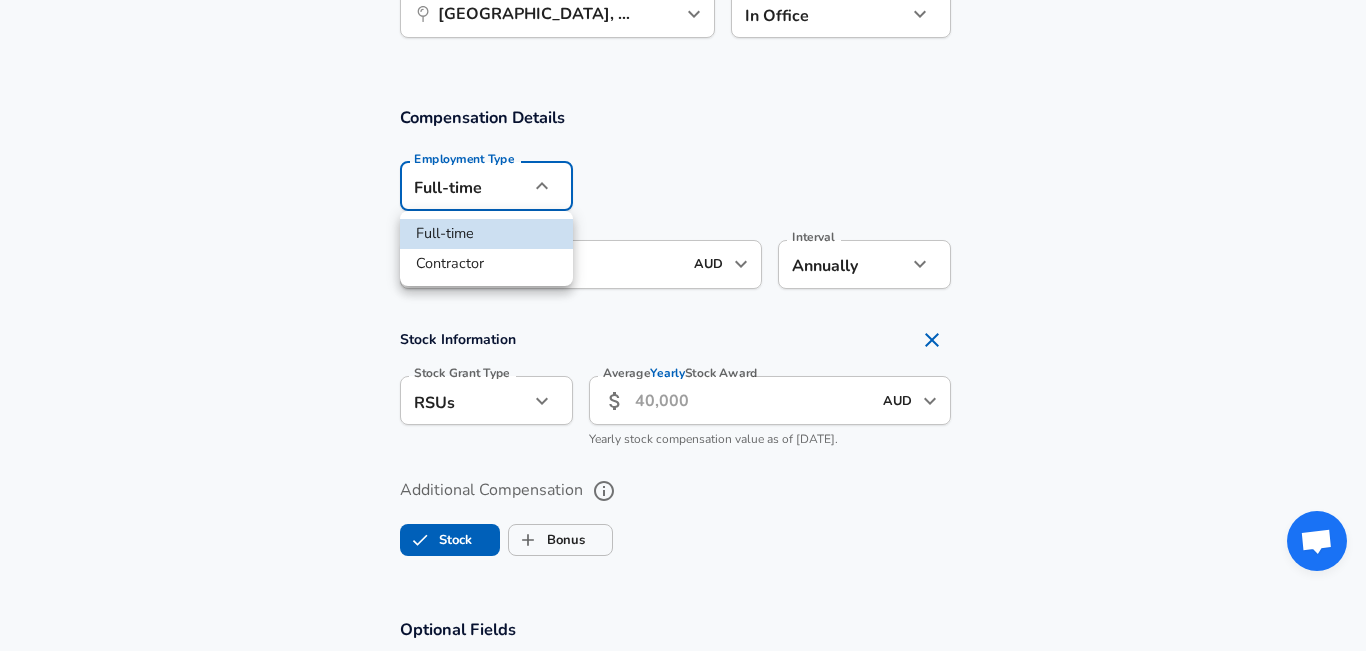 click on "Contractor" at bounding box center [486, 264] 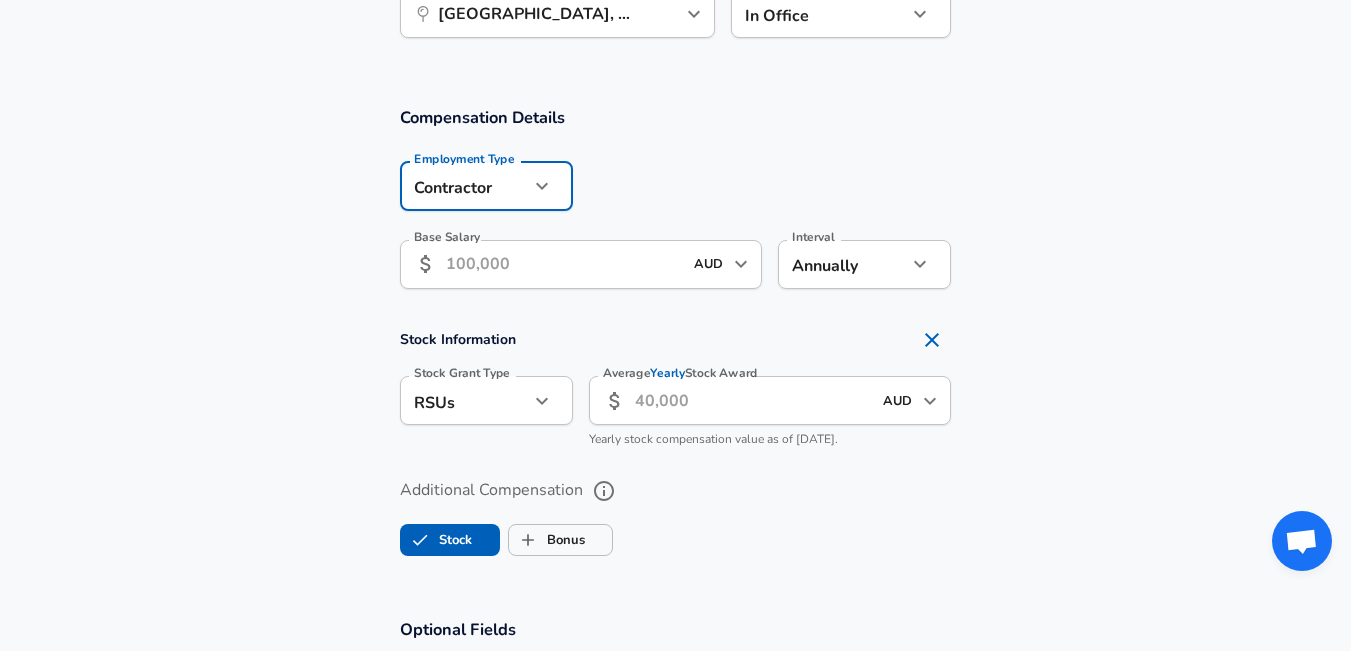 click on "Restart Add Your Salary Upload your offer letter   to verify your submission Enhance Privacy and Anonymity No Automatically hides specific fields until there are enough submissions to safely display the full details.   More Details Based on your submission and the data points that we have already collected, we will automatically hide and anonymize specific fields if there aren't enough data points to remain sufficiently anonymous. Company & Title Information   Enter the company you received your offer from Company Fortescue Company Title Title   Select a job family that best fits your role. If you can't find one, select 'Other' to enter a custom job family Job Family Software Engineer Job Family   Select a Specialization that best fits your role. If you can't find one, select 'Other' to enter a custom specialization Select Specialization Distributed Systems (Back-End) Distributed Systems (Back-End) Select Specialization   Level L2 Level Work Experience and Location New Offer Employee No no Month [DATE] Month 2" at bounding box center (675, -974) 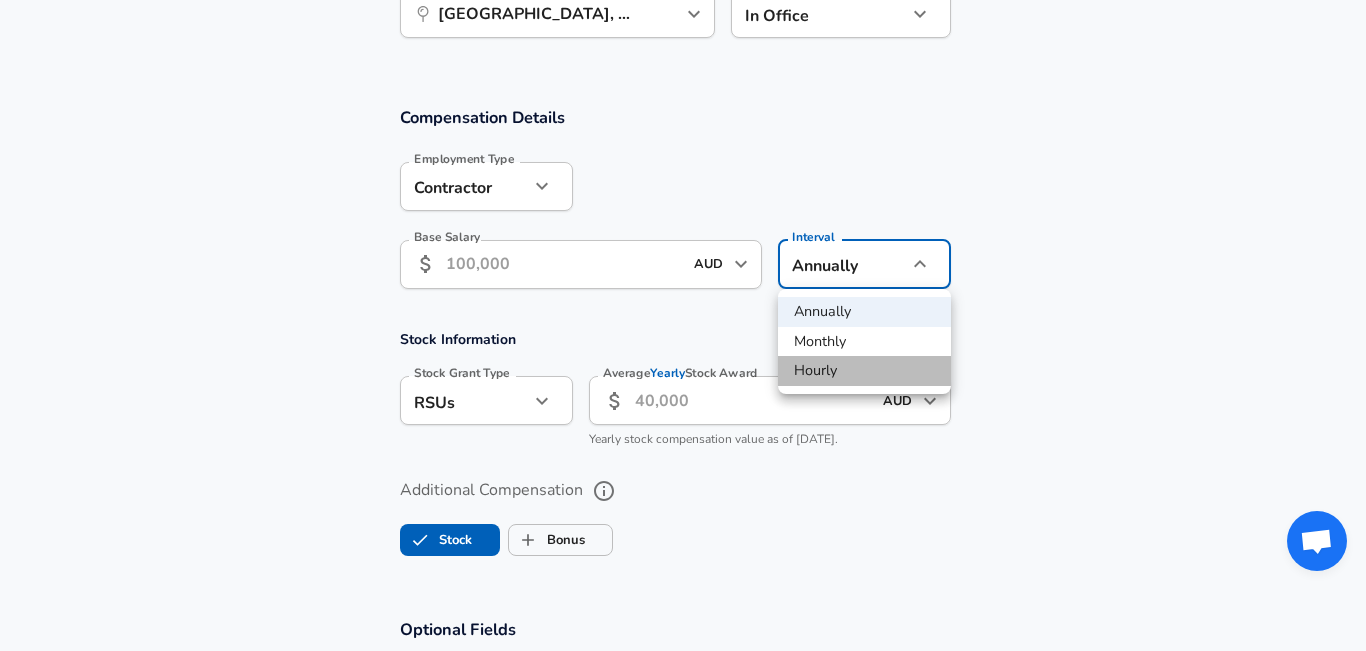 click on "Hourly" at bounding box center [864, 371] 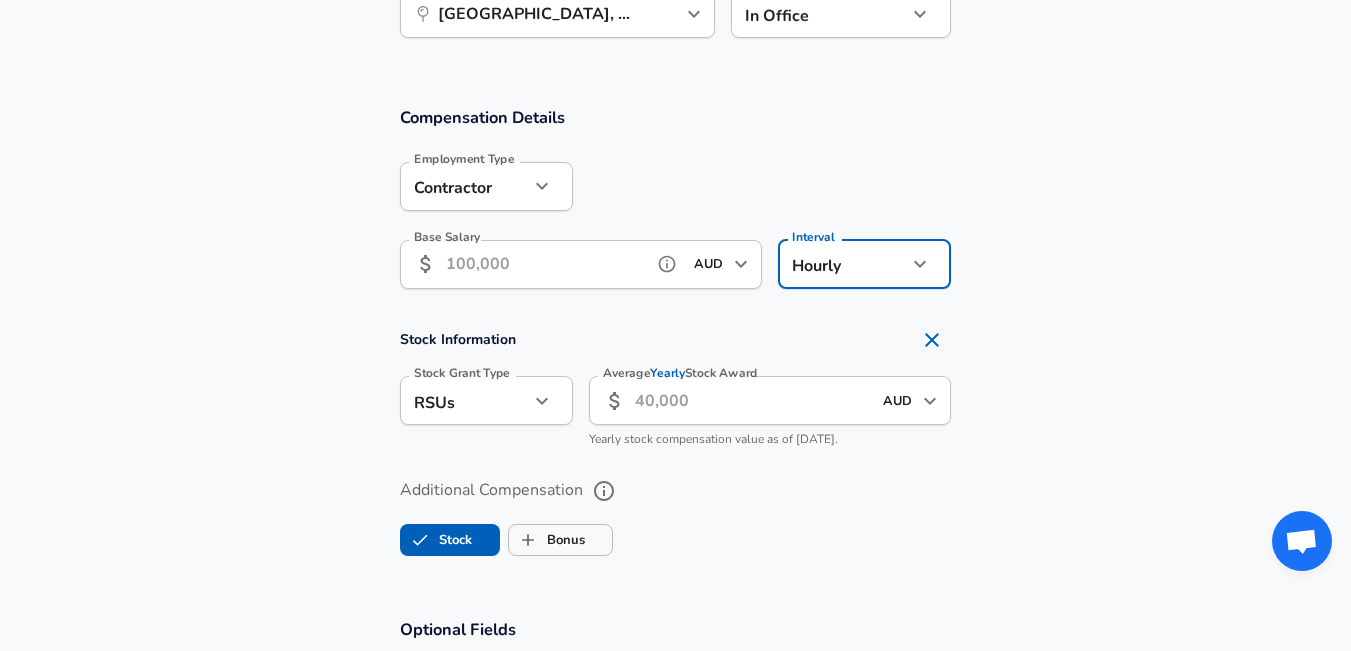 click on "Base Salary" at bounding box center [545, 264] 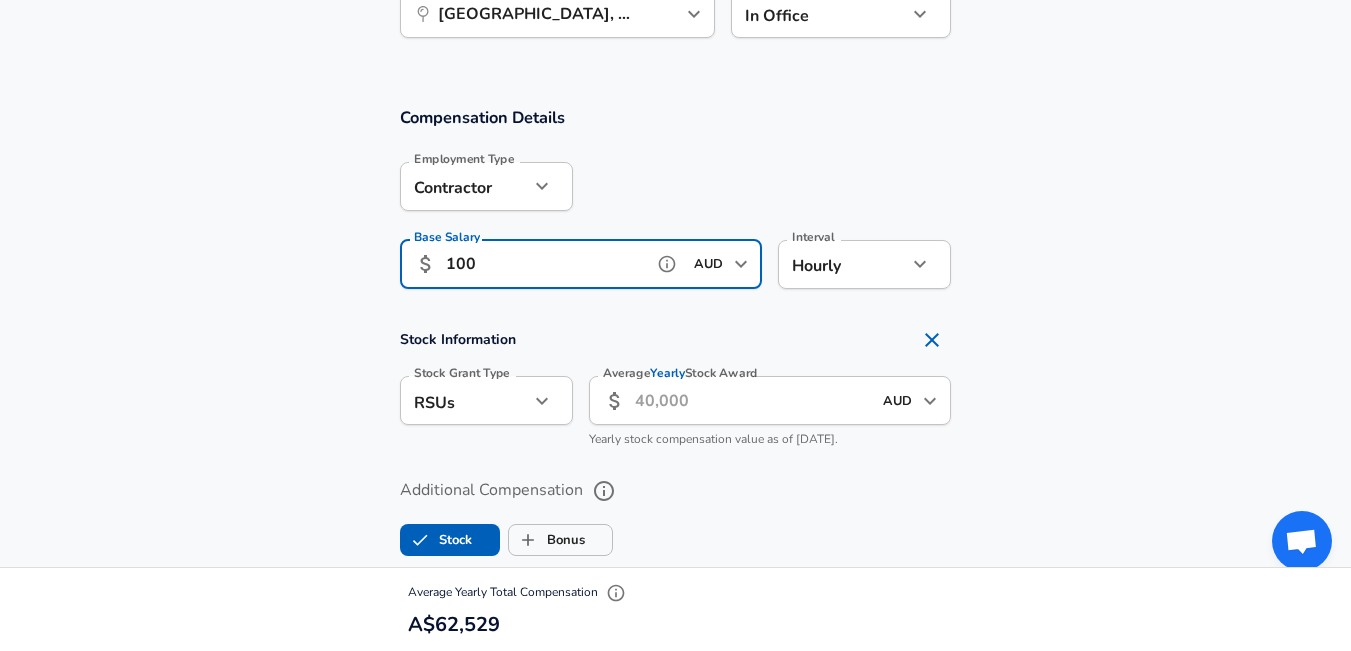 type on "100" 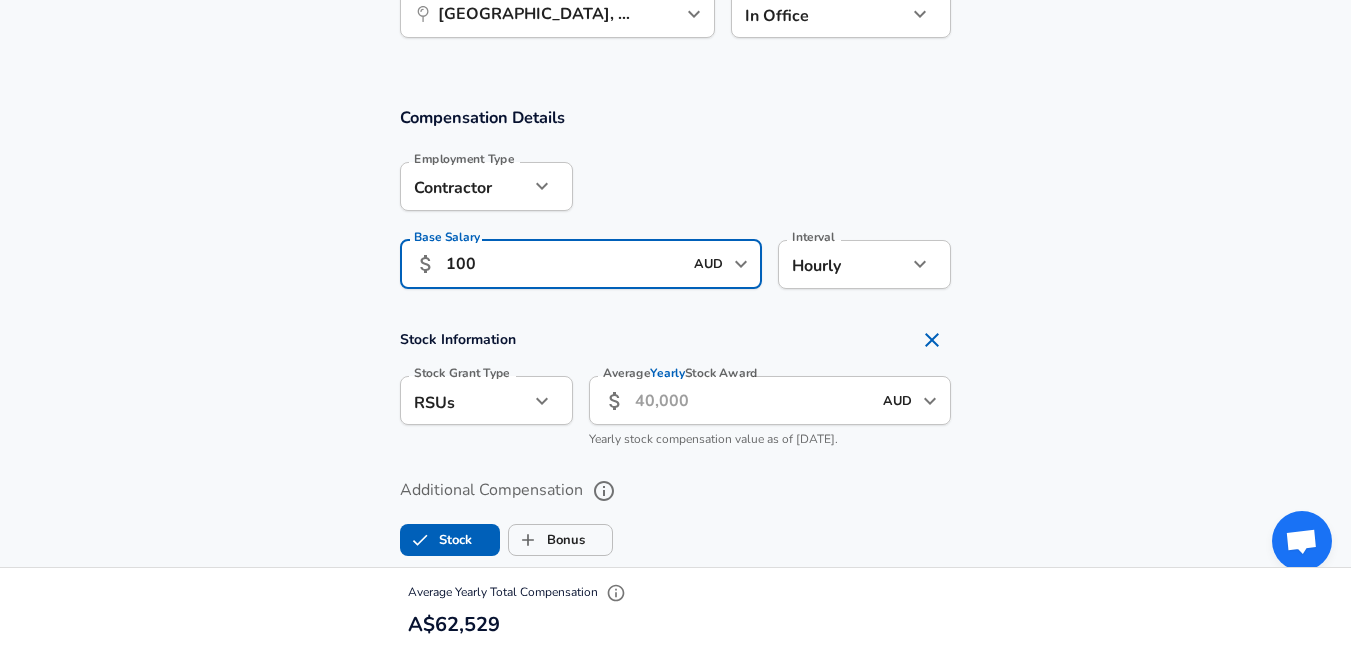 click on "Stock Information  Stock Grant Type RSUs stock Stock Grant Type Average  Yearly  Stock Award ​ AUD ​ Average  Yearly  Stock Award   Yearly stock compensation value as of [DATE]." at bounding box center [675, 389] 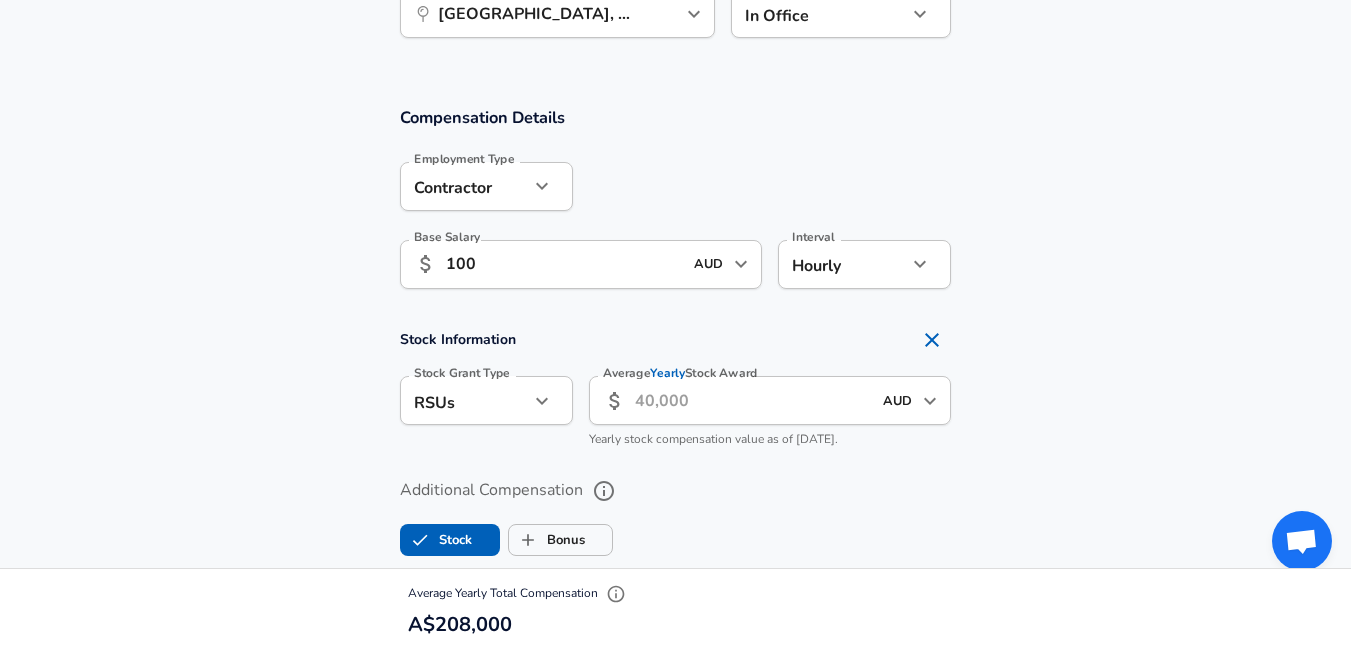 click at bounding box center [542, 401] 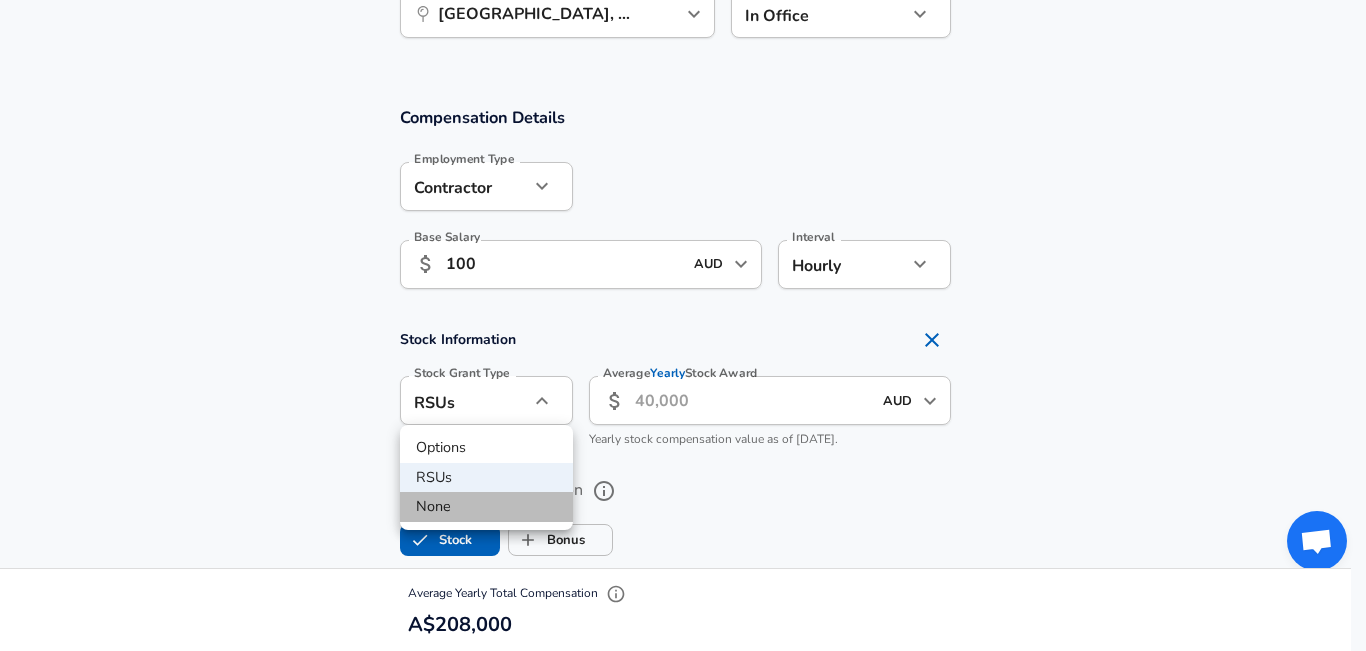 click on "None" at bounding box center [486, 507] 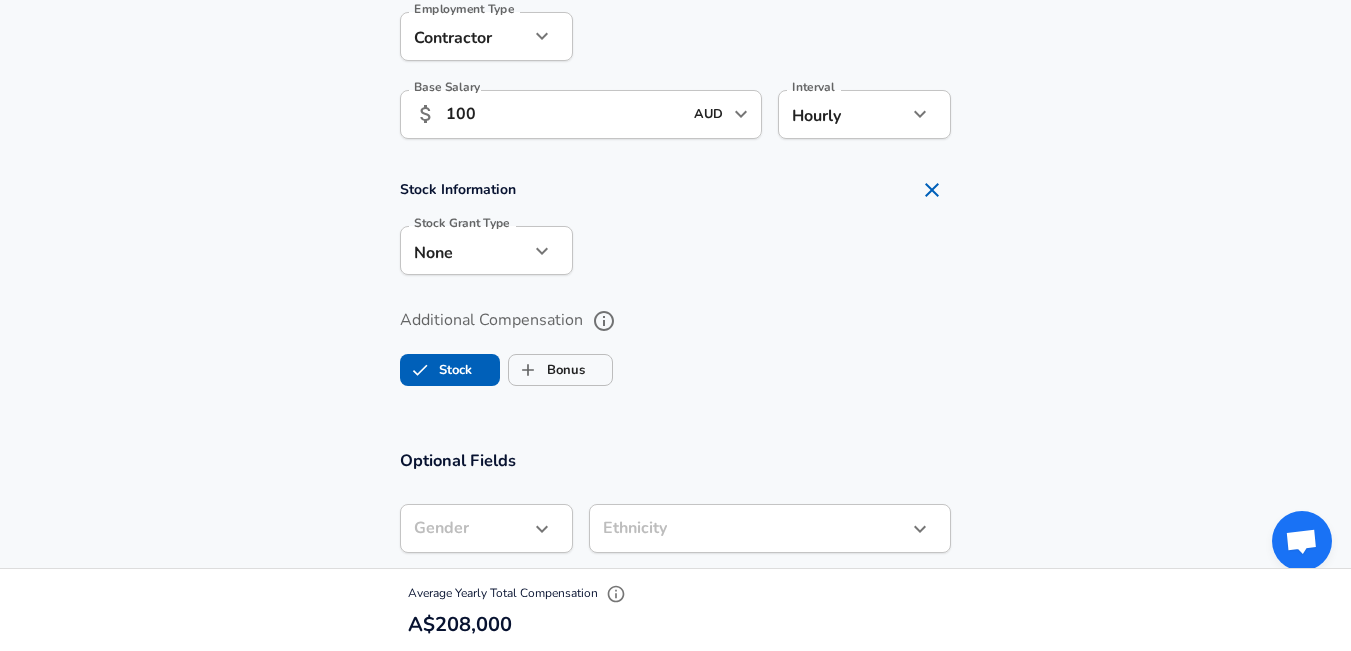 scroll, scrollTop: 1457, scrollLeft: 0, axis: vertical 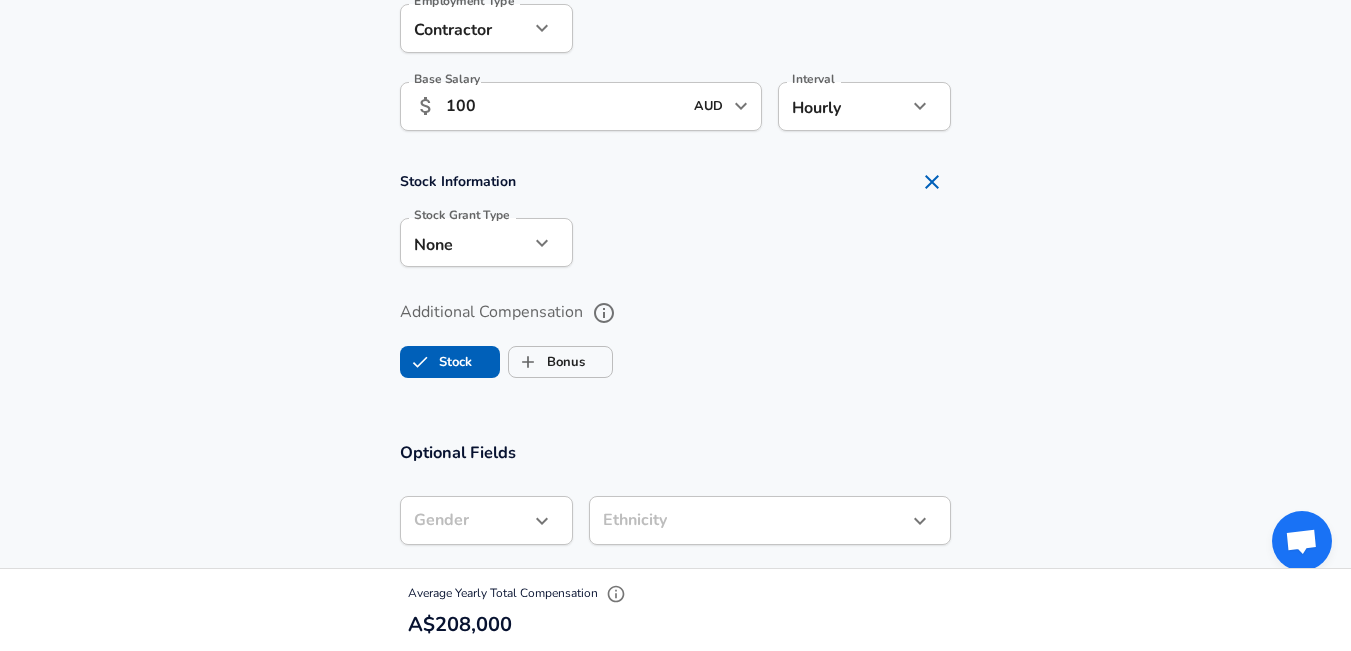 click on "Stock" at bounding box center (420, 362) 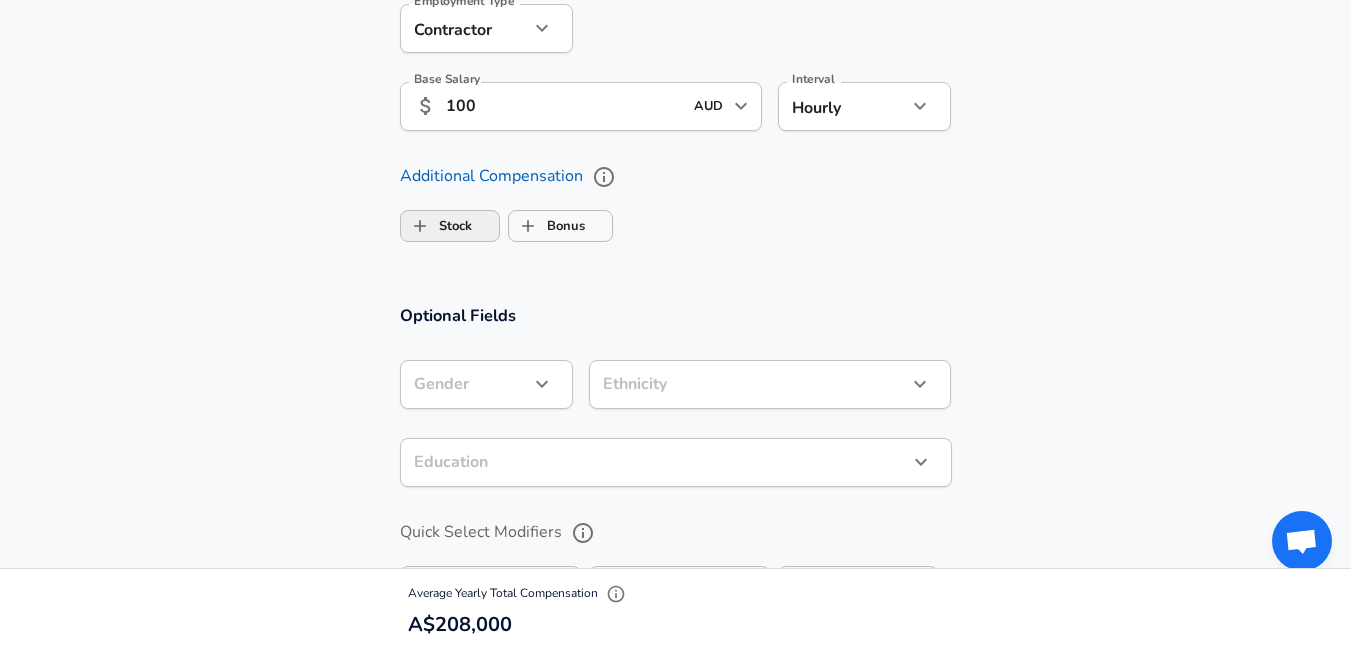 checkbox on "false" 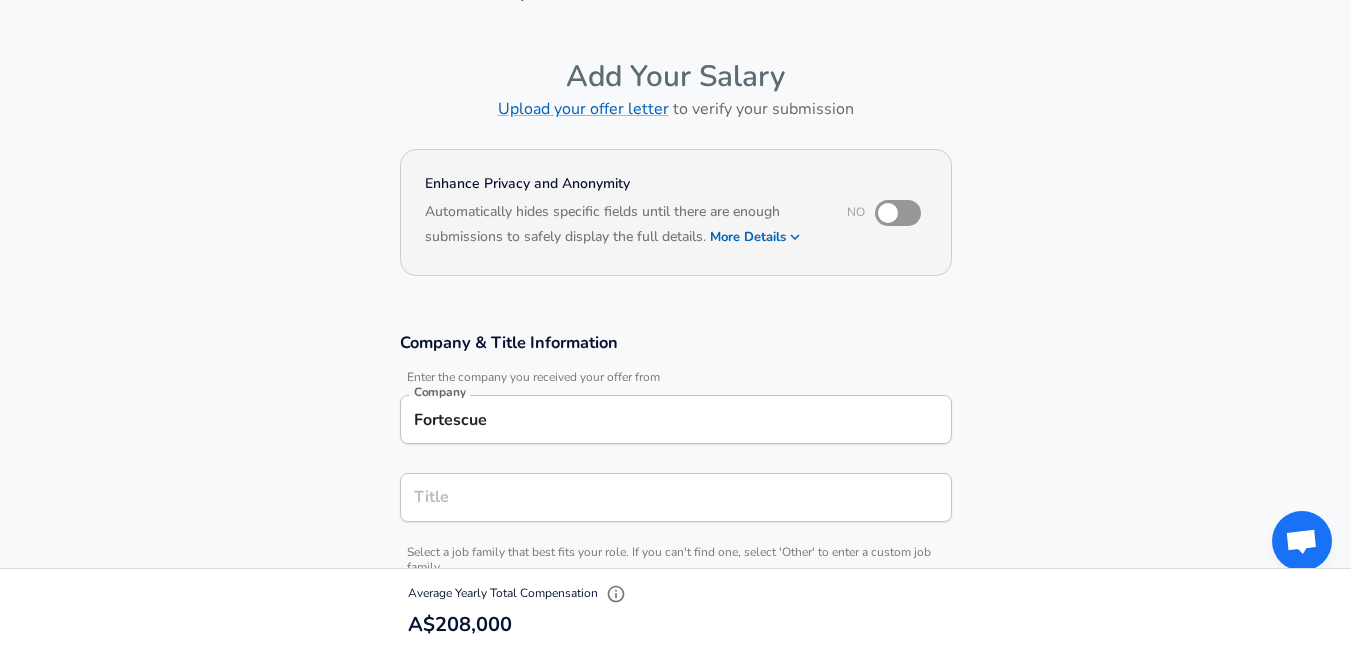 scroll, scrollTop: 39, scrollLeft: 0, axis: vertical 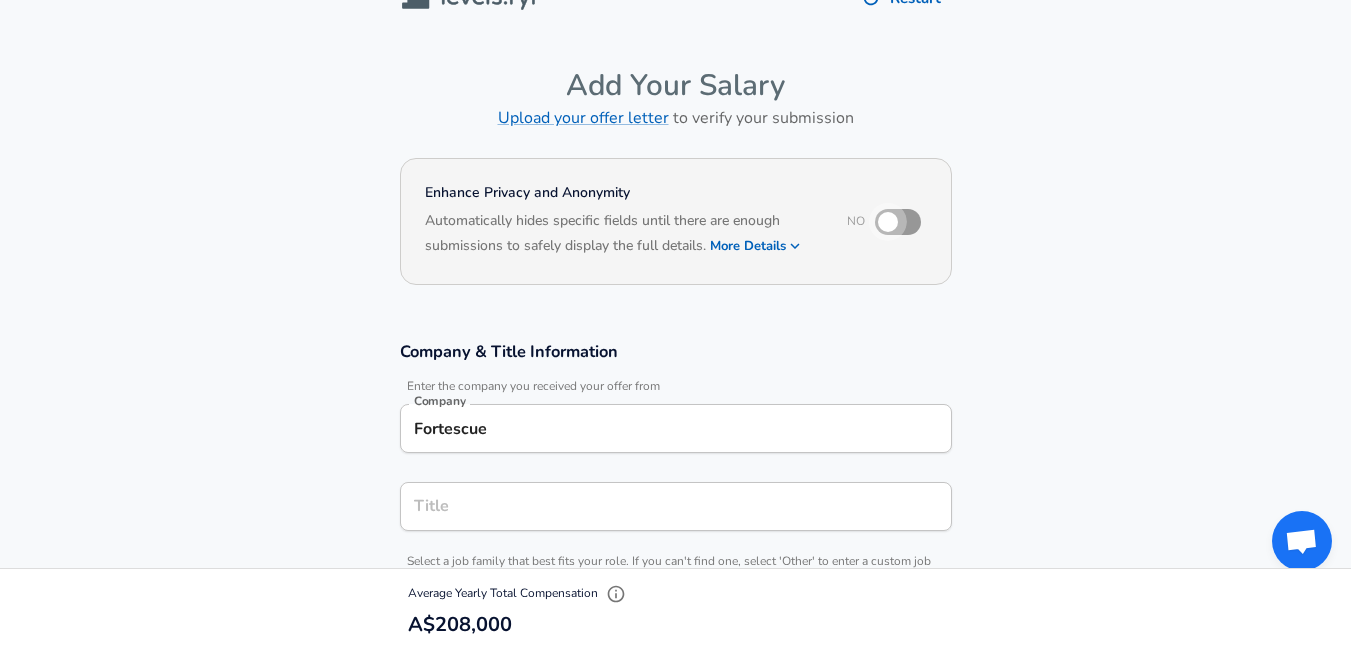 click at bounding box center [888, 222] 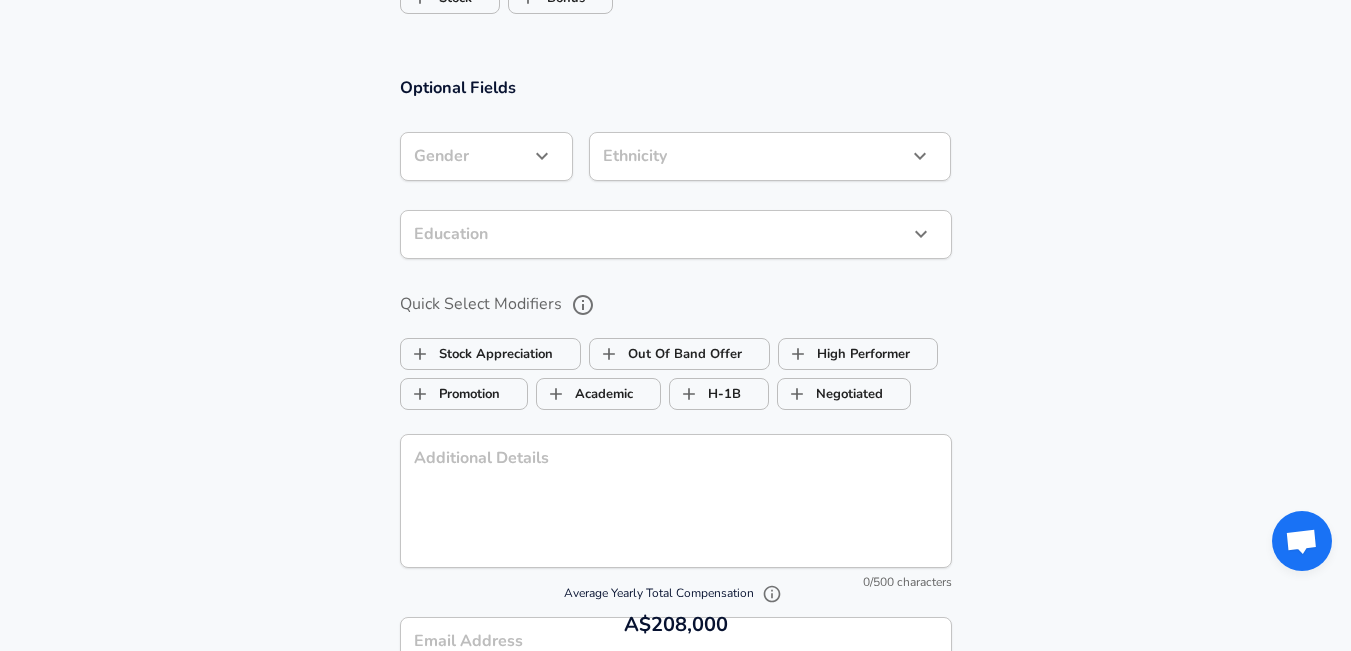scroll, scrollTop: 2391, scrollLeft: 0, axis: vertical 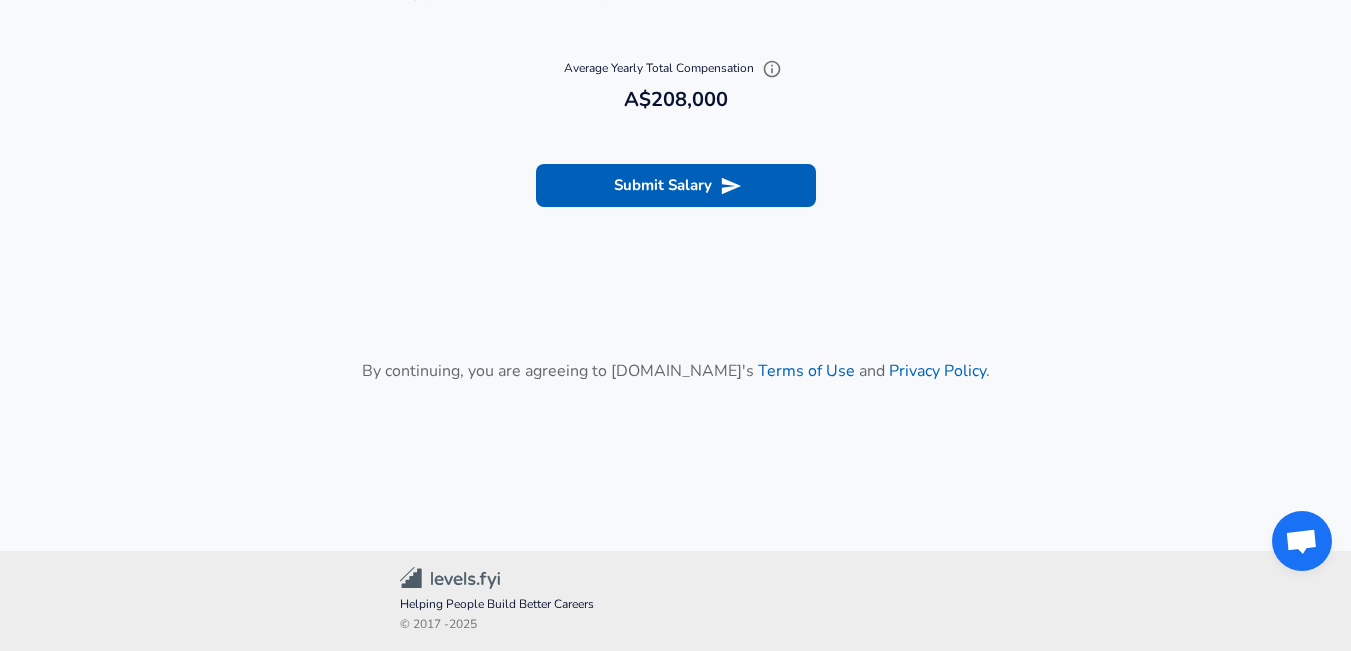 click 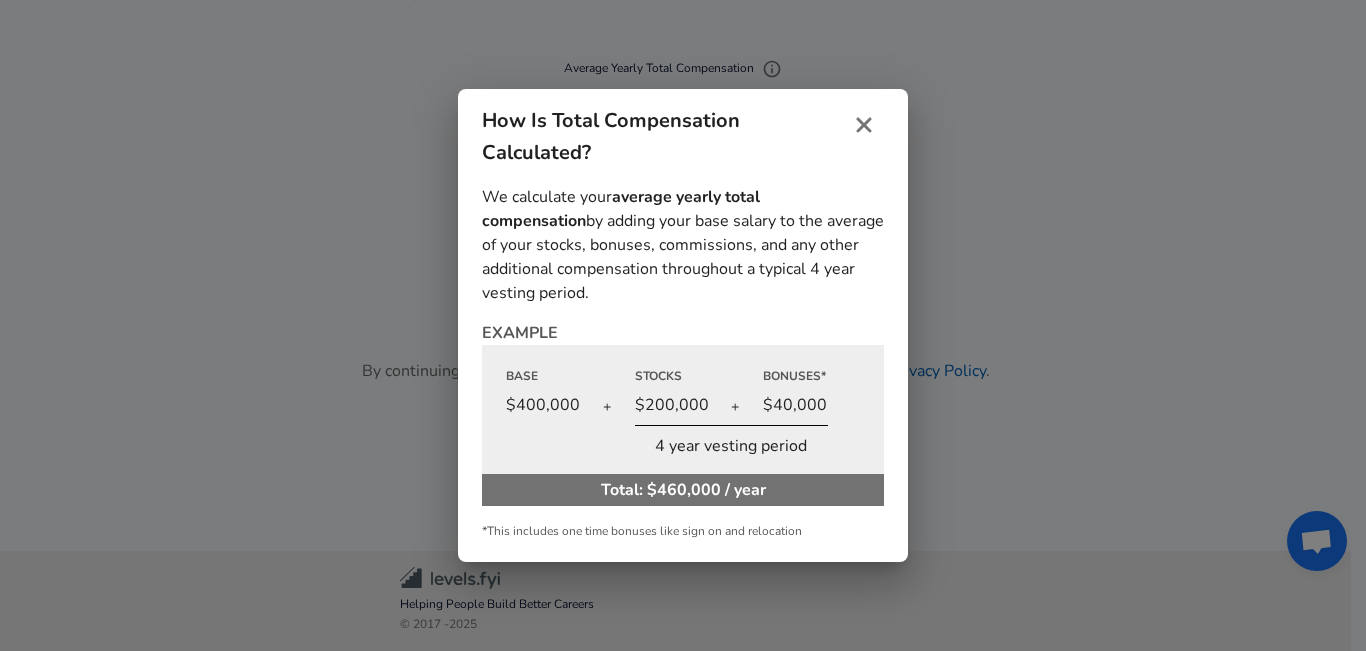 click 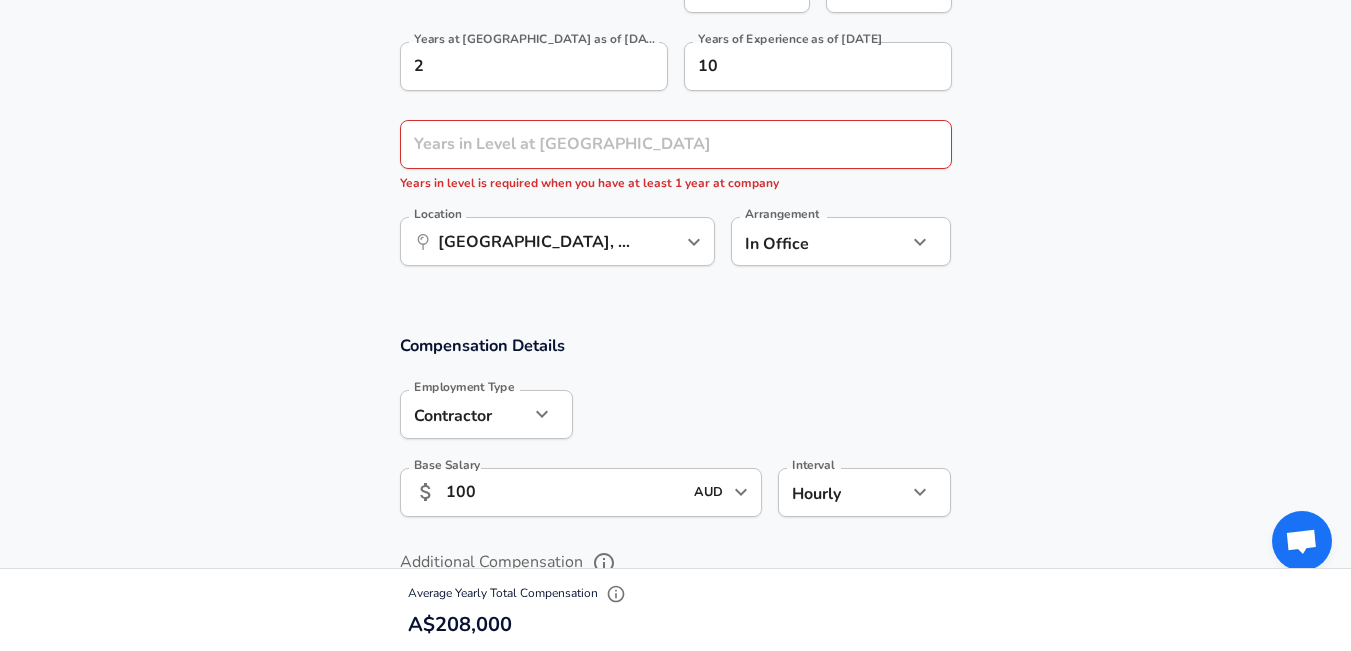 scroll, scrollTop: 1080, scrollLeft: 0, axis: vertical 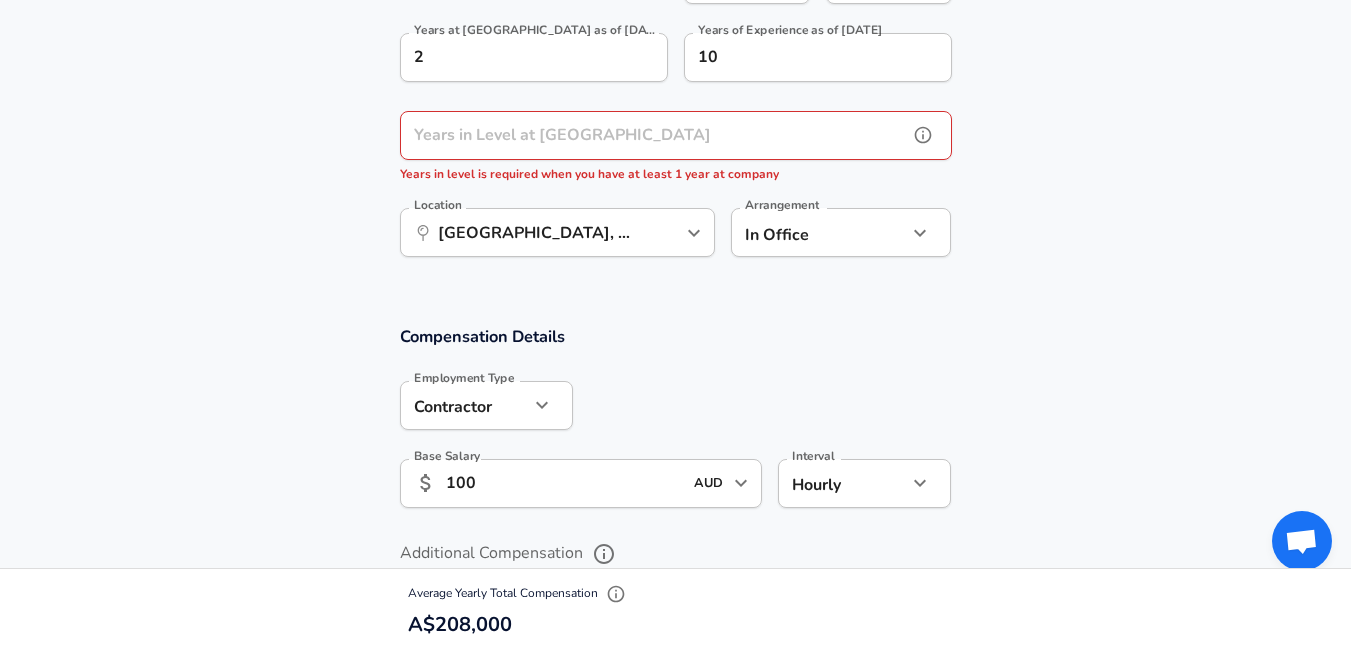 click on "Years in Level at [GEOGRAPHIC_DATA]" at bounding box center [654, 135] 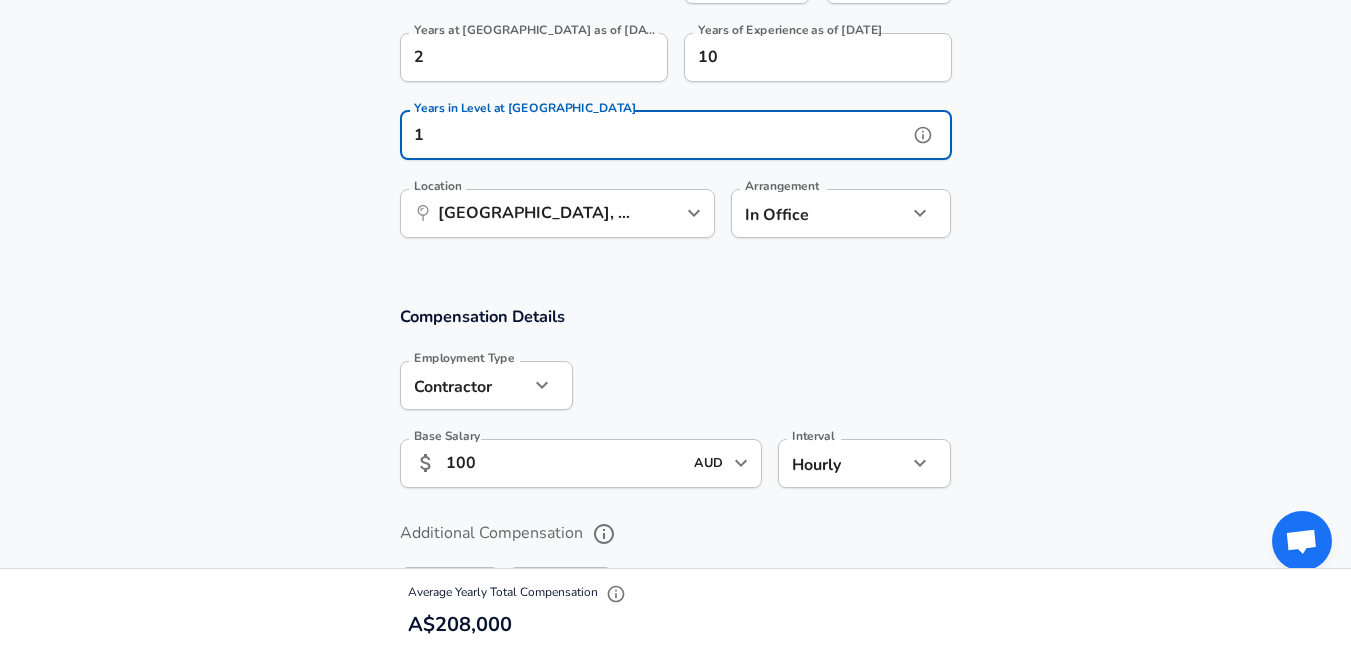 type on "1" 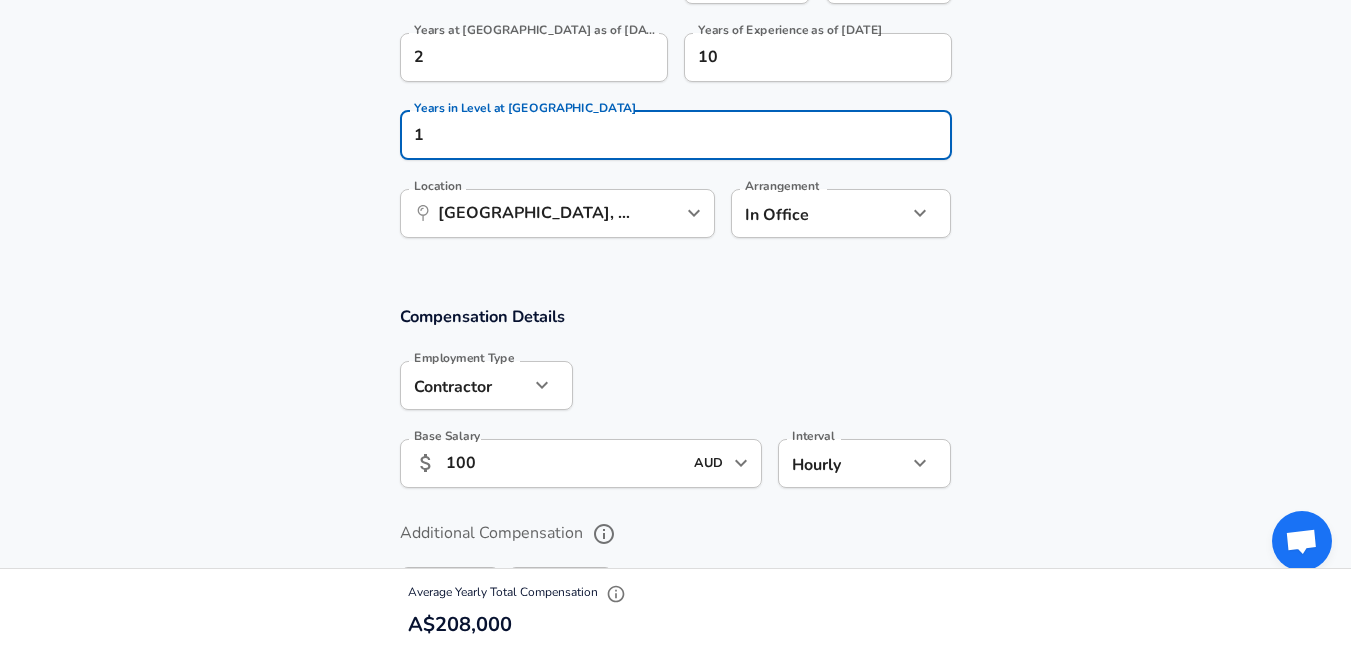 click on "Work Experience and Location These compensation details are from the perspective of a: New Offer Employee Are you still employed in this role? No no Are you still employed in this role? When did you exit this role? Month [DATE] Month Year [DATE] 2025 Year Years at [GEOGRAPHIC_DATA] as of [DATE] 2 Years at [GEOGRAPHIC_DATA] as of [DATE] Years of Experience as of [DATE] 10 Years of Experience as of [DATE] Years in Level at [GEOGRAPHIC_DATA] 1 Years in Level at [GEOGRAPHIC_DATA] Location ​ [GEOGRAPHIC_DATA], [GEOGRAPHIC_DATA], [GEOGRAPHIC_DATA] Location Arrangement In Office office Arrangement" at bounding box center (675, 28) 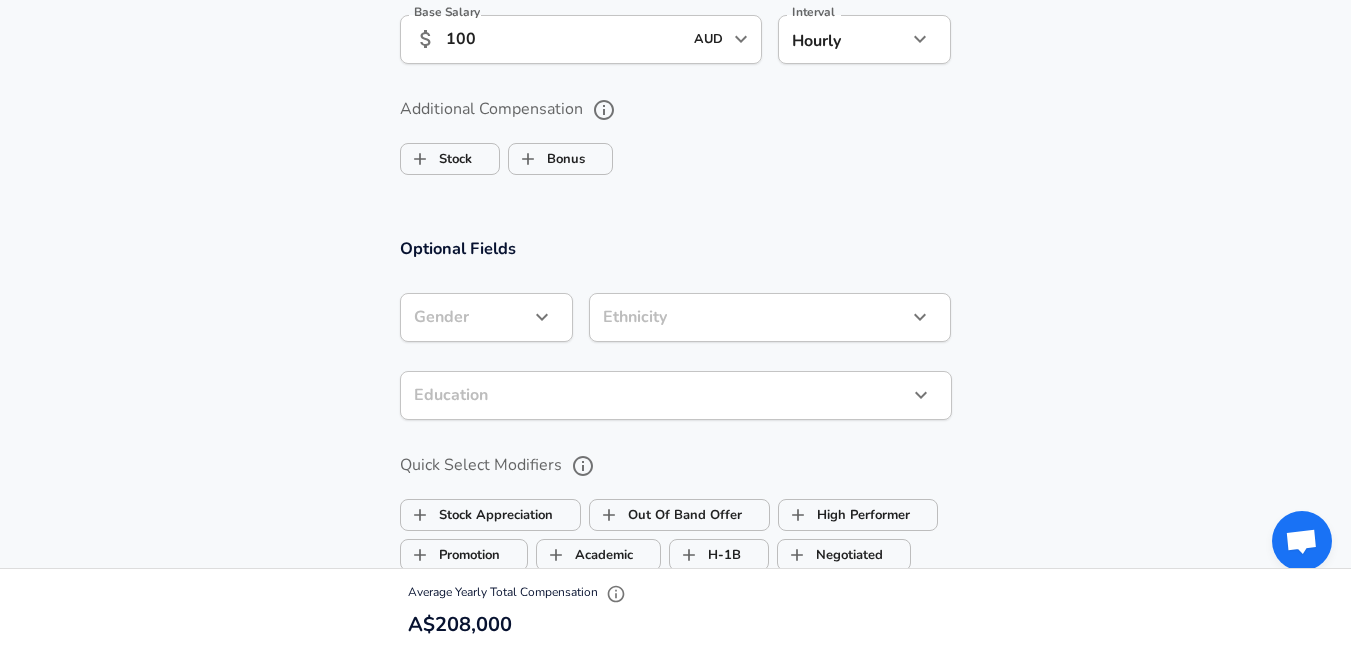 scroll, scrollTop: 1532, scrollLeft: 0, axis: vertical 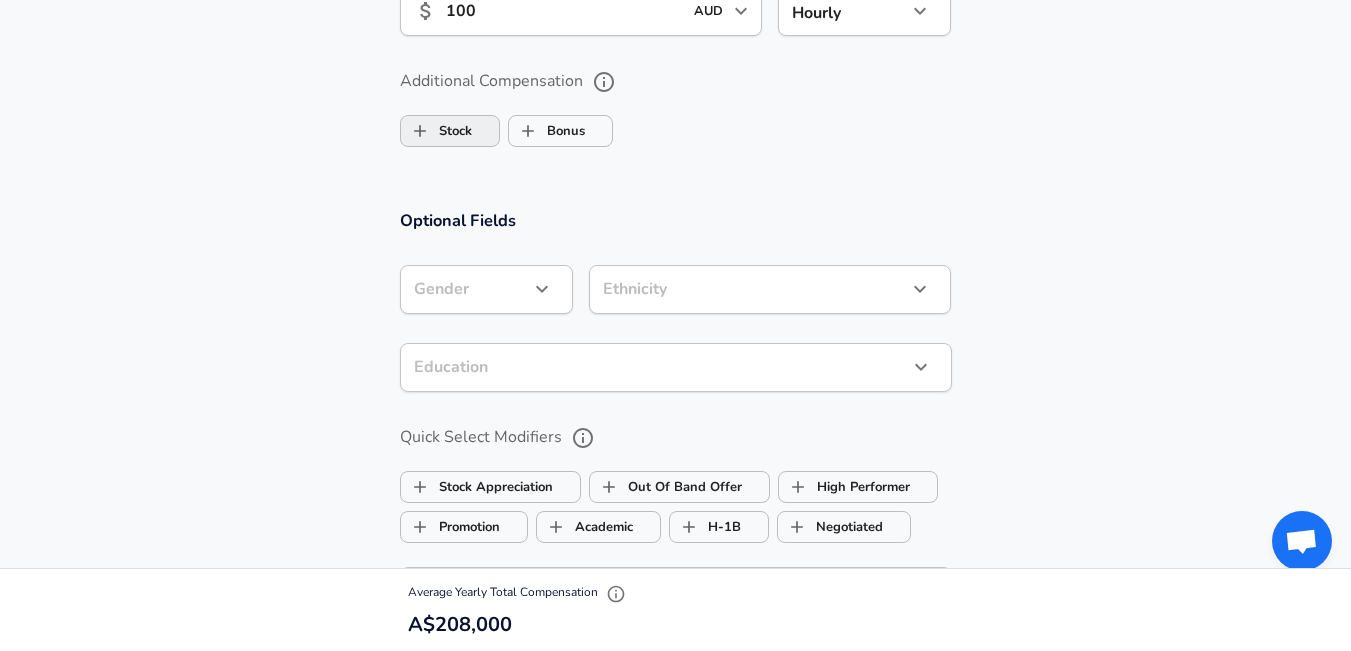 click on "Stock" at bounding box center (436, 131) 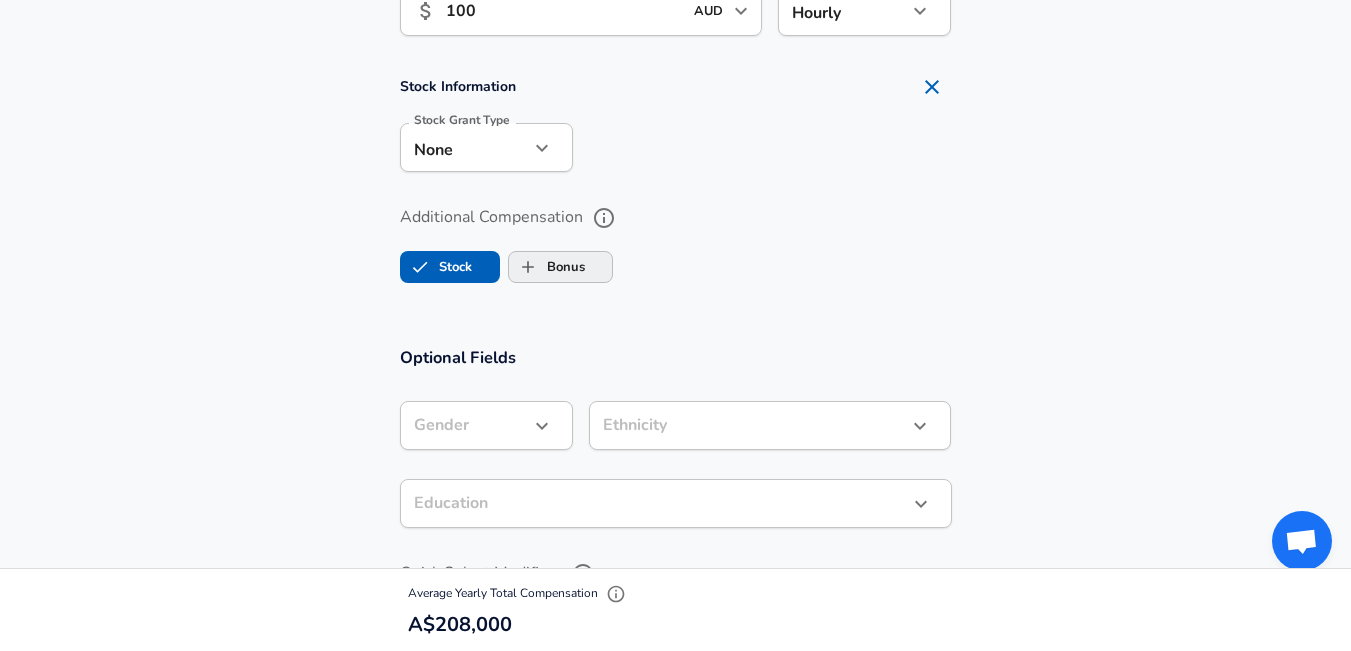 click on "Bonus" at bounding box center [547, 267] 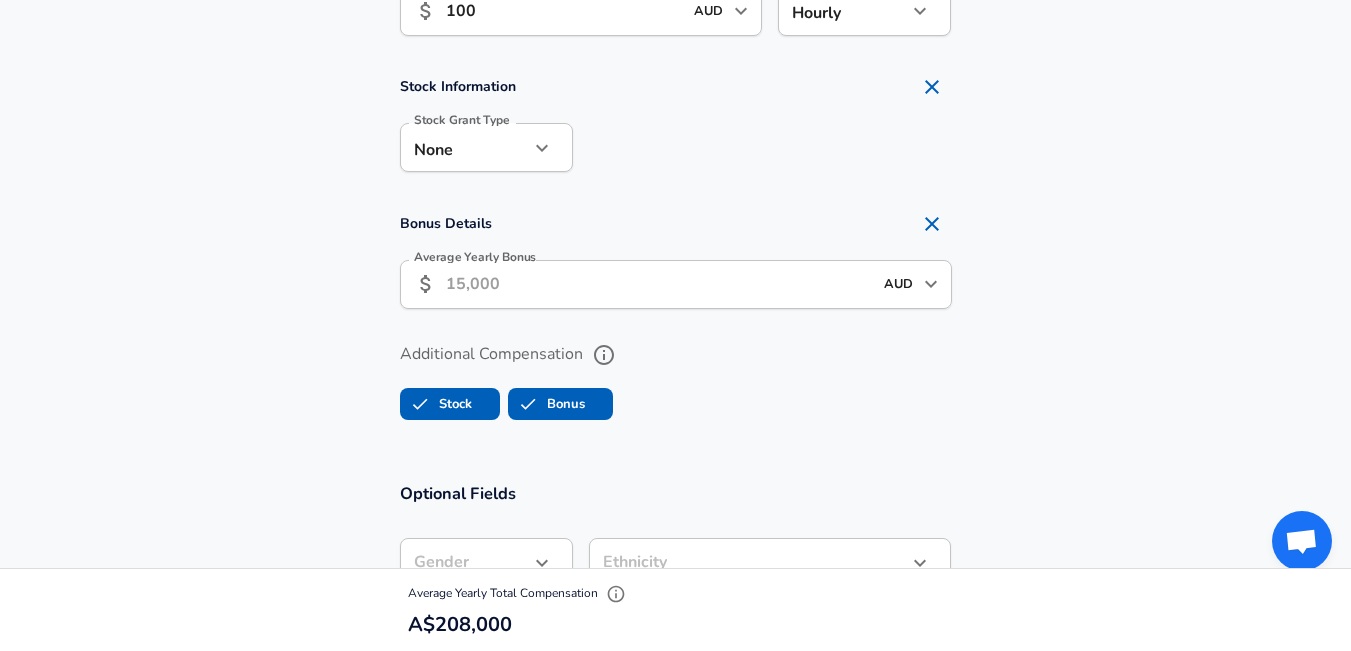 click on "Average Yearly Bonus" at bounding box center [659, 284] 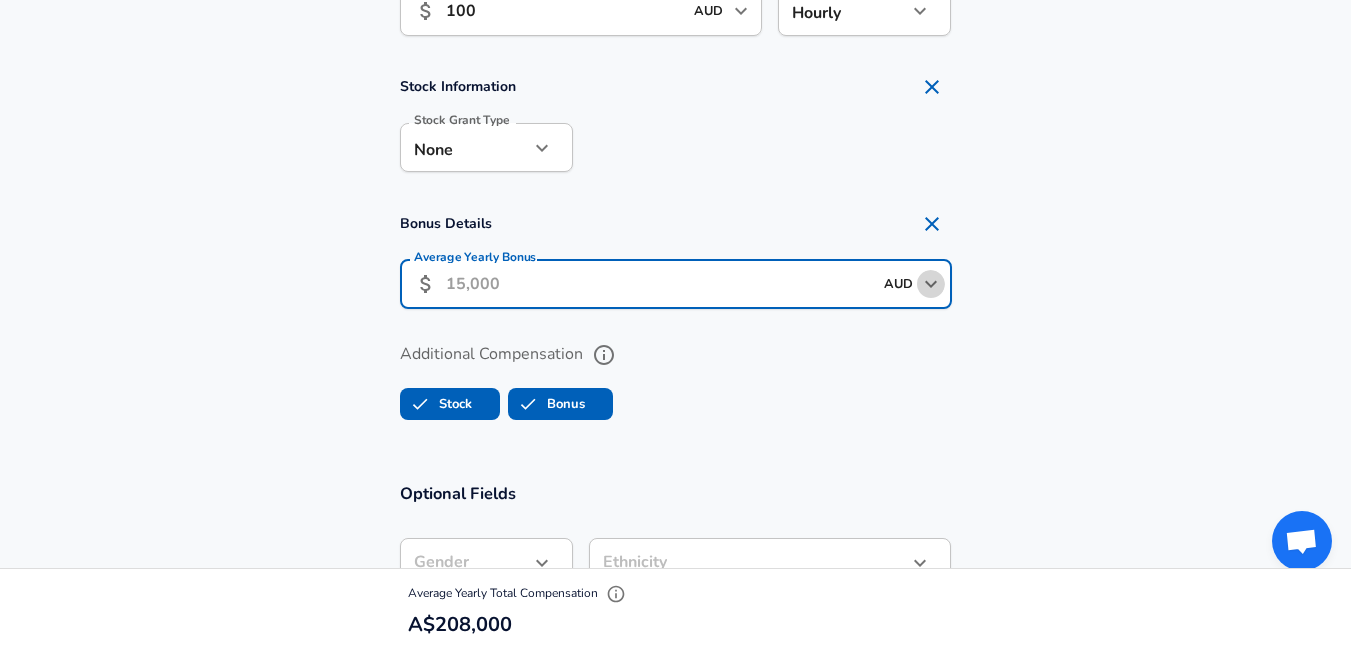 click 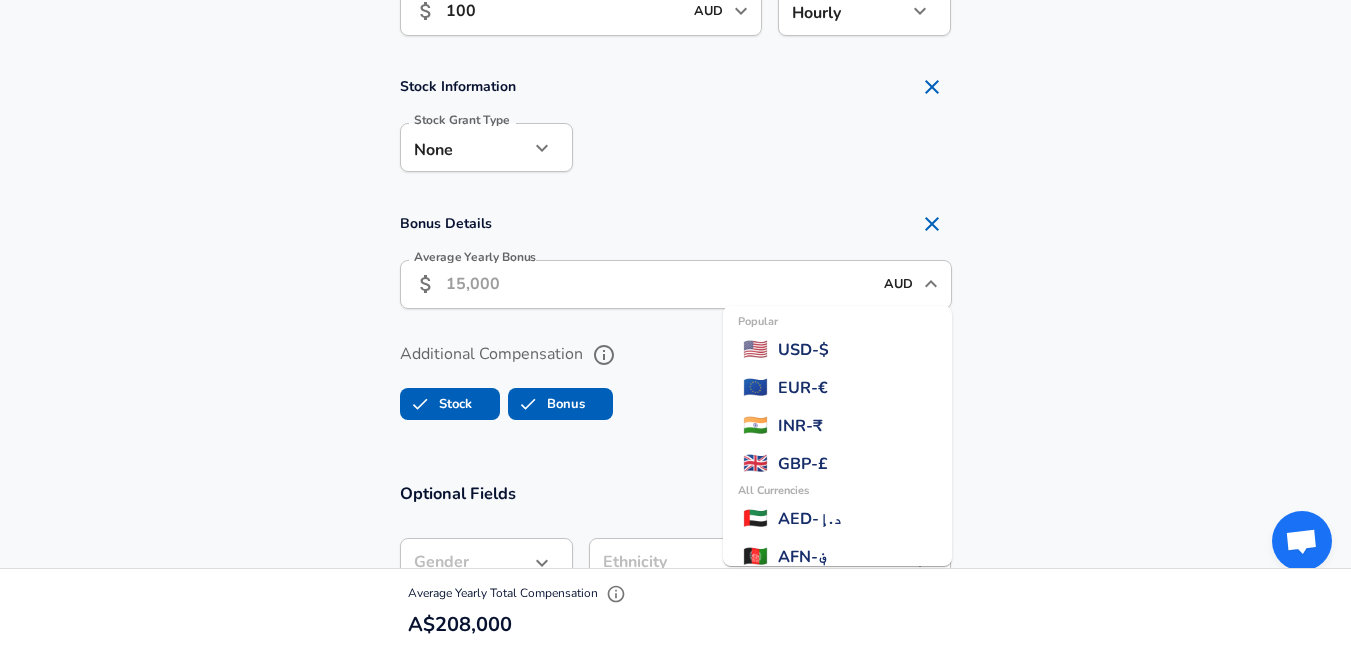 scroll, scrollTop: 238, scrollLeft: 0, axis: vertical 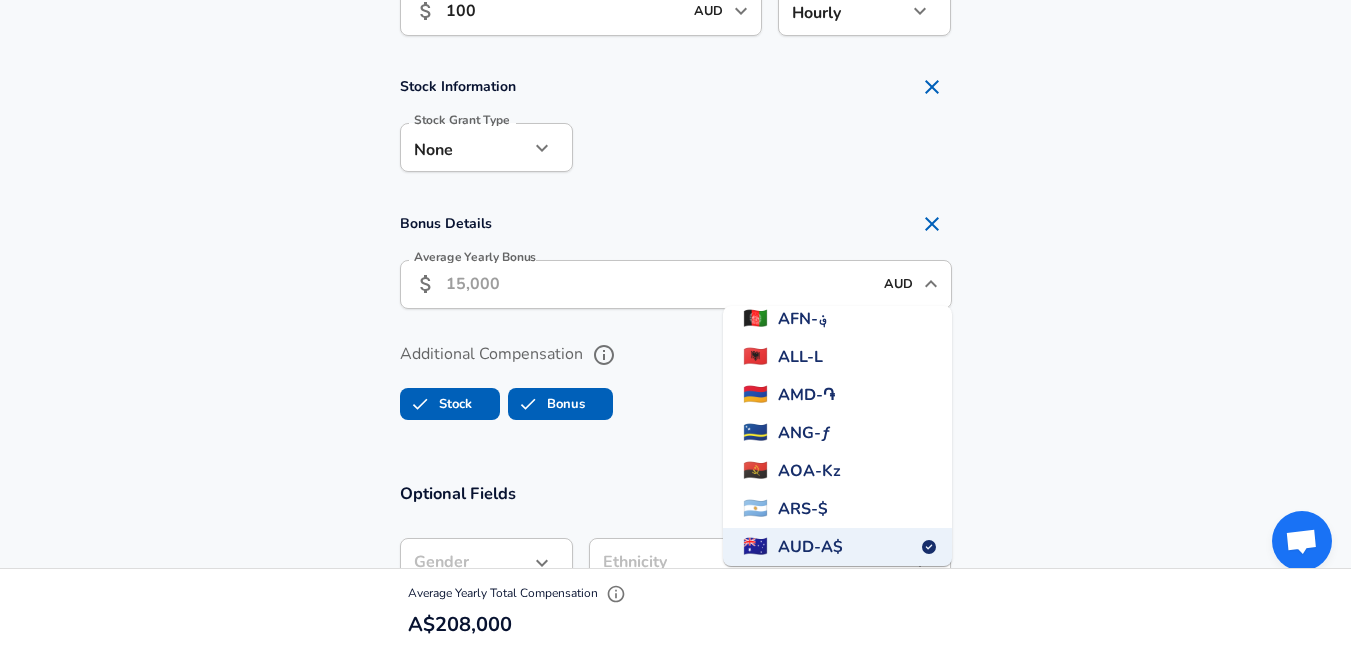 click on "Bonus" at bounding box center [560, 404] 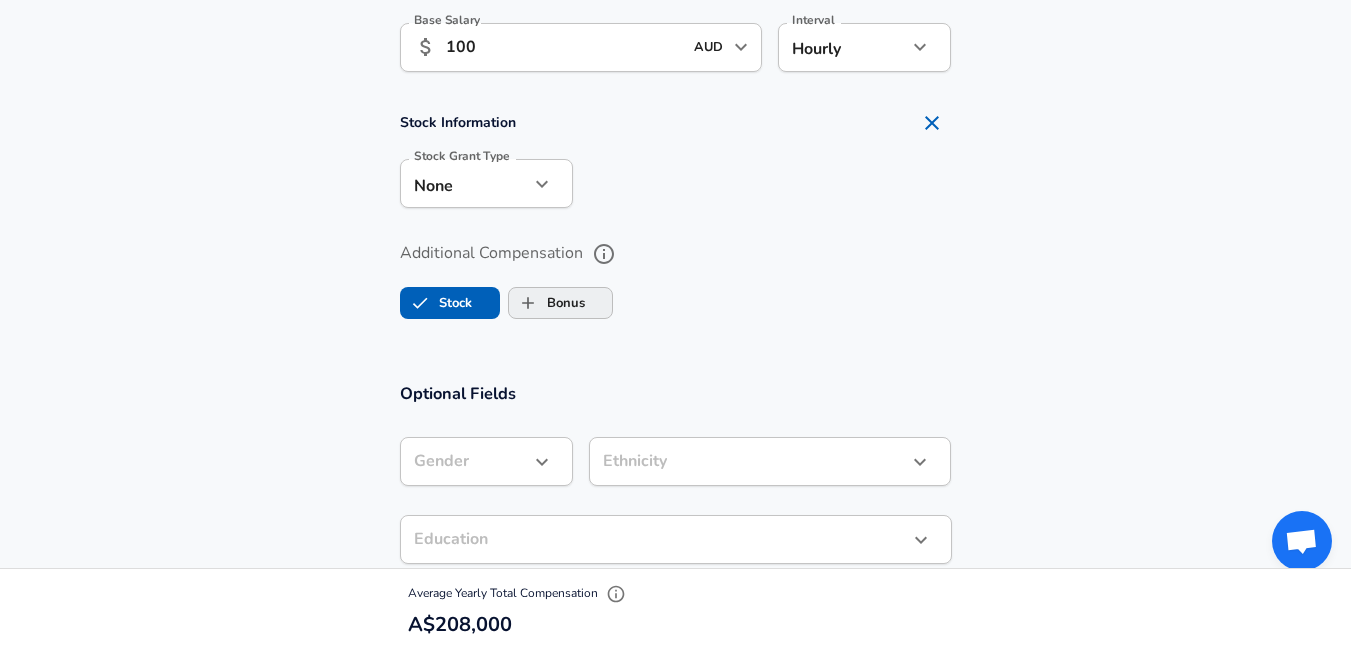 scroll, scrollTop: 1481, scrollLeft: 0, axis: vertical 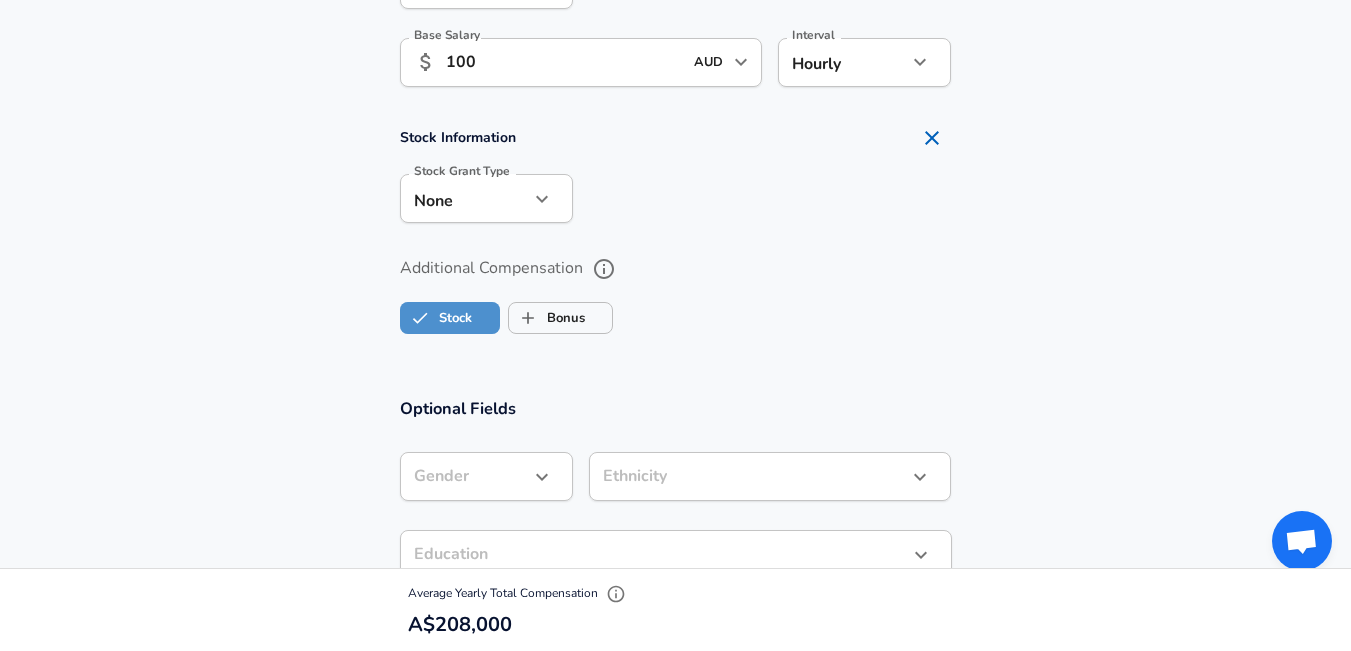 click on "Stock" at bounding box center [436, 318] 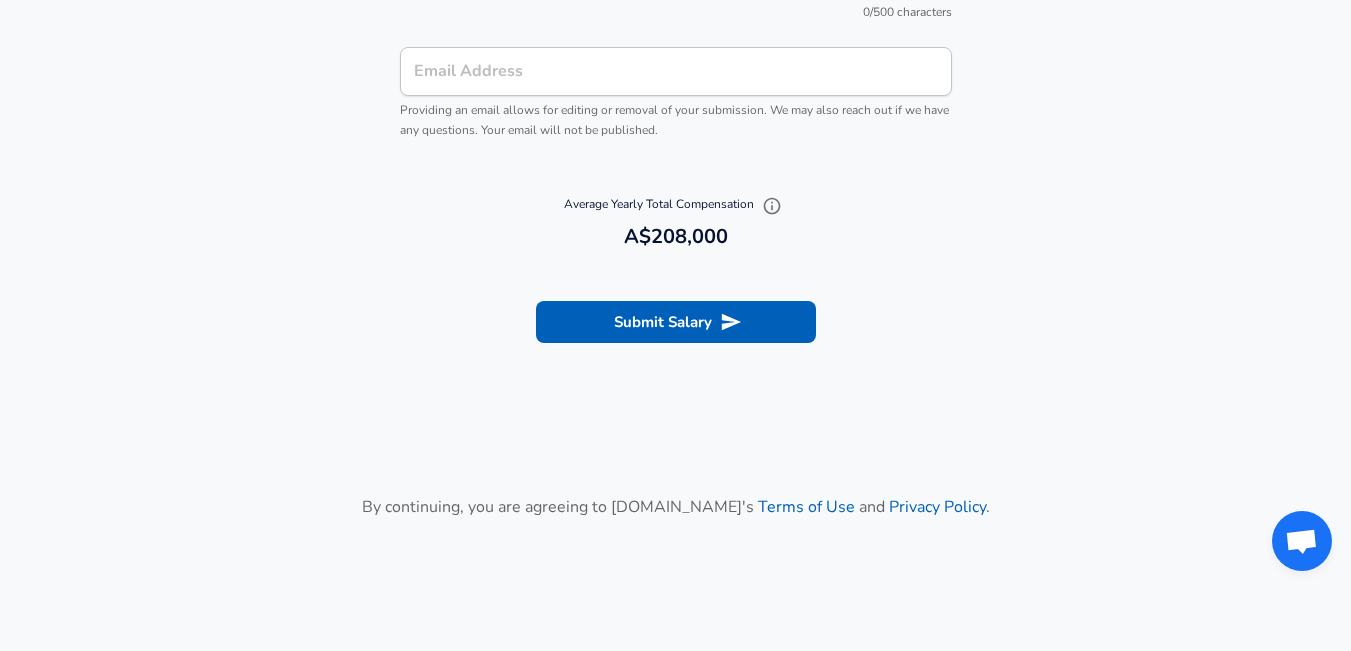 scroll, scrollTop: 2371, scrollLeft: 0, axis: vertical 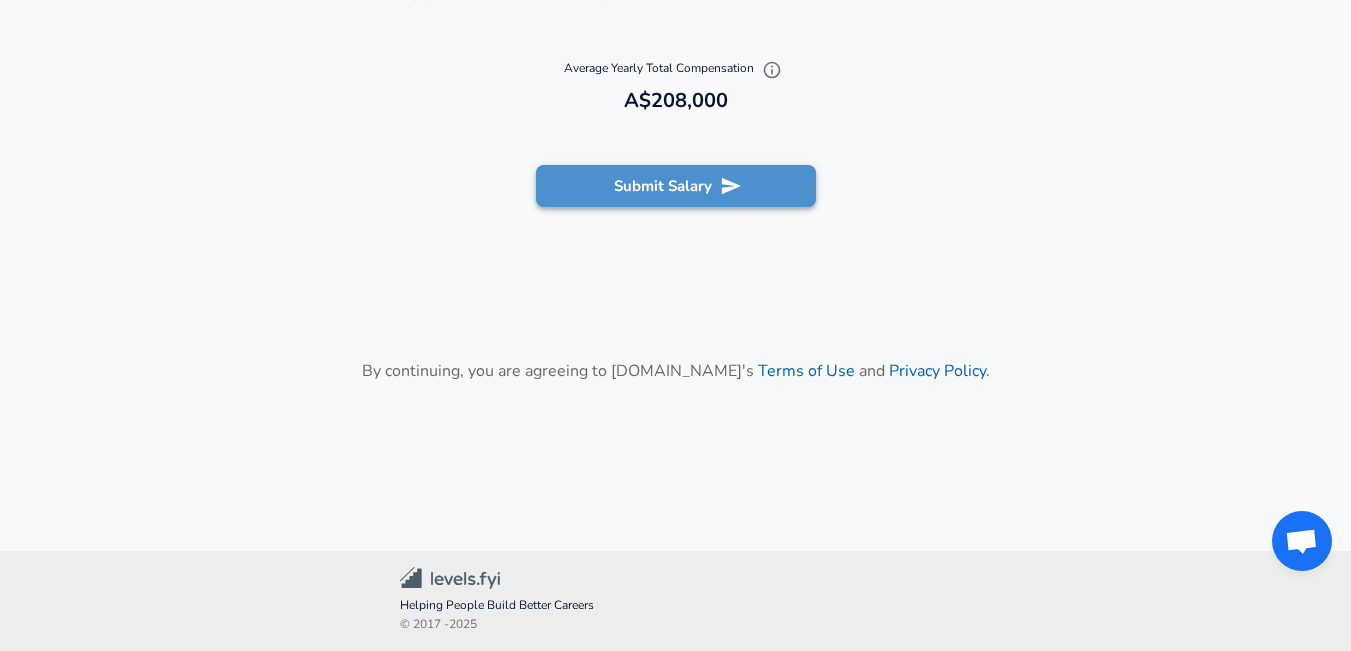 click on "Submit Salary" at bounding box center (676, 186) 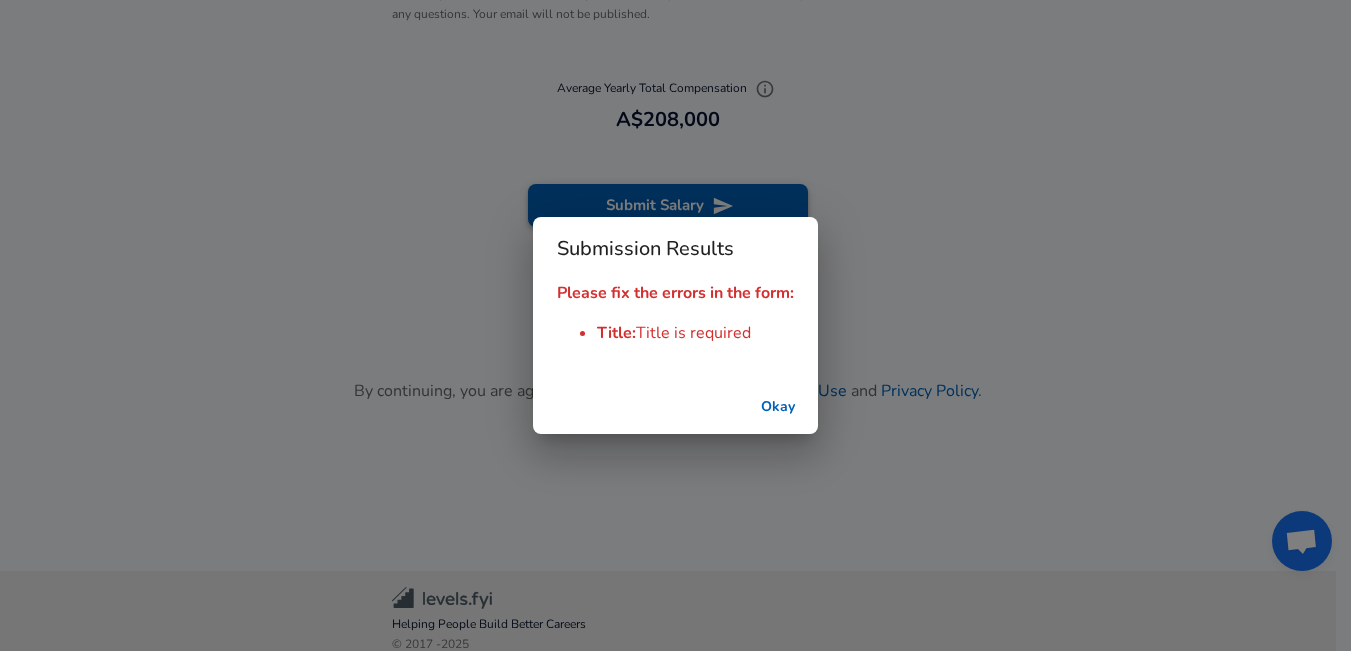 scroll, scrollTop: 2391, scrollLeft: 0, axis: vertical 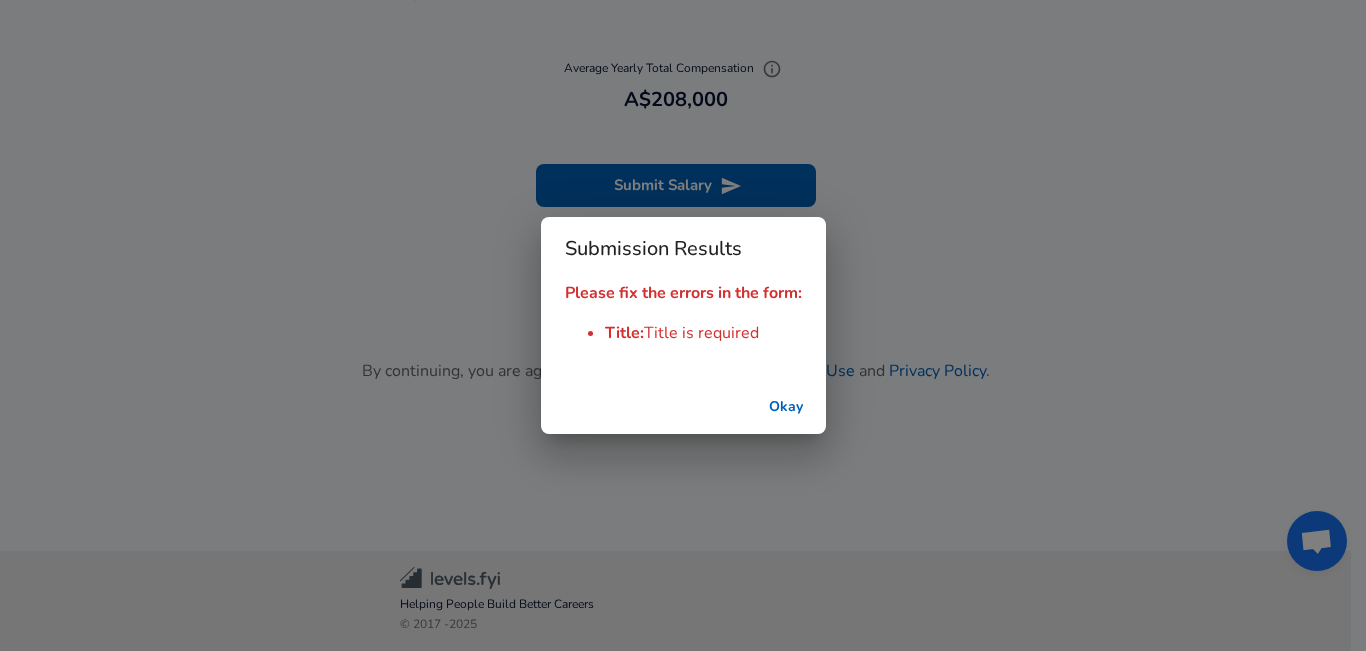click on "Okay" at bounding box center (786, 407) 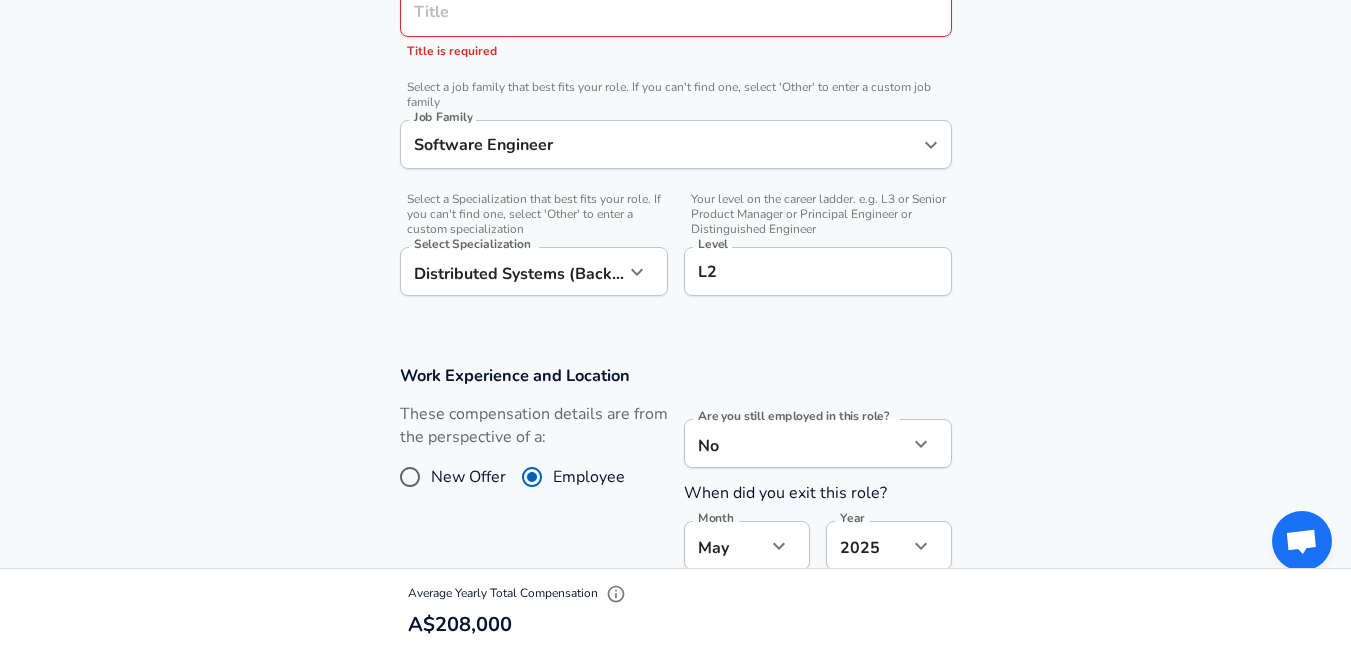 scroll, scrollTop: 0, scrollLeft: 0, axis: both 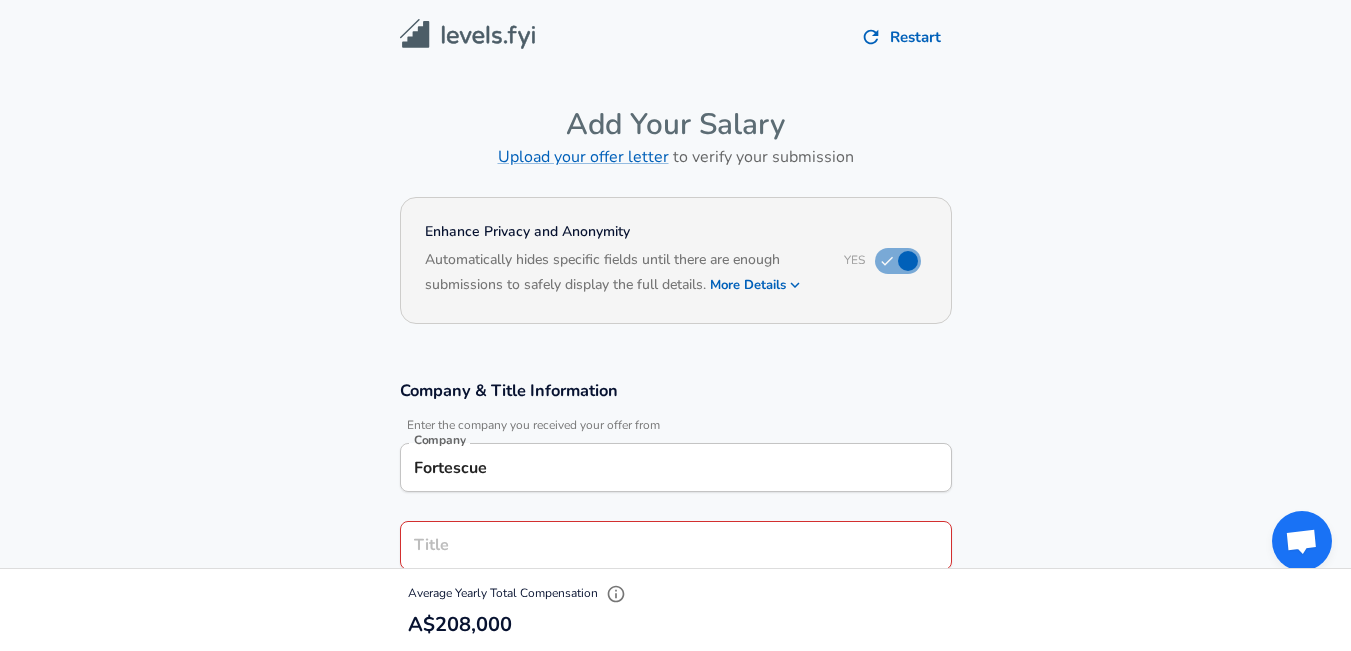 click on "Title" at bounding box center (676, 545) 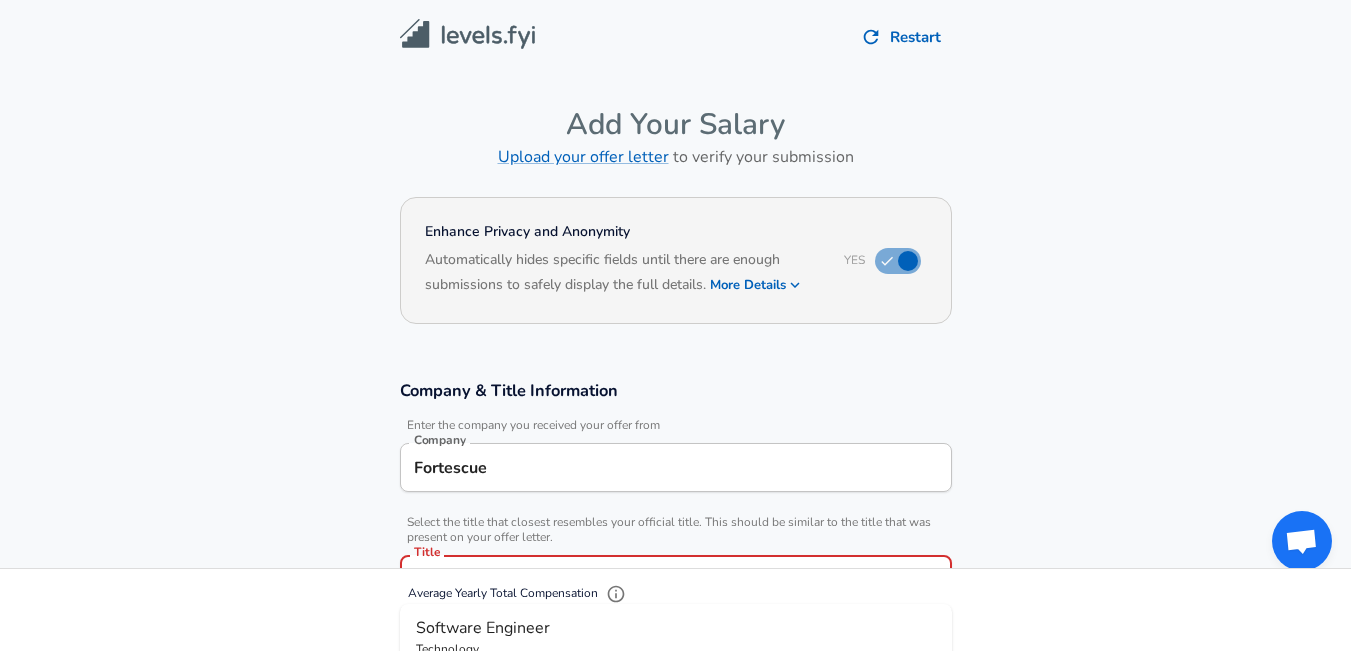 scroll, scrollTop: 40, scrollLeft: 0, axis: vertical 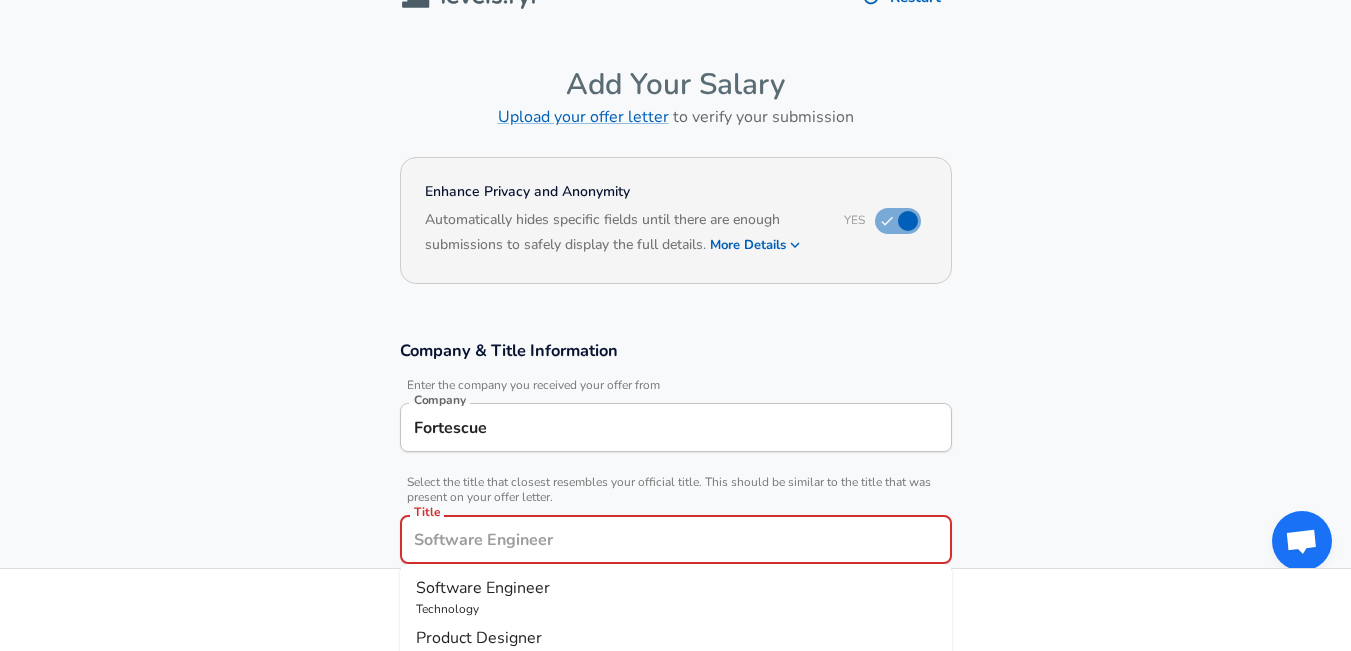click on "Software Engineer Technology" at bounding box center (676, 597) 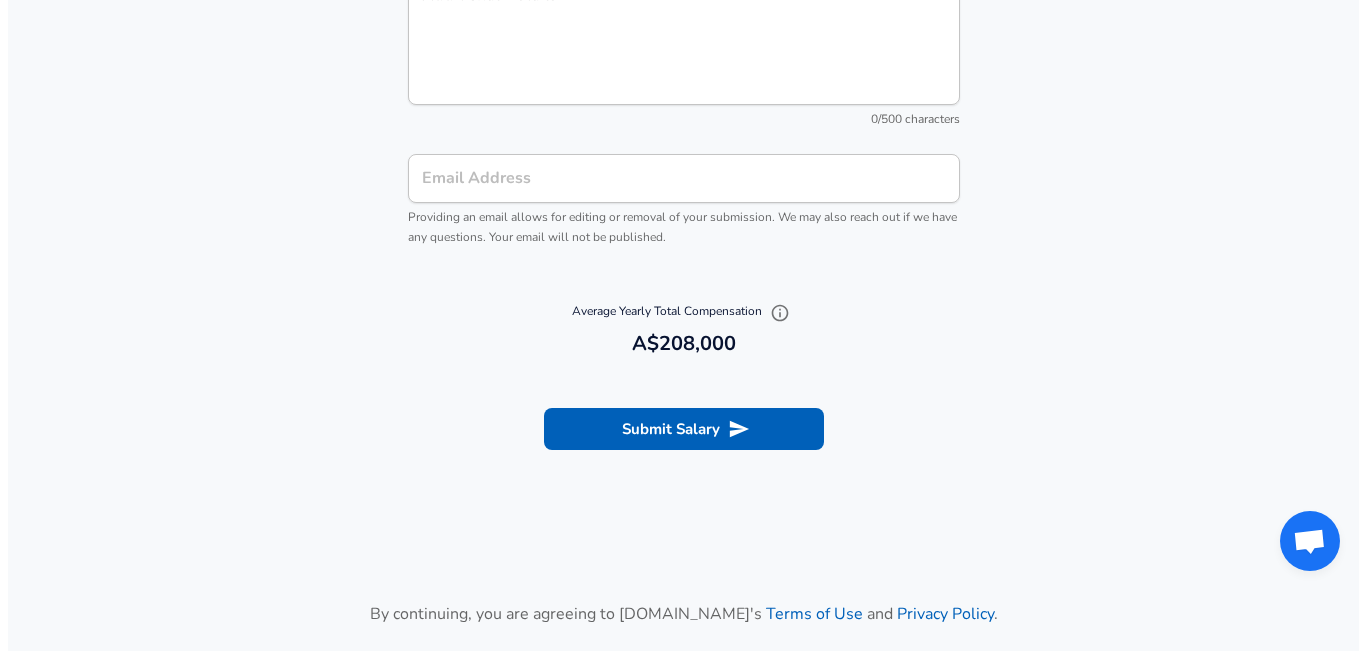 scroll, scrollTop: 2163, scrollLeft: 0, axis: vertical 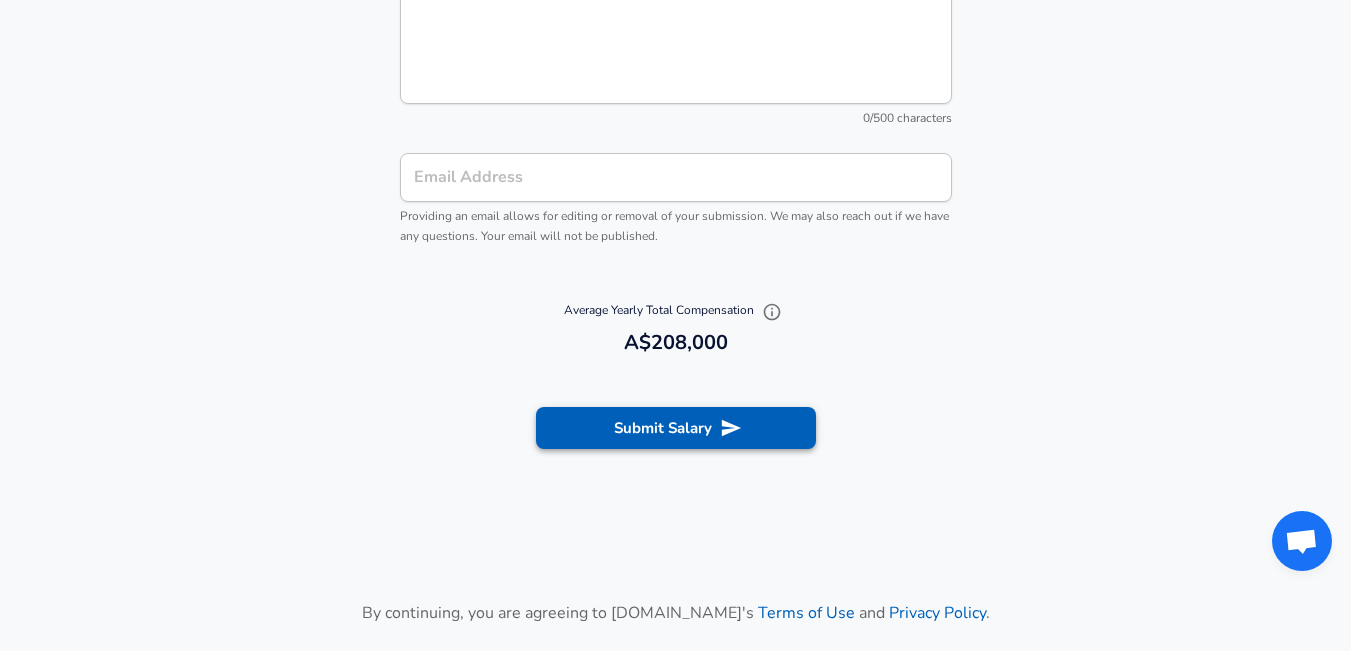 click on "Submit Salary" at bounding box center [676, 428] 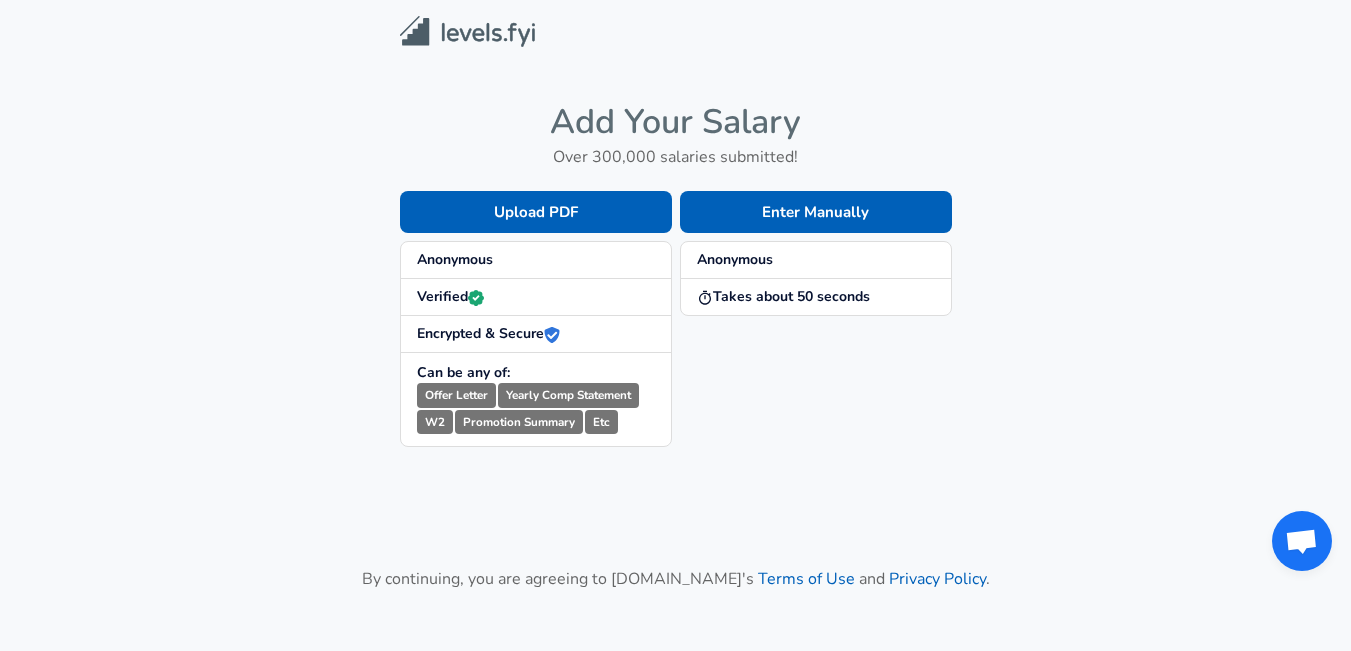 scroll, scrollTop: 0, scrollLeft: 0, axis: both 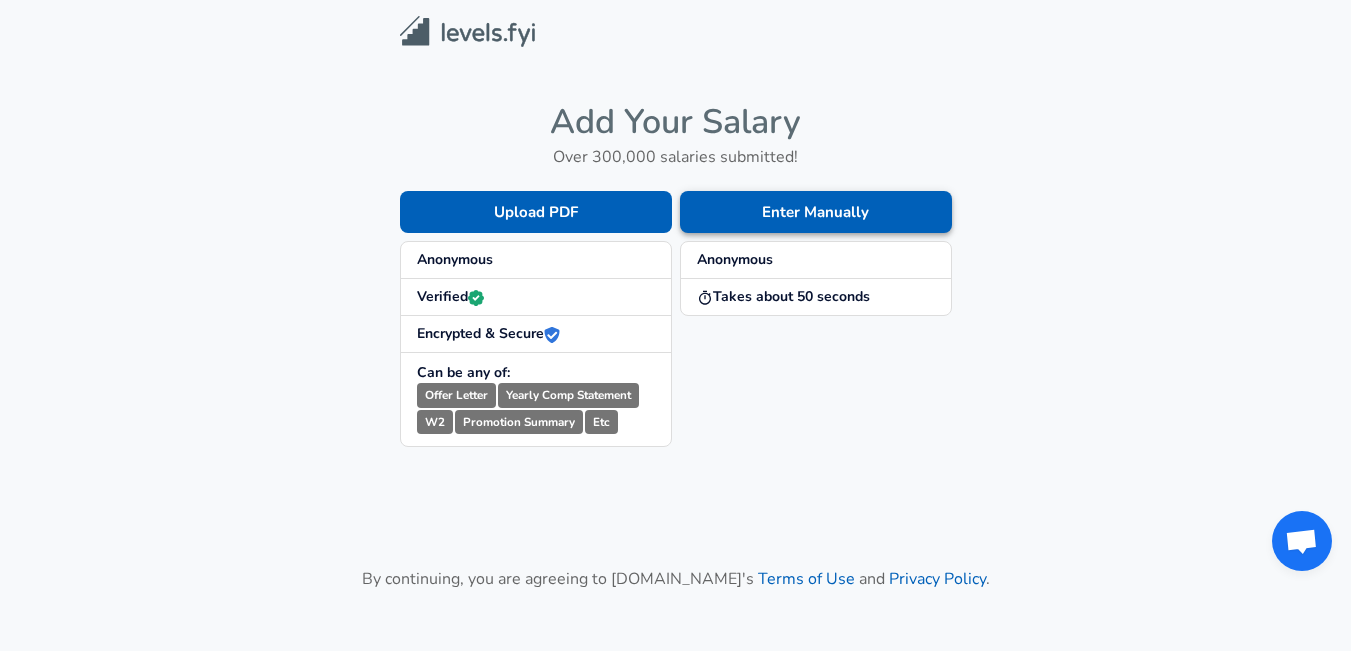 click on "Enter Manually" at bounding box center (816, 212) 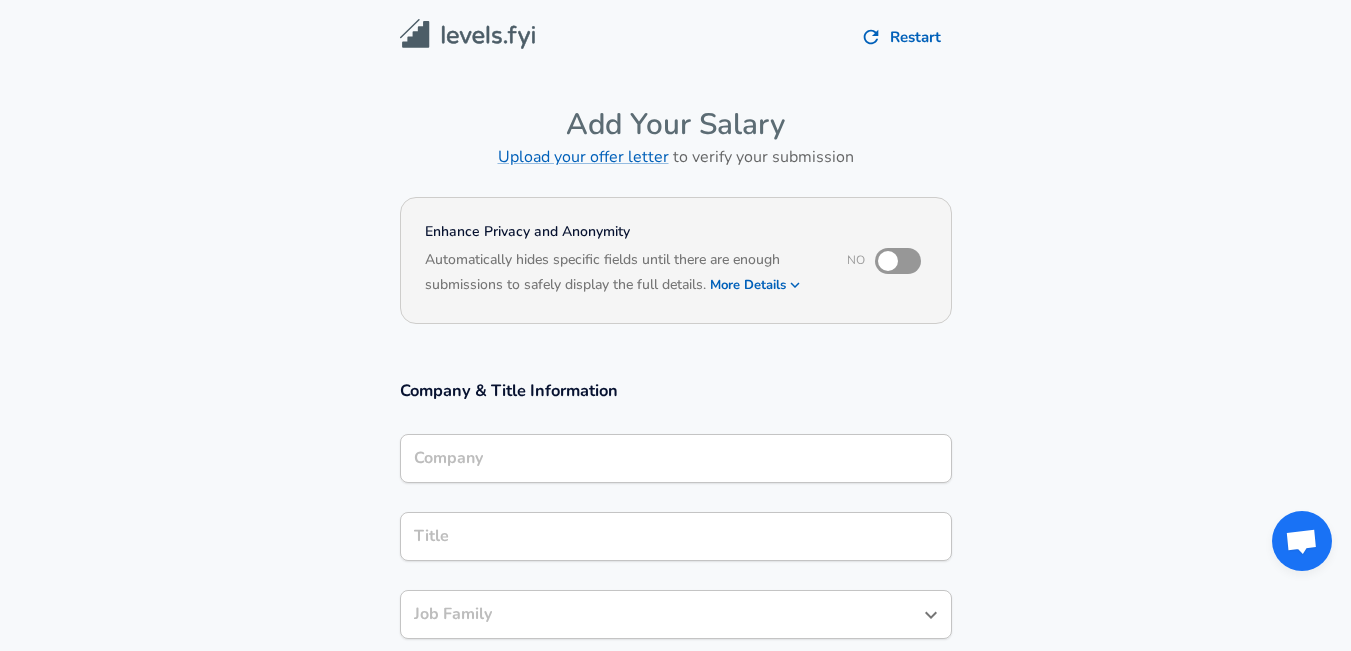 click at bounding box center (888, 261) 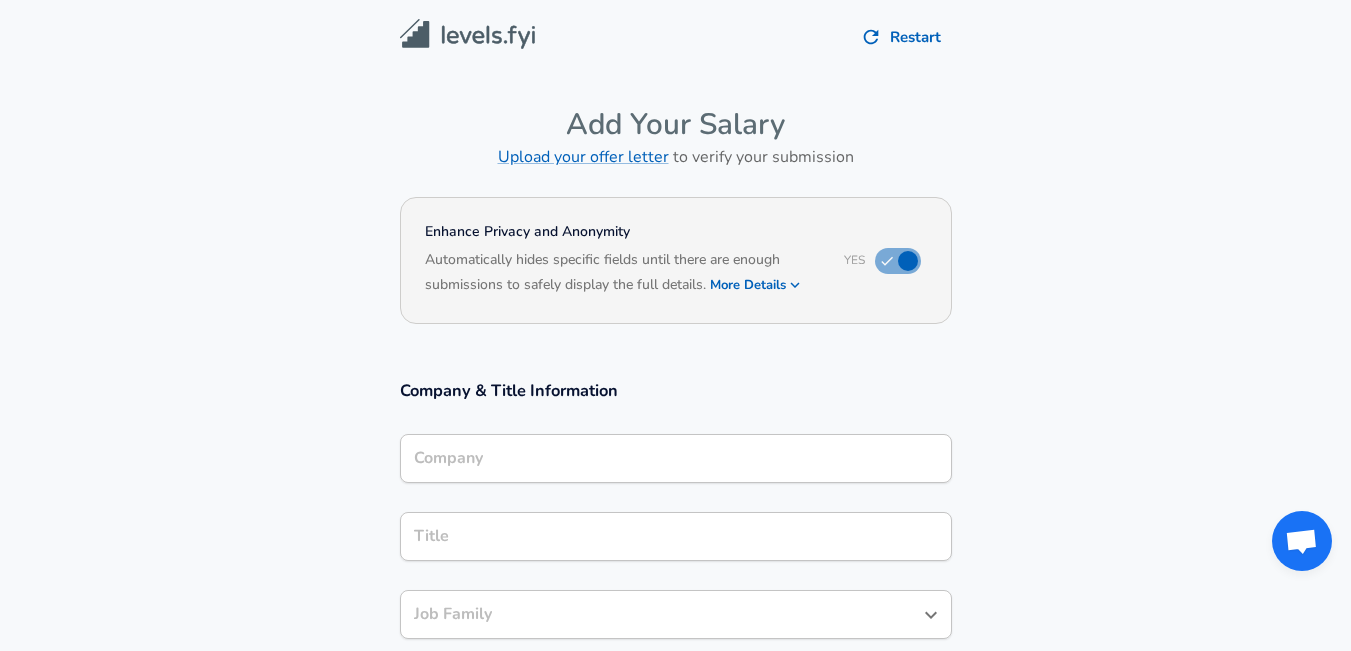 click on "Company" at bounding box center [676, 458] 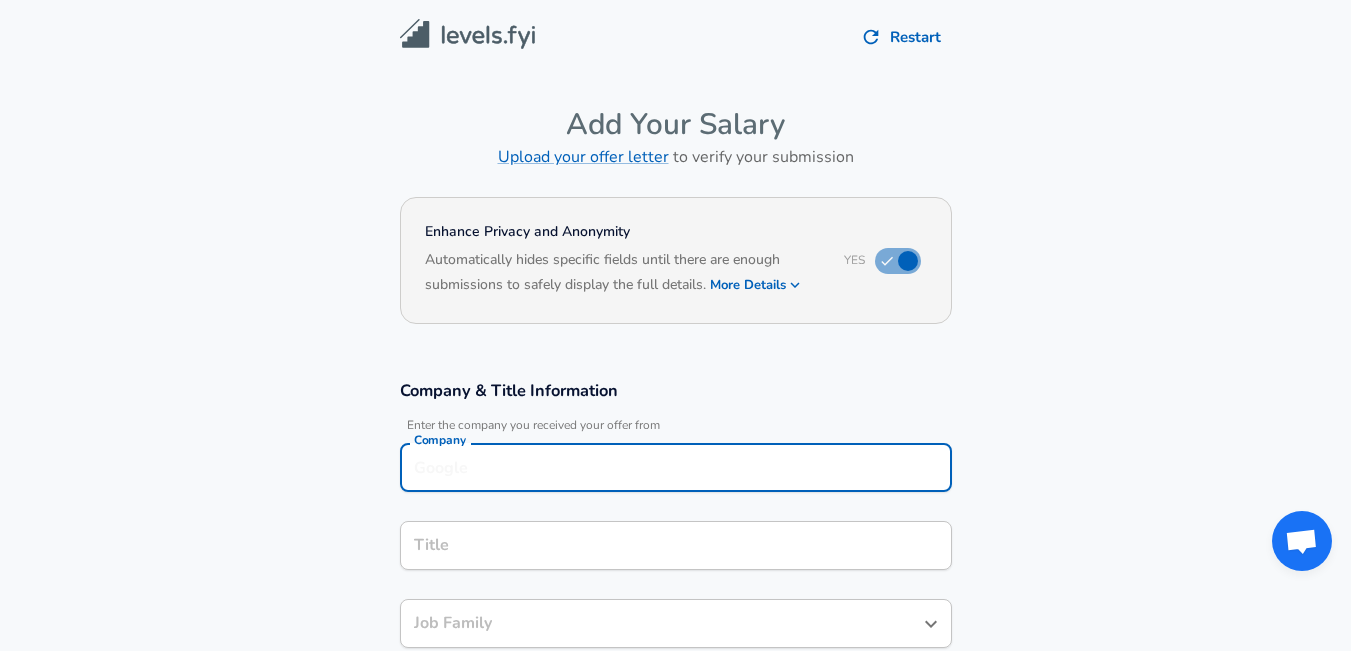 scroll, scrollTop: 20, scrollLeft: 0, axis: vertical 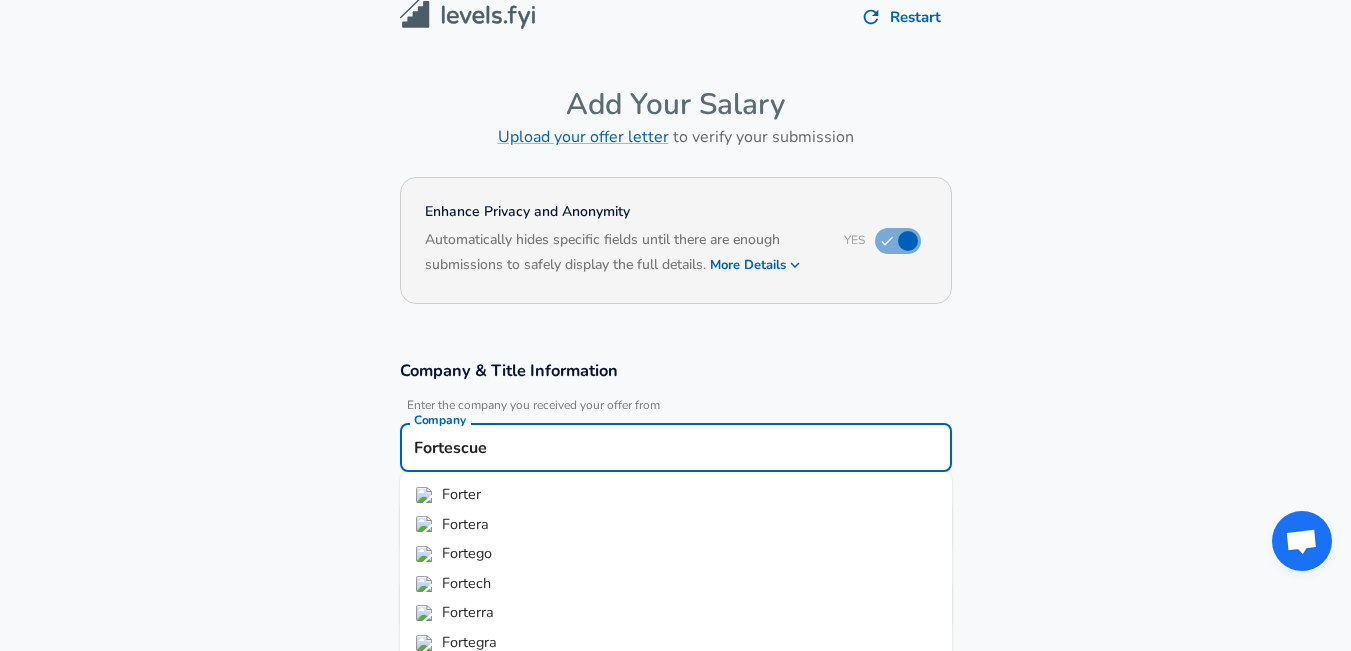 type on "Fortescue" 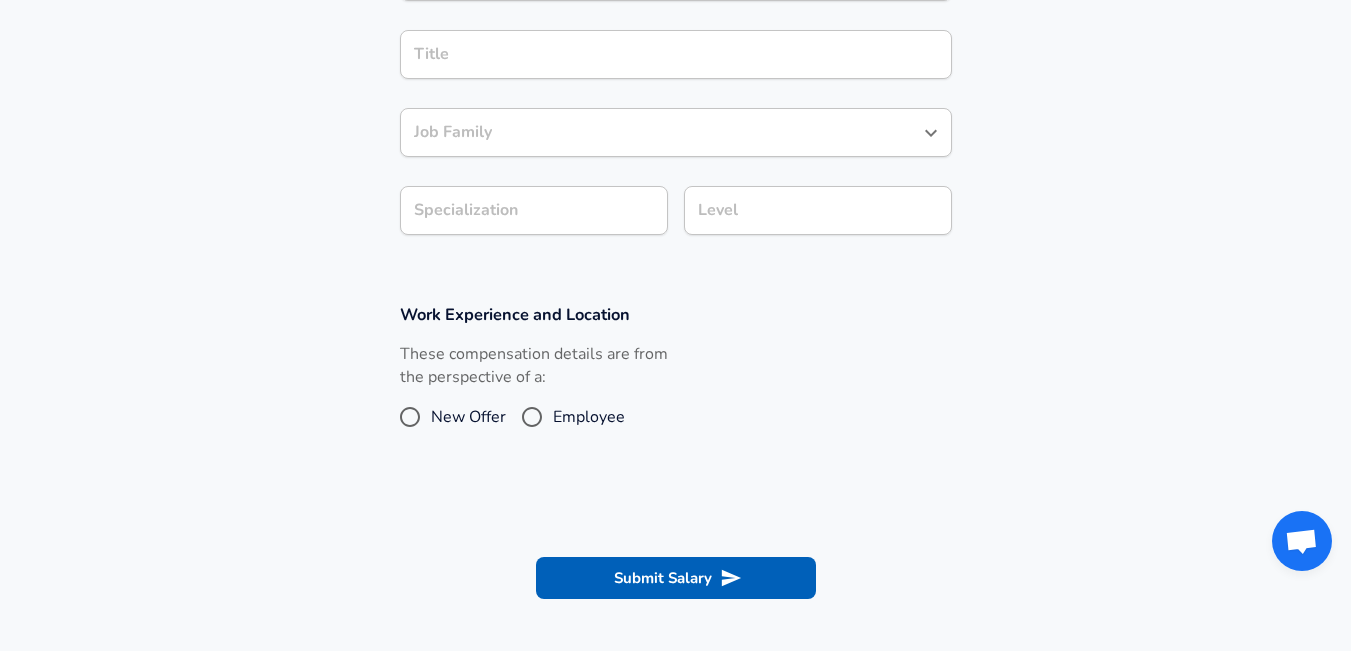 click on "Company & Title Information   Enter the company you received your offer from Company Fortescue Company Title Title Job Family Job Family Specialization Specialization Level Level" at bounding box center [676, 68] 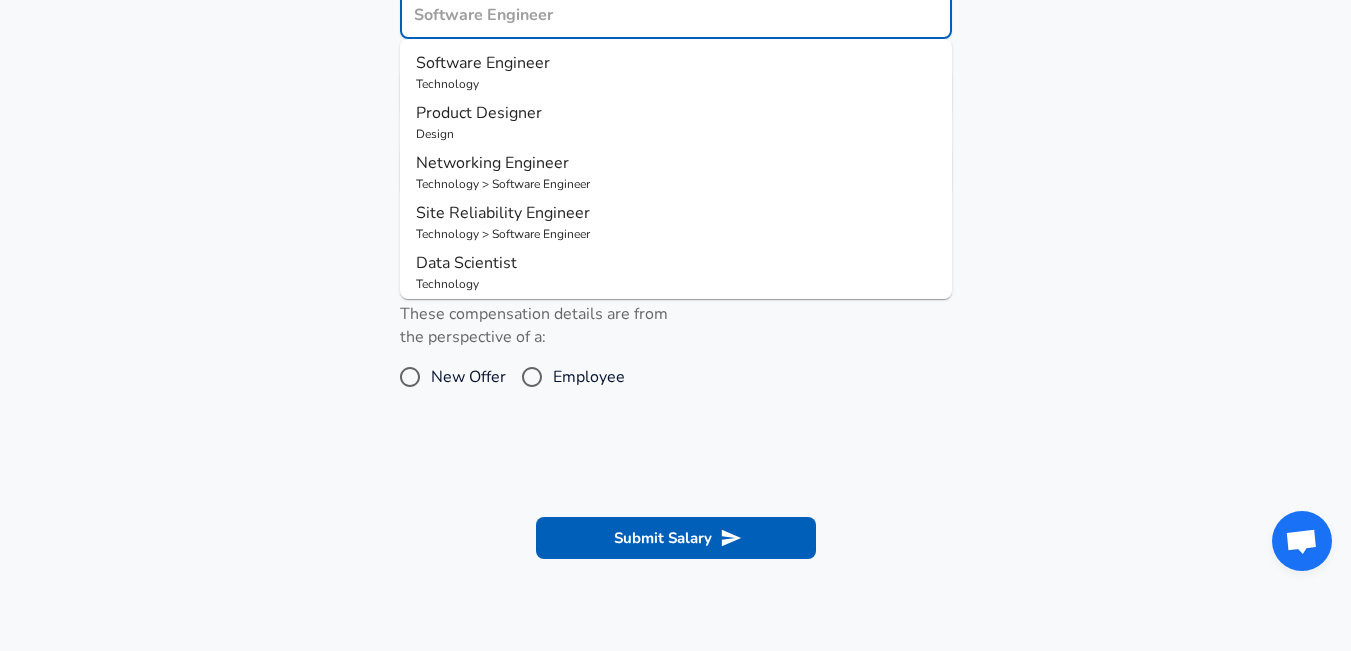 click on "Software Engineer" at bounding box center [483, 63] 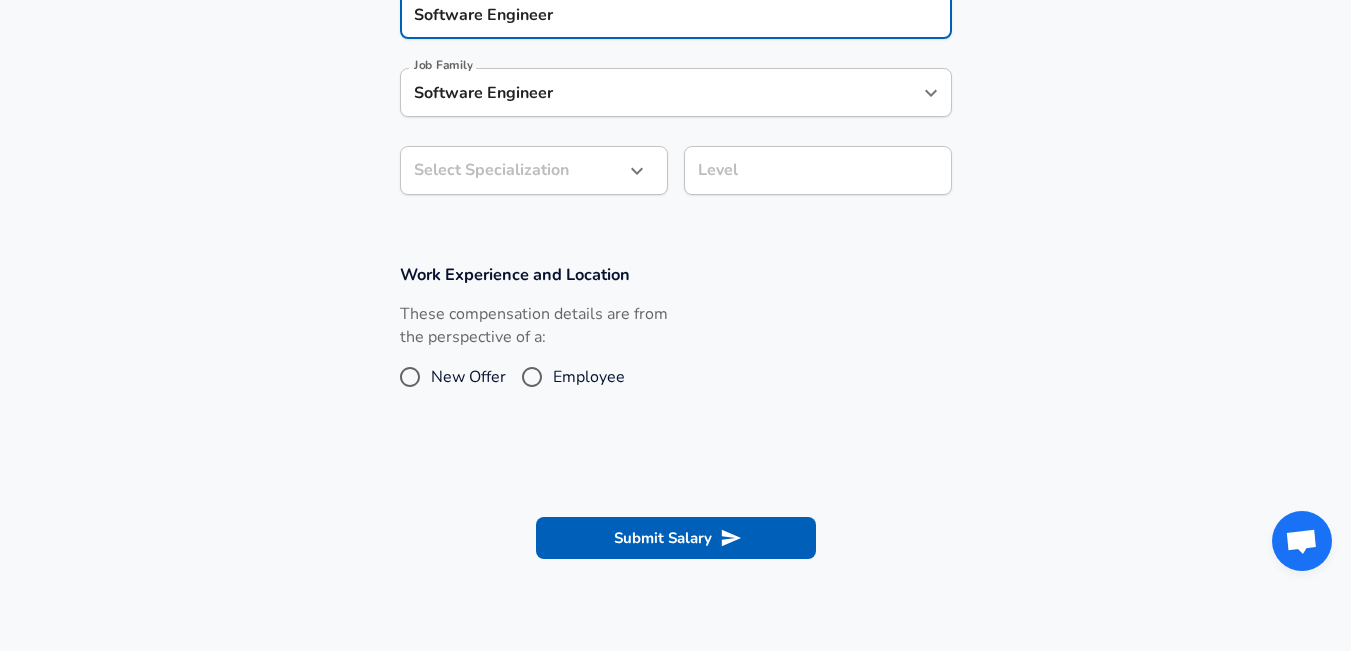 click on "Restart Add Your Salary Upload your offer letter   to verify your submission Enhance Privacy and Anonymity Yes Automatically hides specific fields until there are enough submissions to safely display the full details.   More Details Based on your submission and the data points that we have already collected, we will automatically hide and anonymize specific fields if there aren't enough data points to remain sufficiently anonymous. Company & Title Information   Enter the company you received your offer from Company Fortescue Company   Select the title that closest resembles your official title. This should be similar to the title that was present on your offer letter. Title Software Engineer Title Job Family Software Engineer Job Family Select Specialization ​ Select Specialization Level Level Work Experience and Location These compensation details are from the perspective of a: New Offer Employee Submit Salary By continuing, you are agreeing to Levels.fyi's   Terms of Use   and   Privacy Policy . 2025" at bounding box center (675, -240) 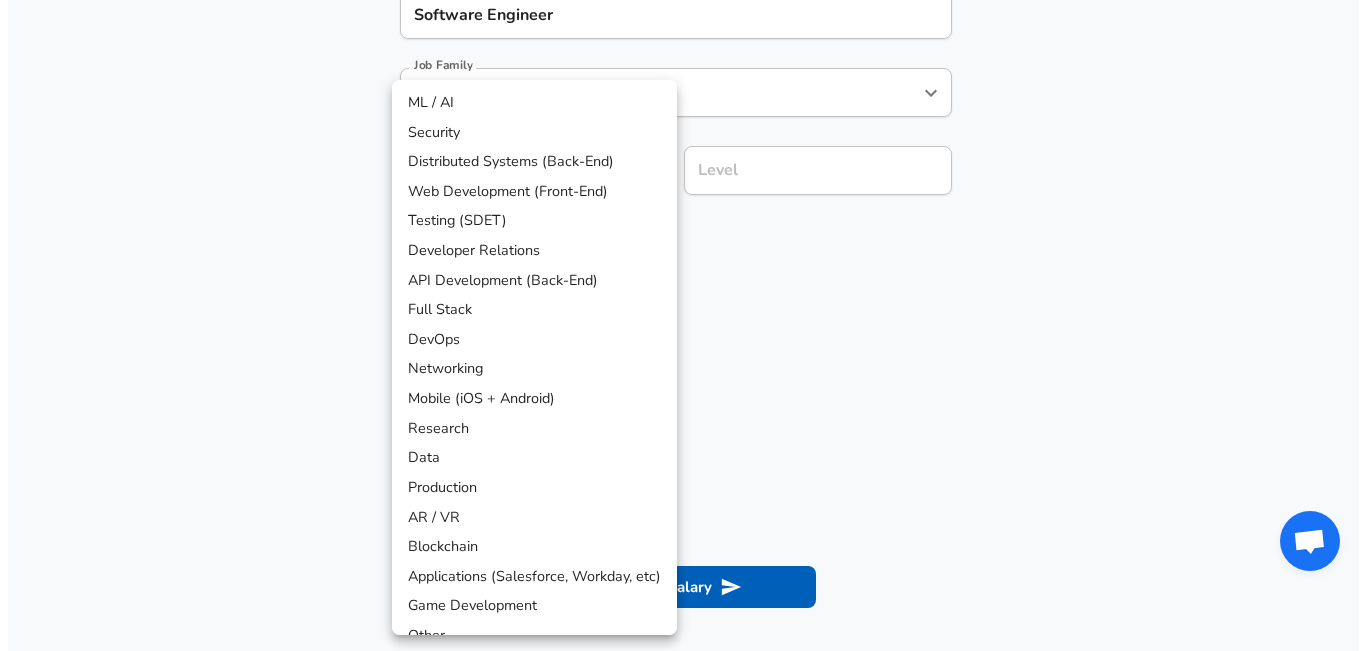 scroll, scrollTop: 625, scrollLeft: 0, axis: vertical 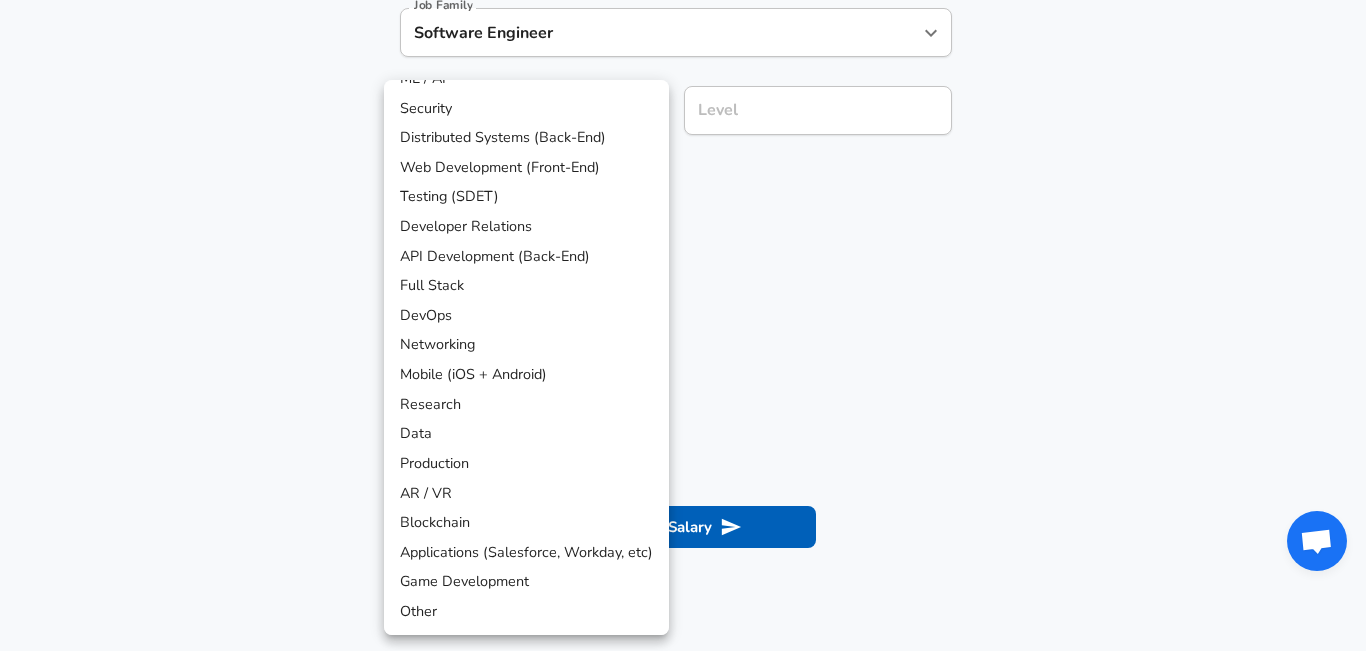 click on "Distributed Systems (Back-End)" at bounding box center (526, 138) 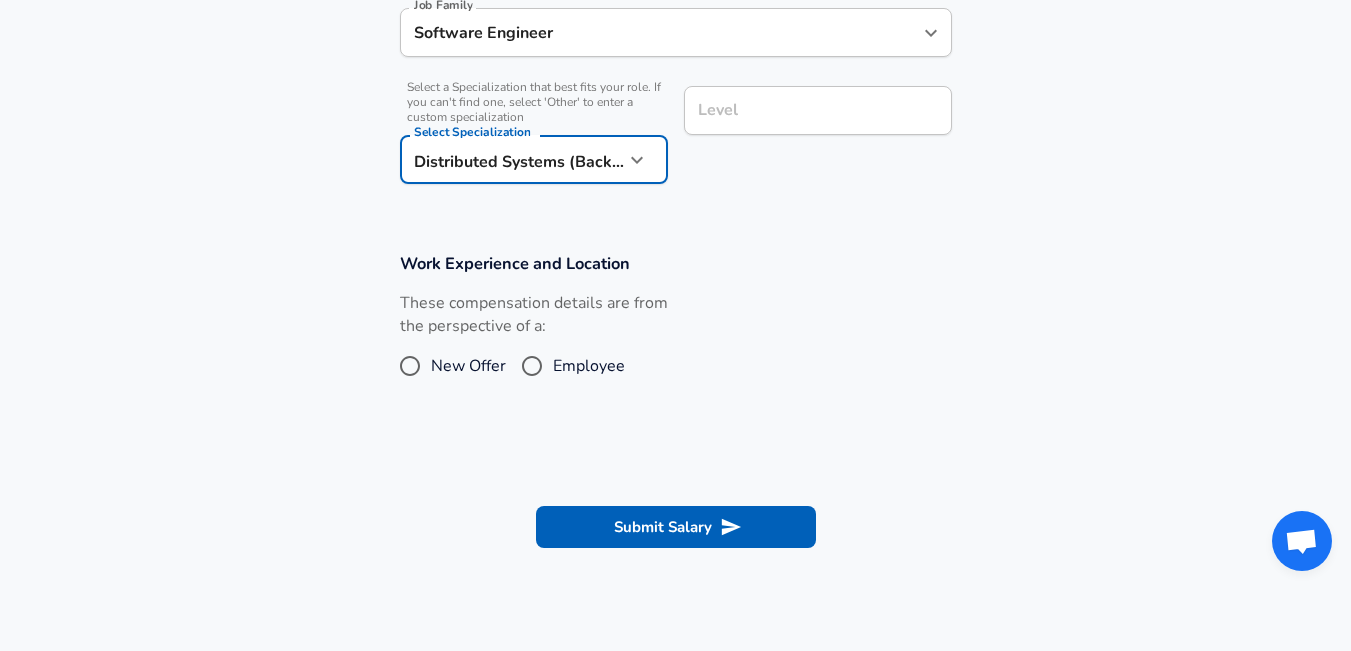 click on "Level" at bounding box center [818, 110] 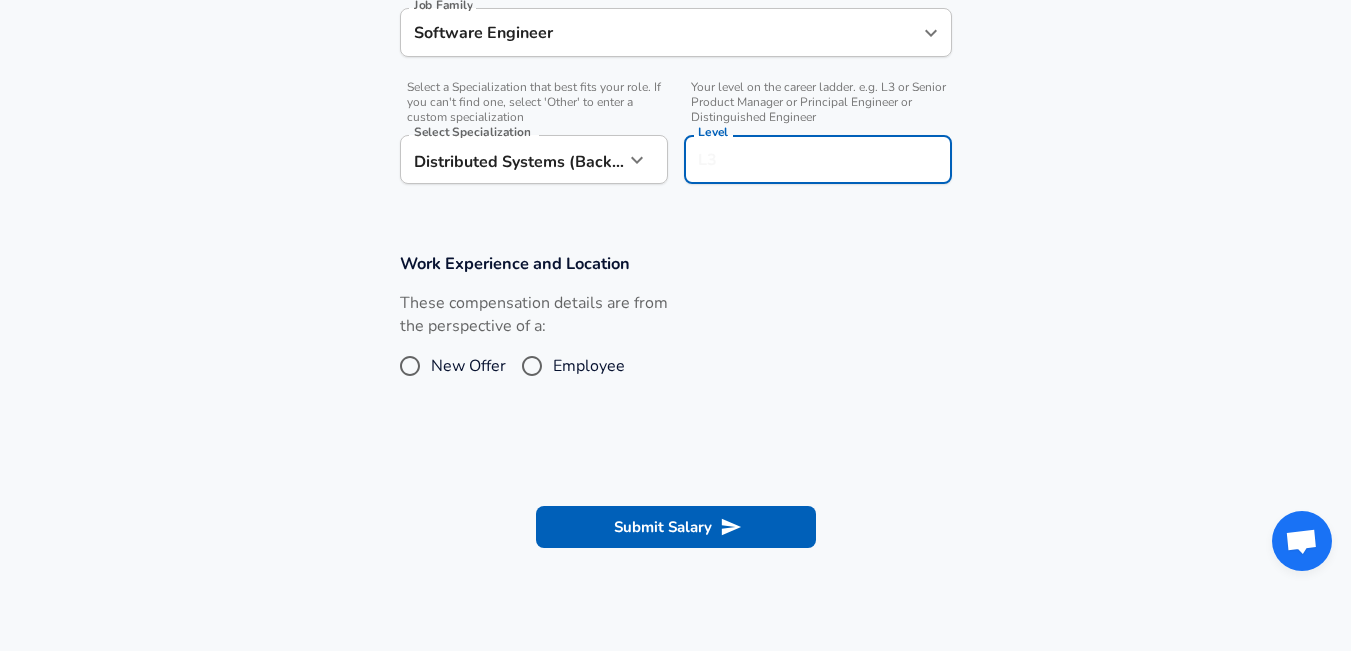 scroll, scrollTop: 665, scrollLeft: 0, axis: vertical 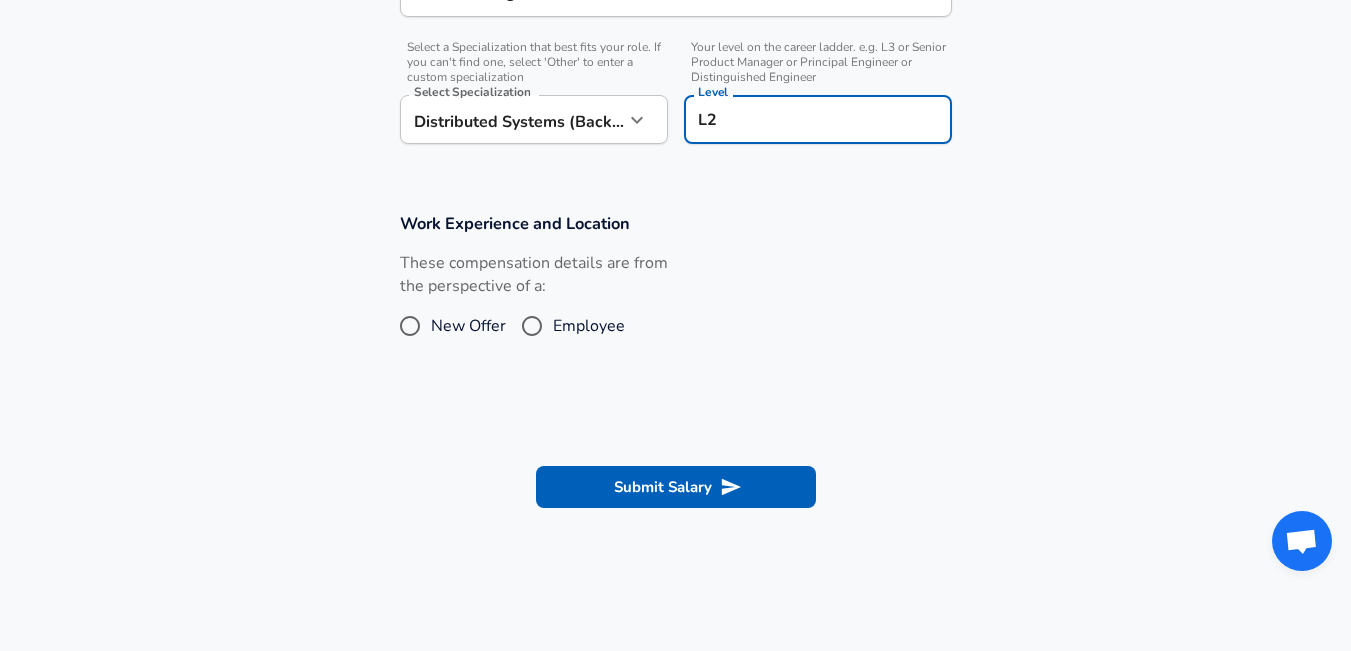 type on "L2" 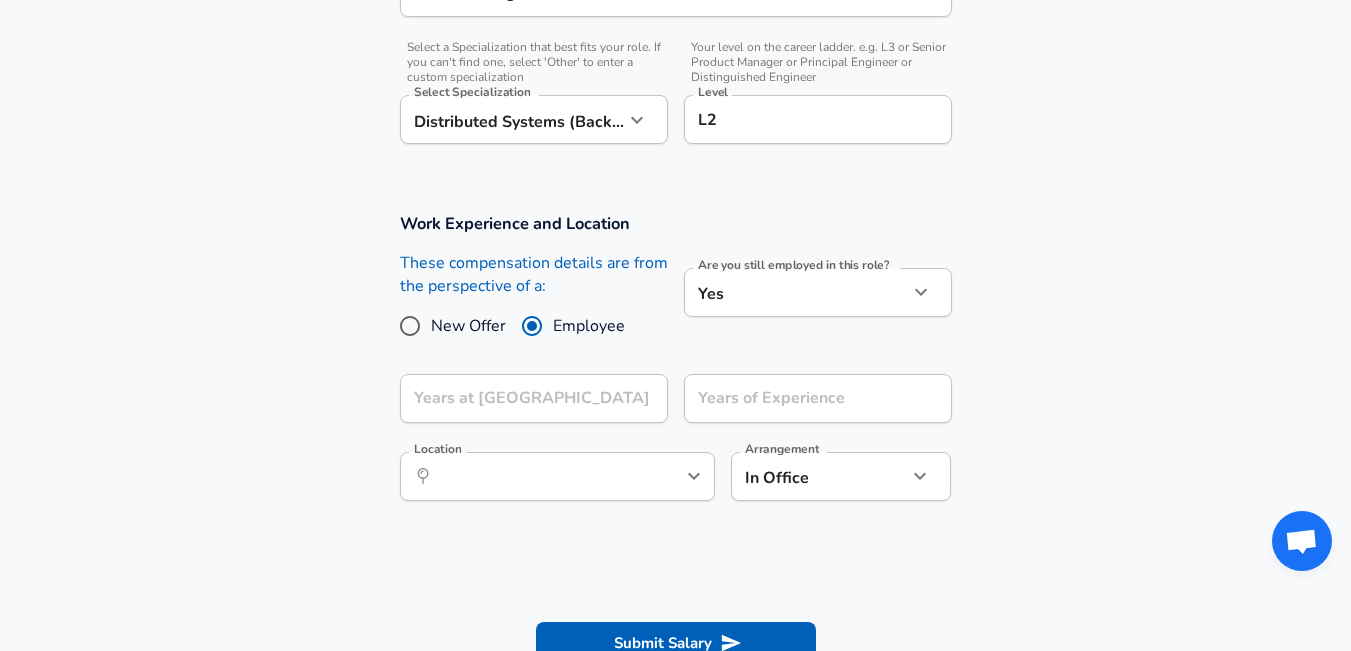 click on "Restart Add Your Salary Upload your offer letter   to verify your submission Enhance Privacy and Anonymity Yes Automatically hides specific fields until there are enough submissions to safely display the full details.   More Details Based on your submission and the data points that we have already collected, we will automatically hide and anonymize specific fields if there aren't enough data points to remain sufficiently anonymous. Company & Title Information   Enter the company you received your offer from Company Fortescue Company   Select the title that closest resembles your official title. This should be similar to the title that was present on your offer letter. Title Software Engineer Title Job Family Software Engineer Job Family   Select a Specialization that best fits your role. If you can't find one, select 'Other' to enter a custom specialization Select Specialization Distributed Systems (Back-End) Distributed Systems (Back-End) Select Specialization   Level L2 Level Work Experience and Location" at bounding box center [675, -340] 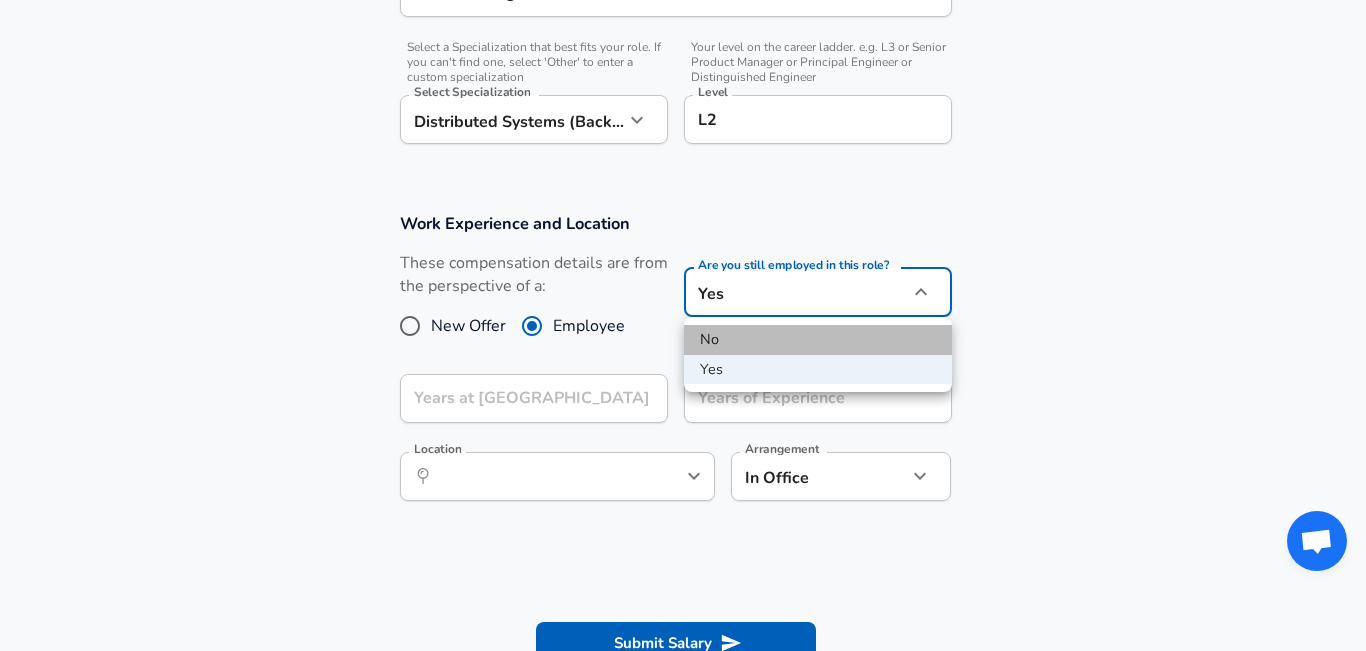 click on "No" at bounding box center (818, 340) 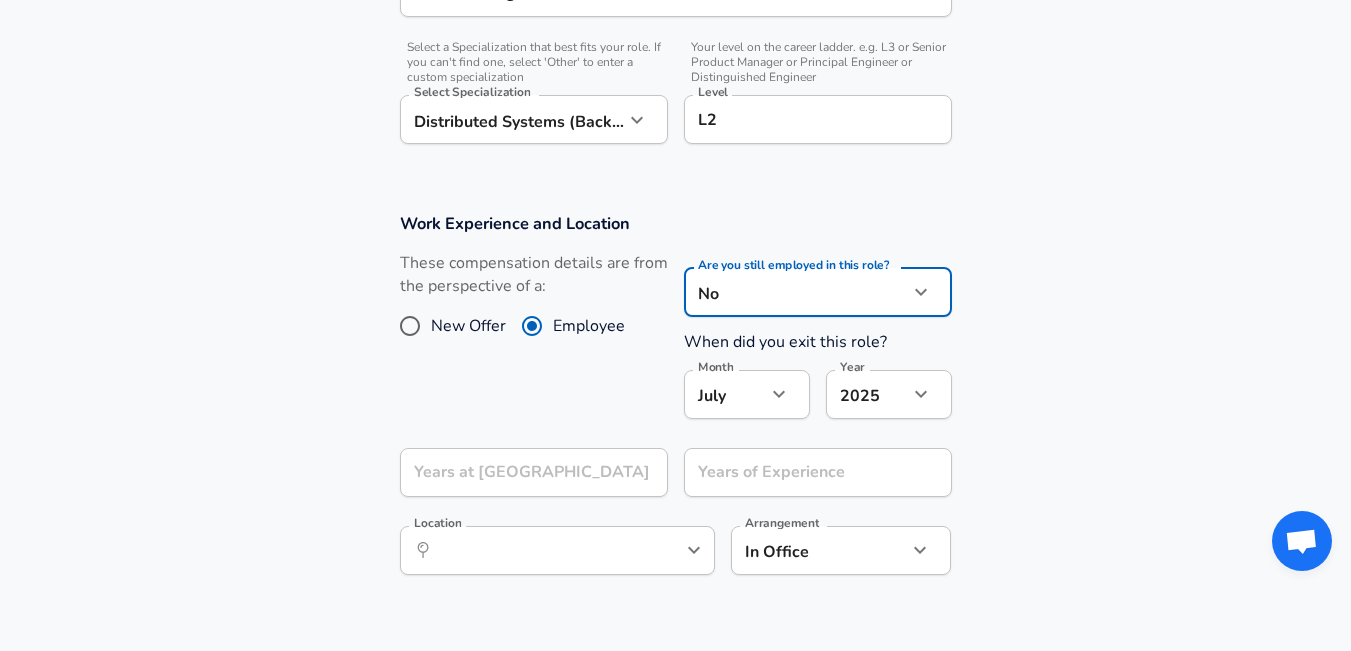 click on "Restart Add Your Salary Upload your offer letter   to verify your submission Enhance Privacy and Anonymity Yes Automatically hides specific fields until there are enough submissions to safely display the full details.   More Details Based on your submission and the data points that we have already collected, we will automatically hide and anonymize specific fields if there aren't enough data points to remain sufficiently anonymous. Company & Title Information   Enter the company you received your offer from Company Fortescue Company   Select the title that closest resembles your official title. This should be similar to the title that was present on your offer letter. Title Software Engineer Title Job Family Software Engineer Job Family   Select a Specialization that best fits your role. If you can't find one, select 'Other' to enter a custom specialization Select Specialization Distributed Systems (Back-End) Distributed Systems (Back-End) Select Specialization   Level L2 Level Work Experience and Location No" at bounding box center (675, -340) 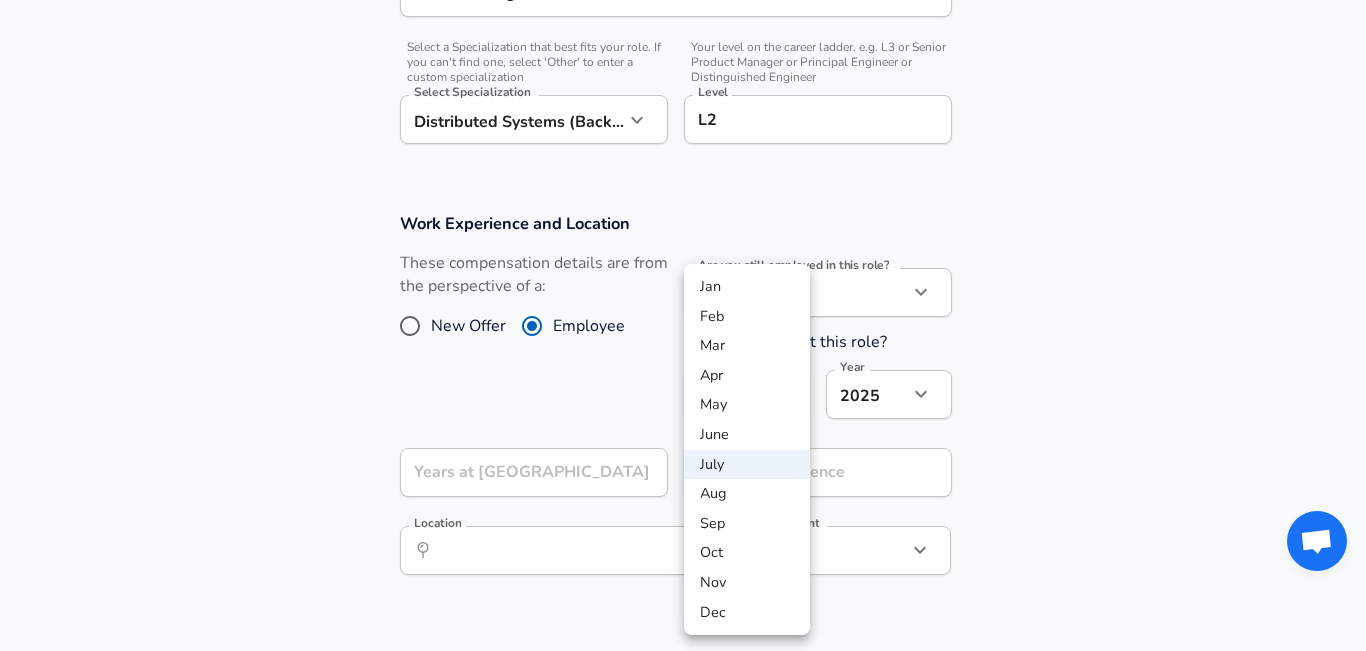 click on "May" at bounding box center (747, 405) 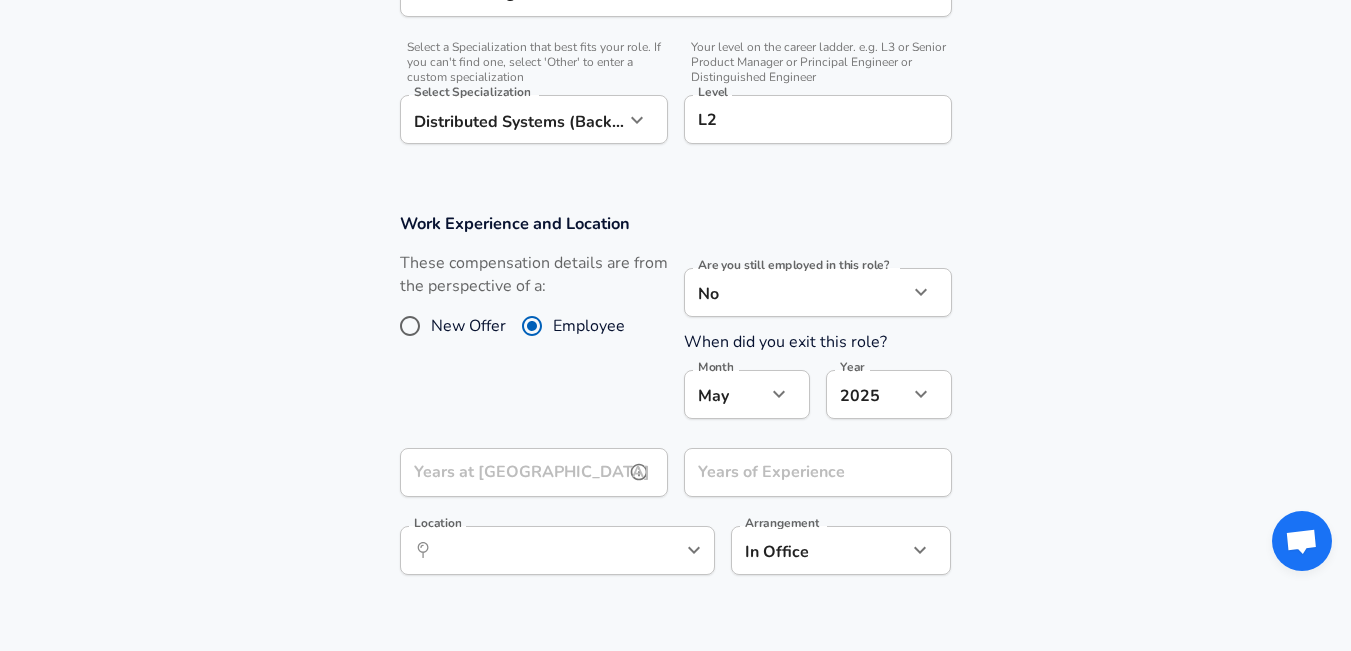 click on "Years at [GEOGRAPHIC_DATA]" at bounding box center [512, 472] 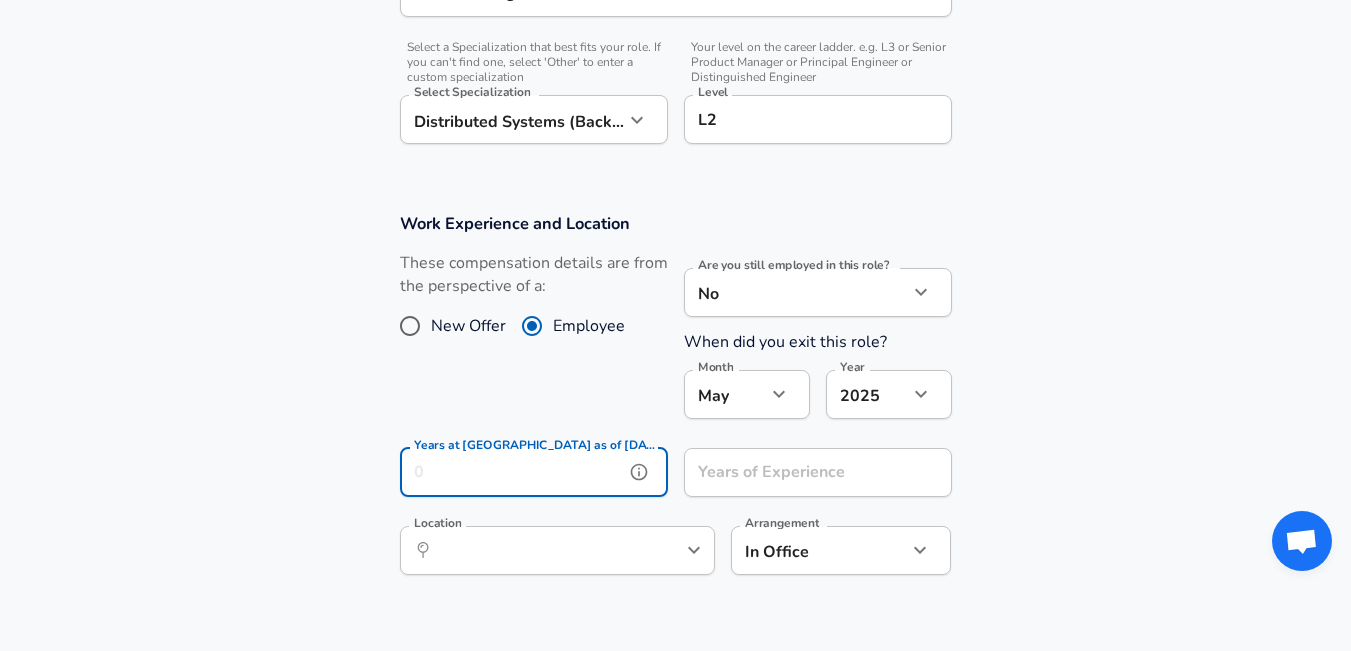 type on "2" 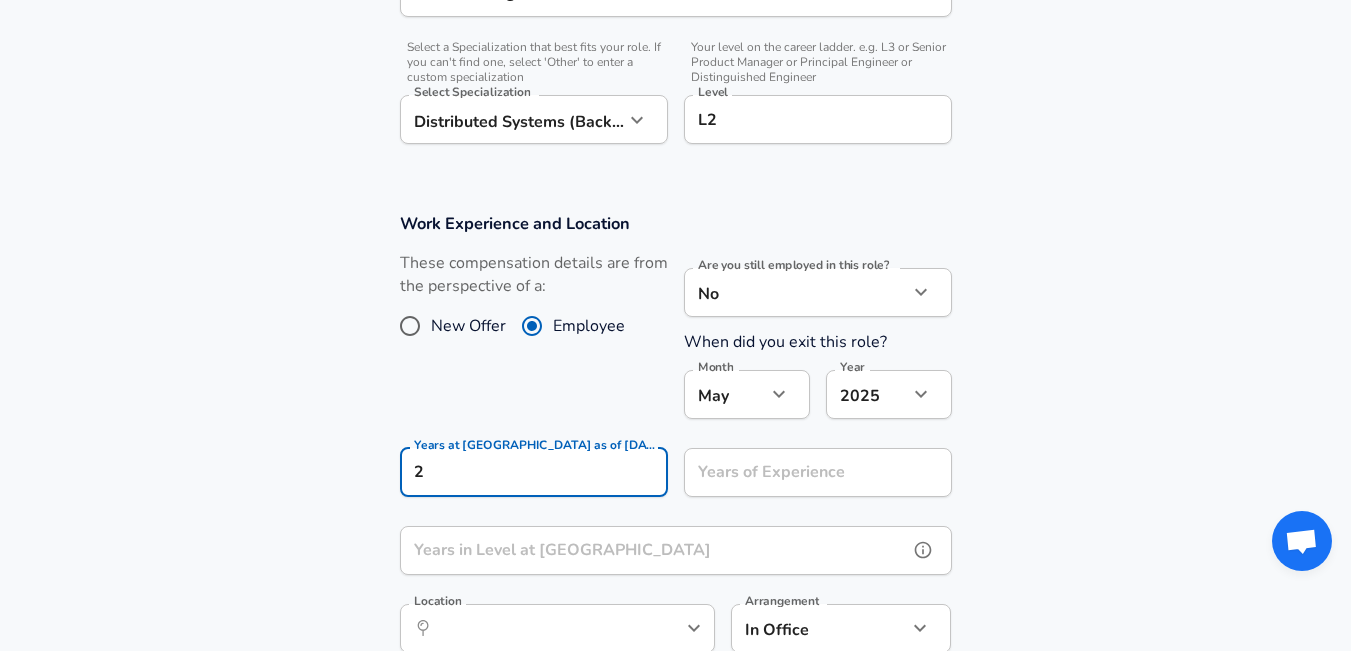 click on "Years in Level at [GEOGRAPHIC_DATA]" at bounding box center [654, 550] 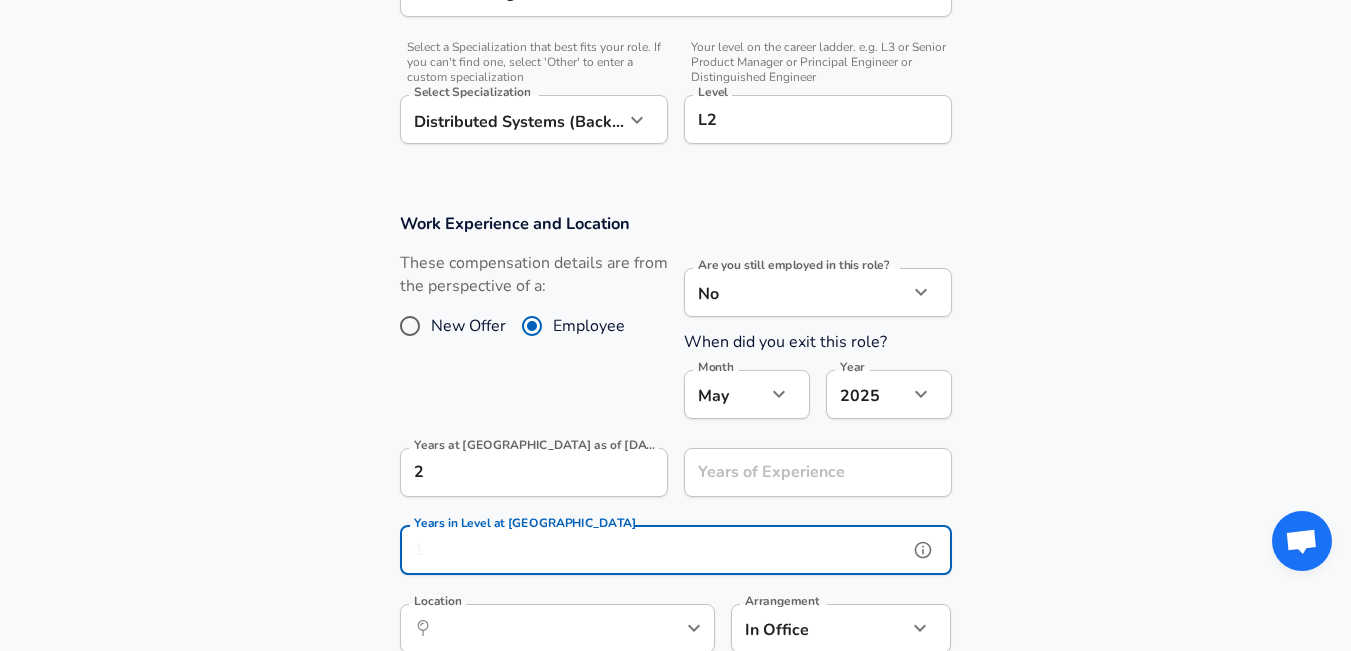 type on "1" 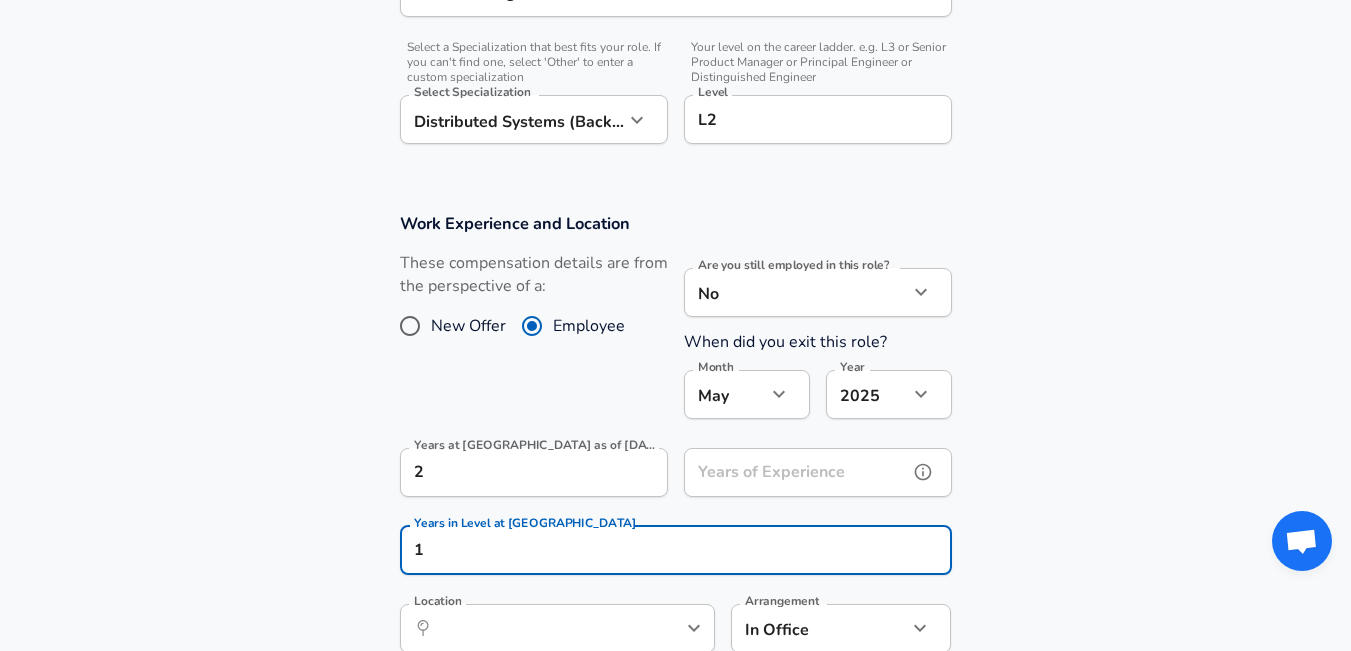 click on "Years of Experience" at bounding box center (796, 472) 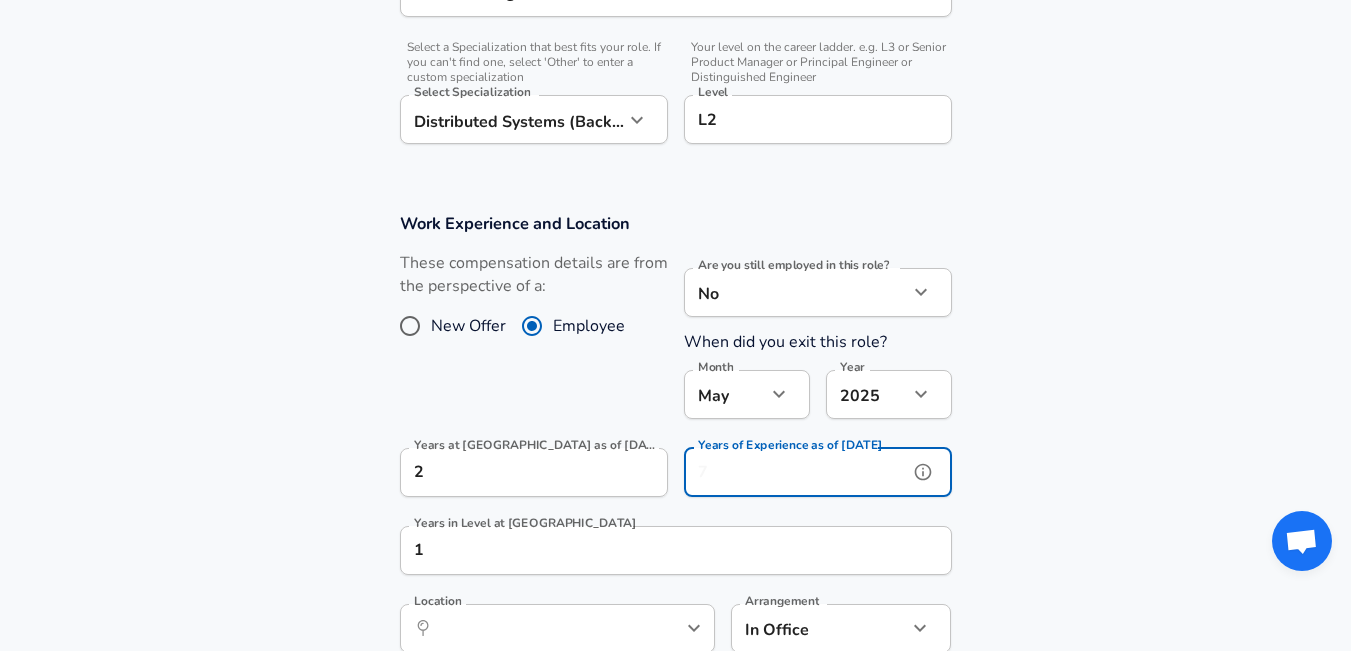 type on "10" 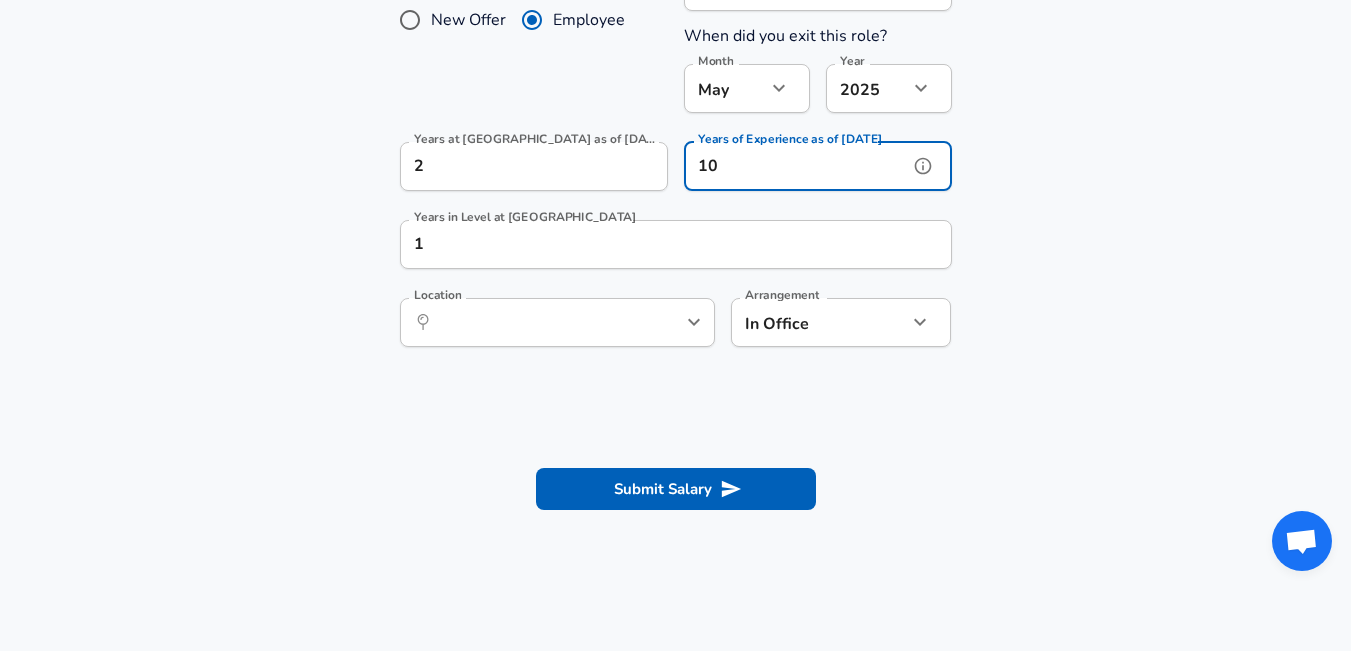 scroll, scrollTop: 976, scrollLeft: 0, axis: vertical 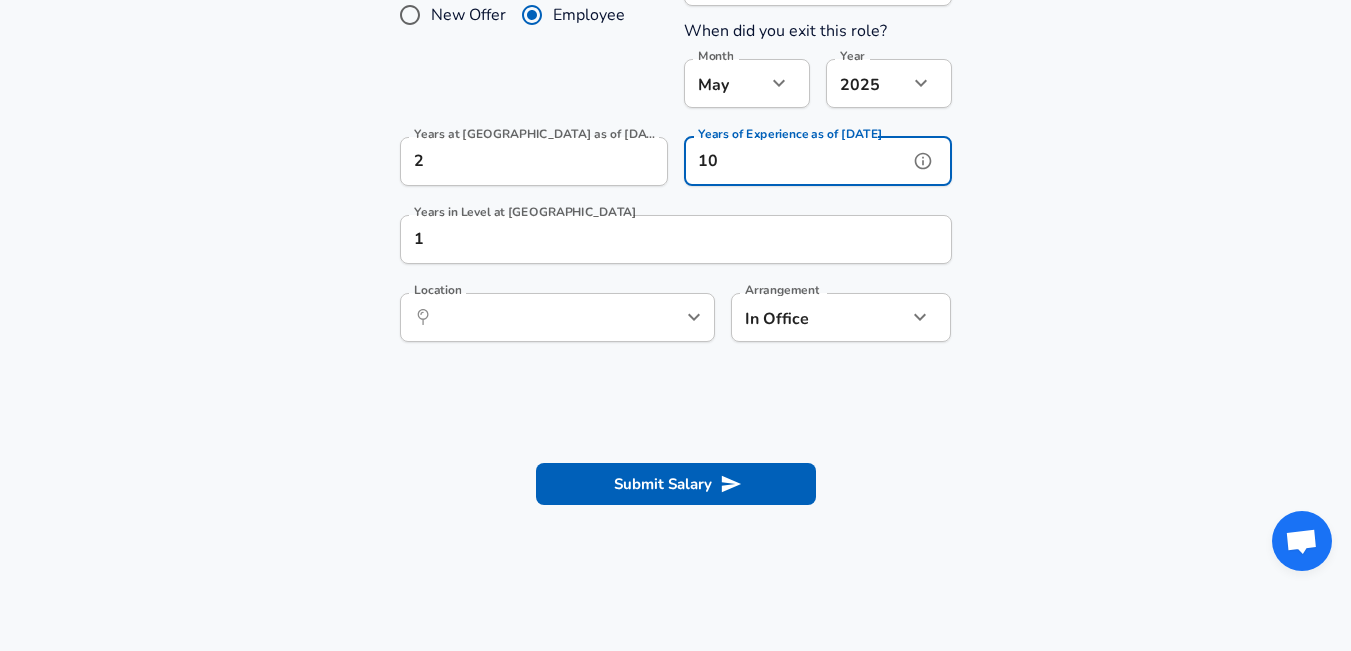 click 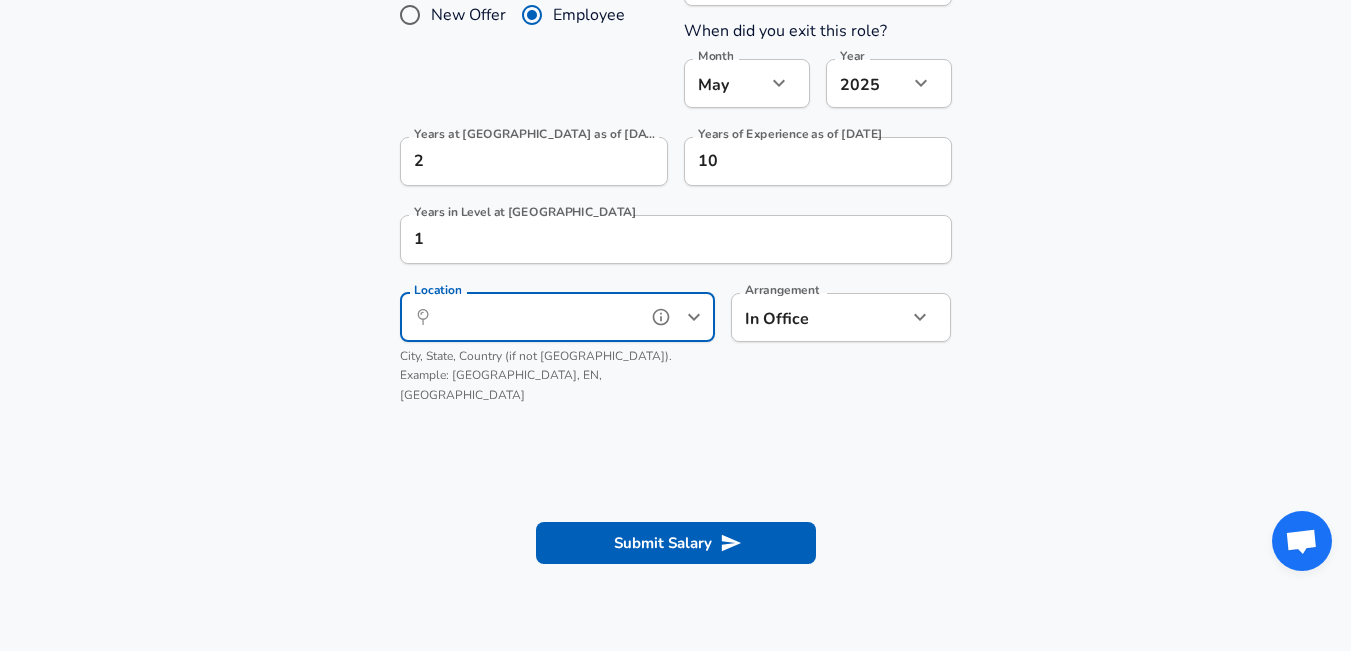 click on "Location" at bounding box center (535, 317) 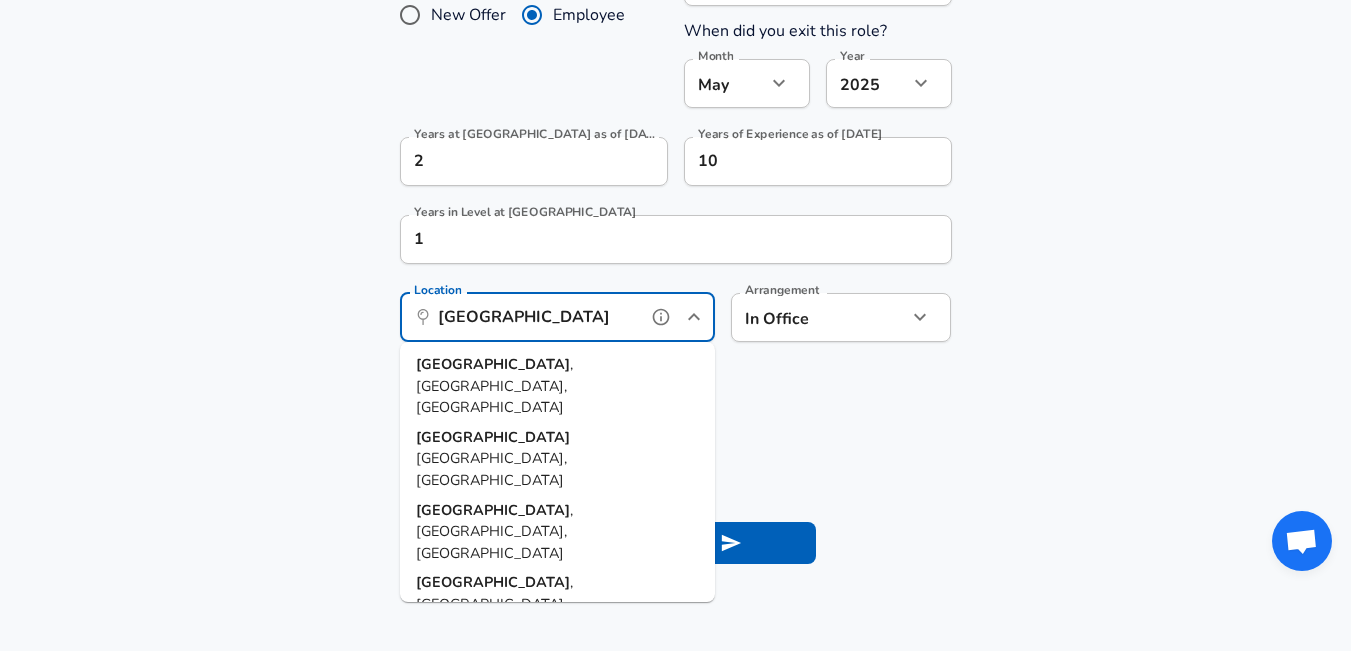 click on ", WA, Australia" at bounding box center (494, 385) 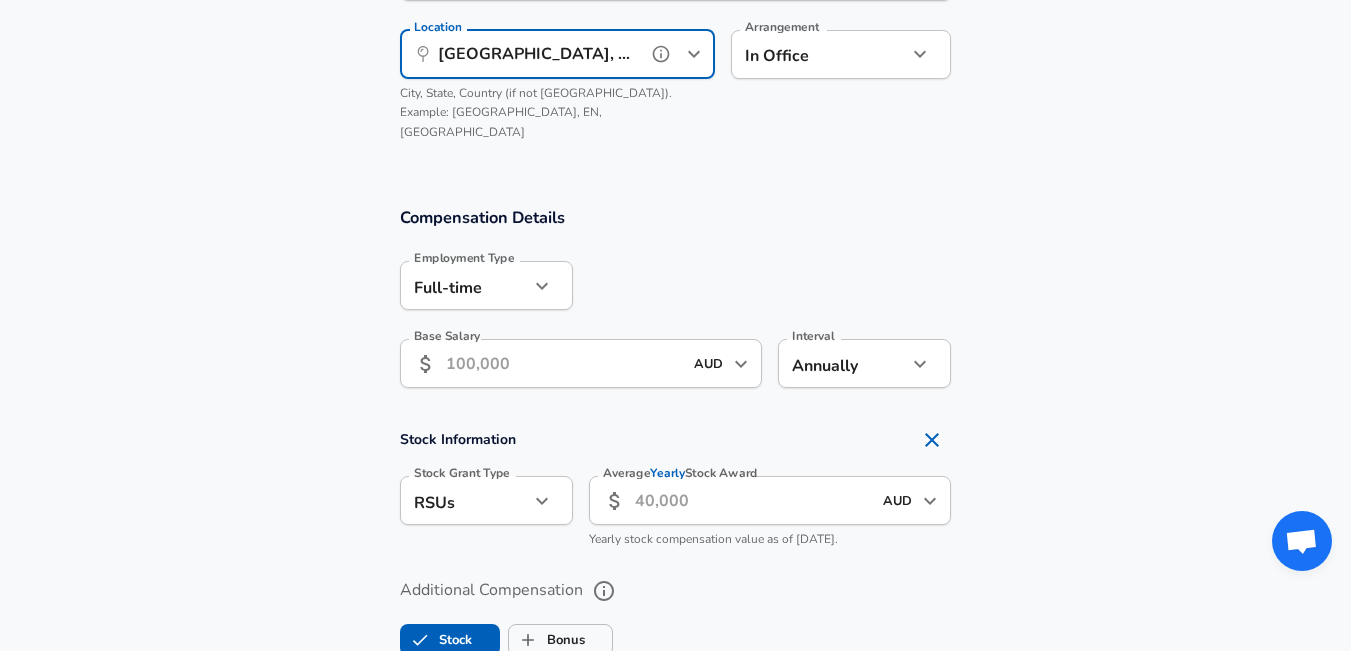 scroll, scrollTop: 1241, scrollLeft: 0, axis: vertical 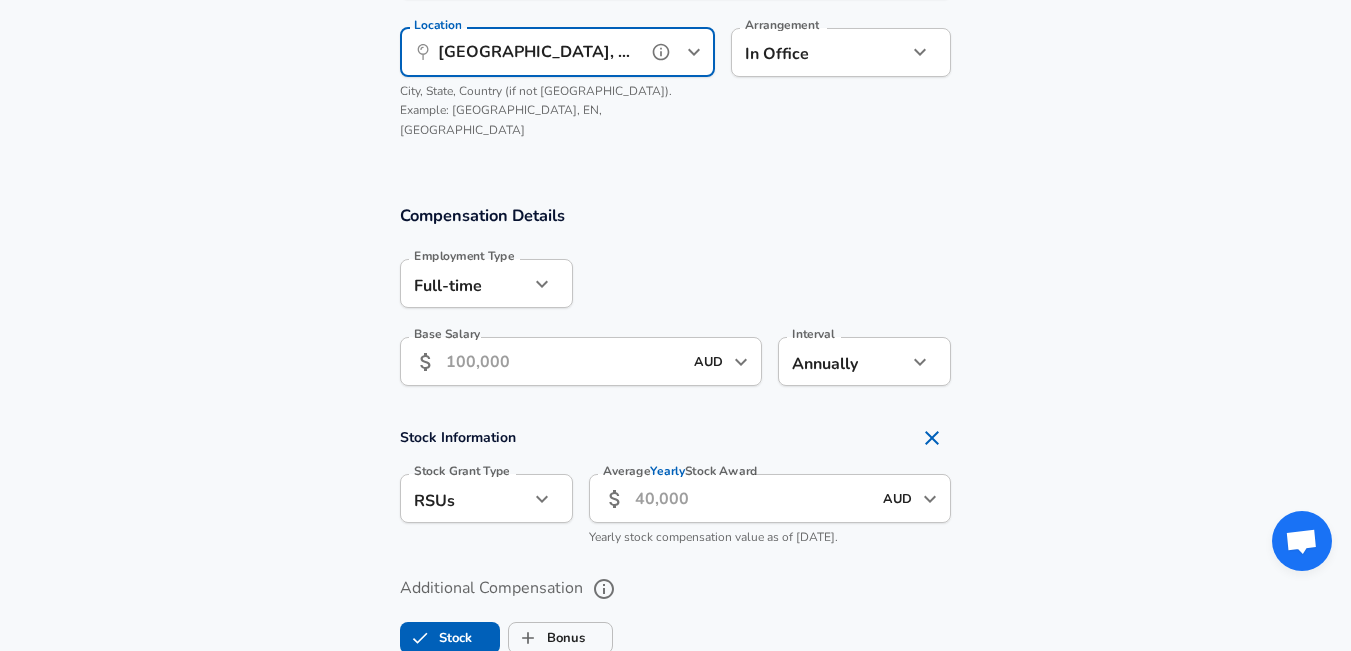 type on "[GEOGRAPHIC_DATA], [GEOGRAPHIC_DATA], [GEOGRAPHIC_DATA]" 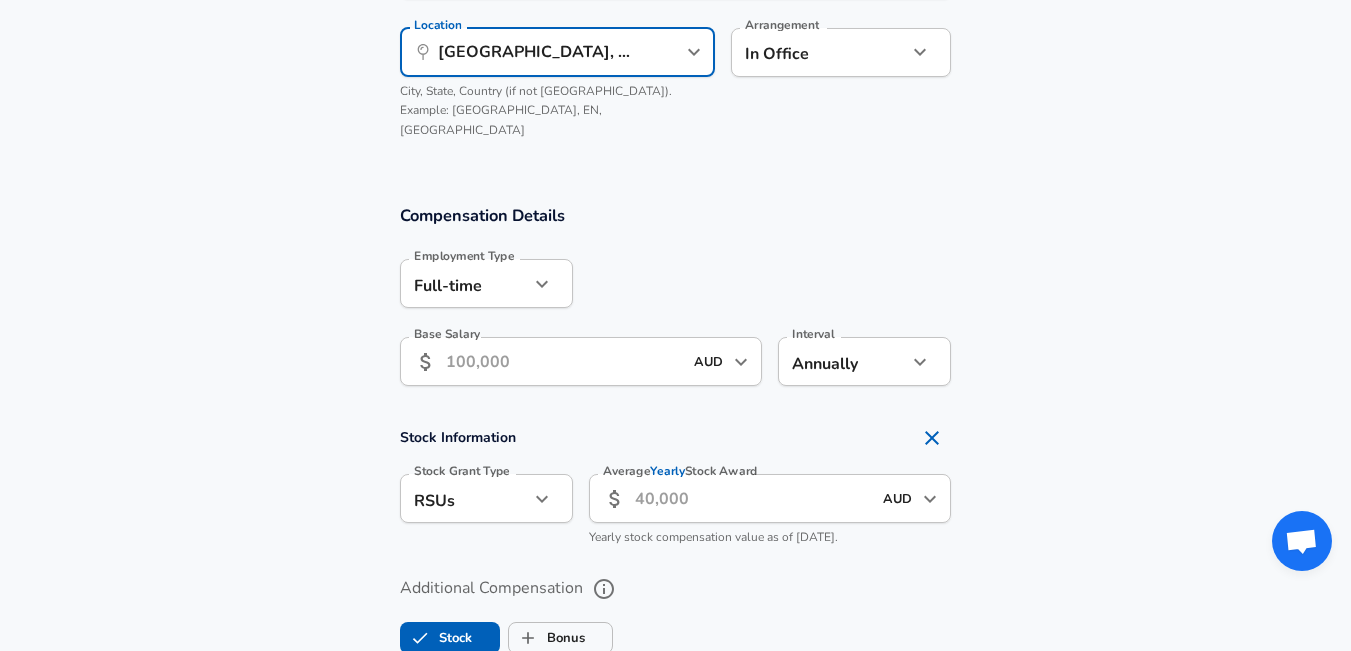 click 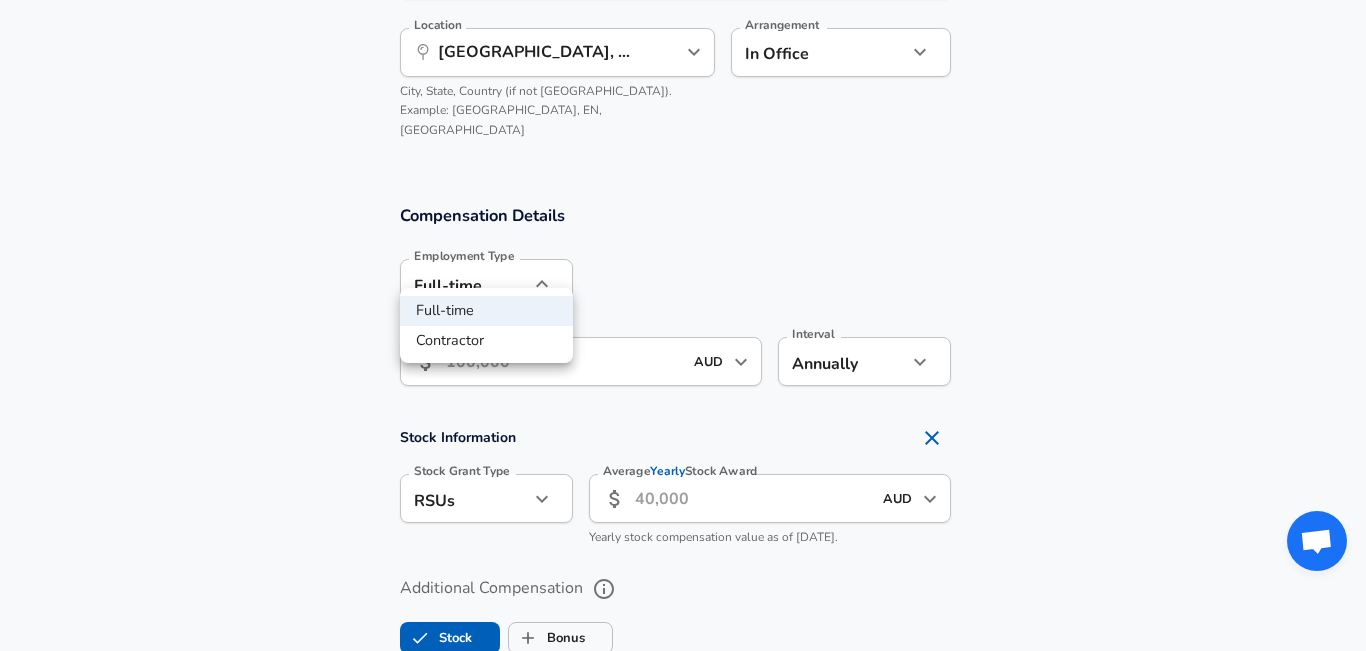 click at bounding box center [683, 325] 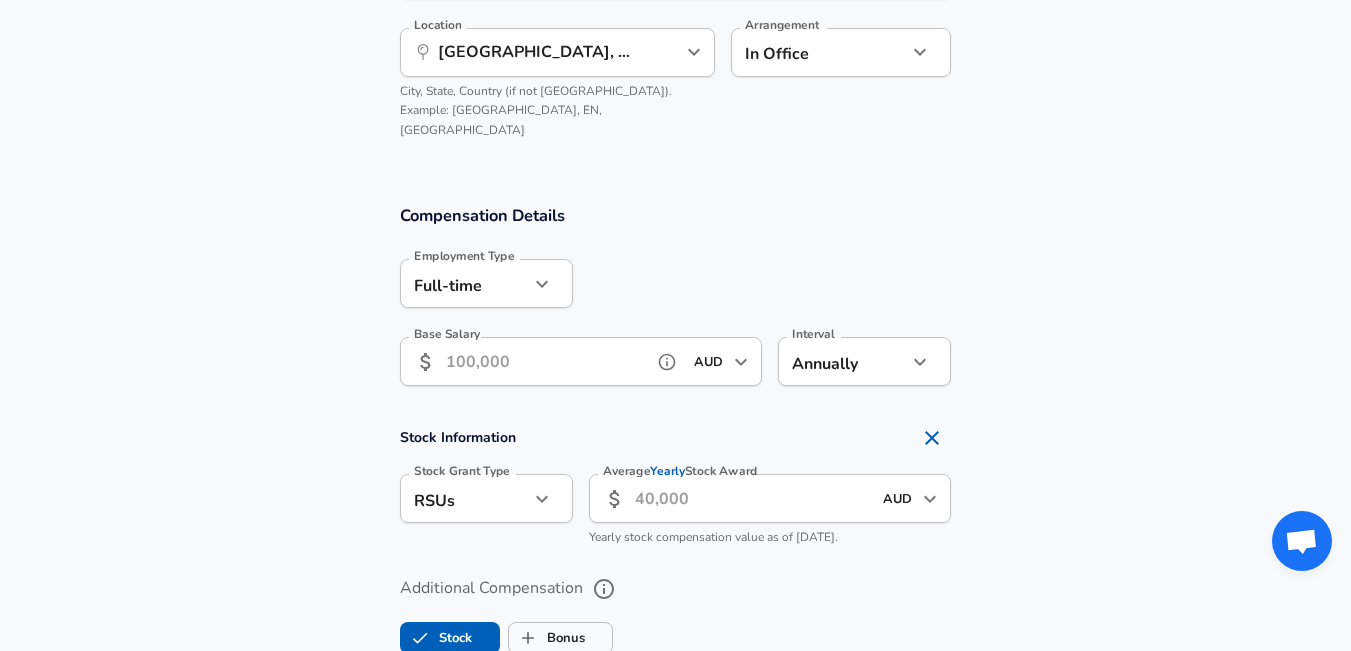 click on "Base Salary" at bounding box center [545, 361] 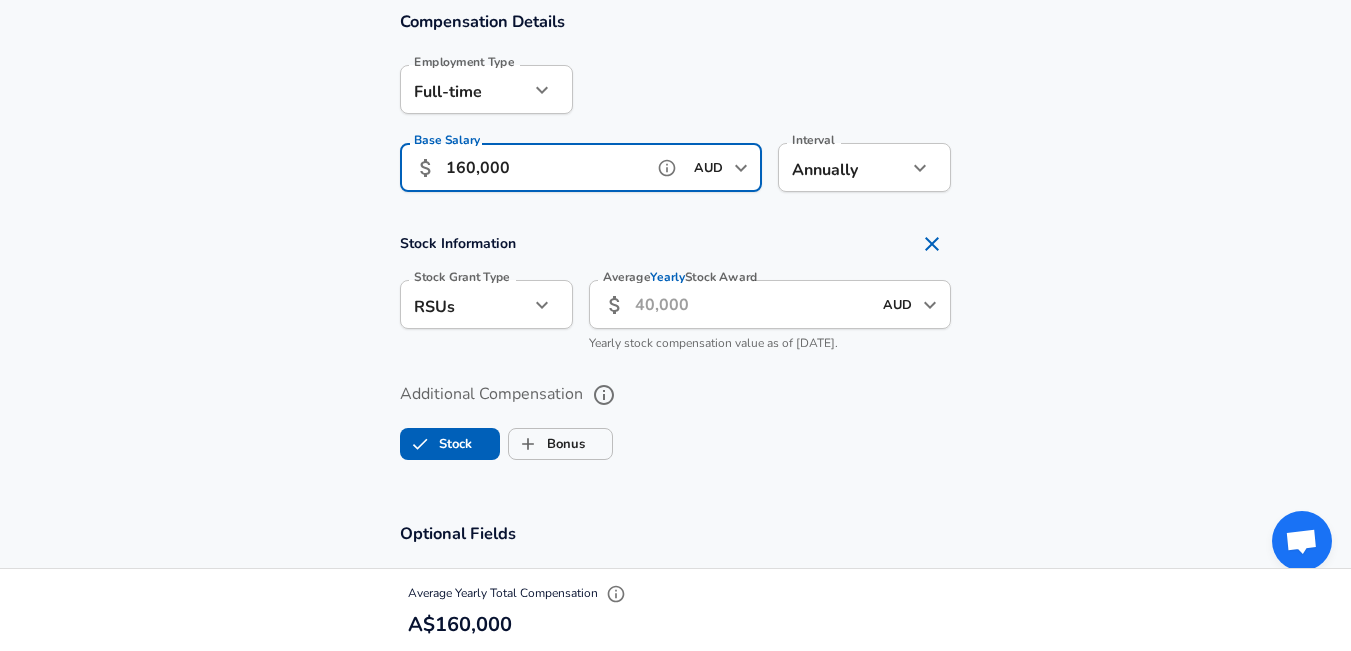 scroll, scrollTop: 1443, scrollLeft: 0, axis: vertical 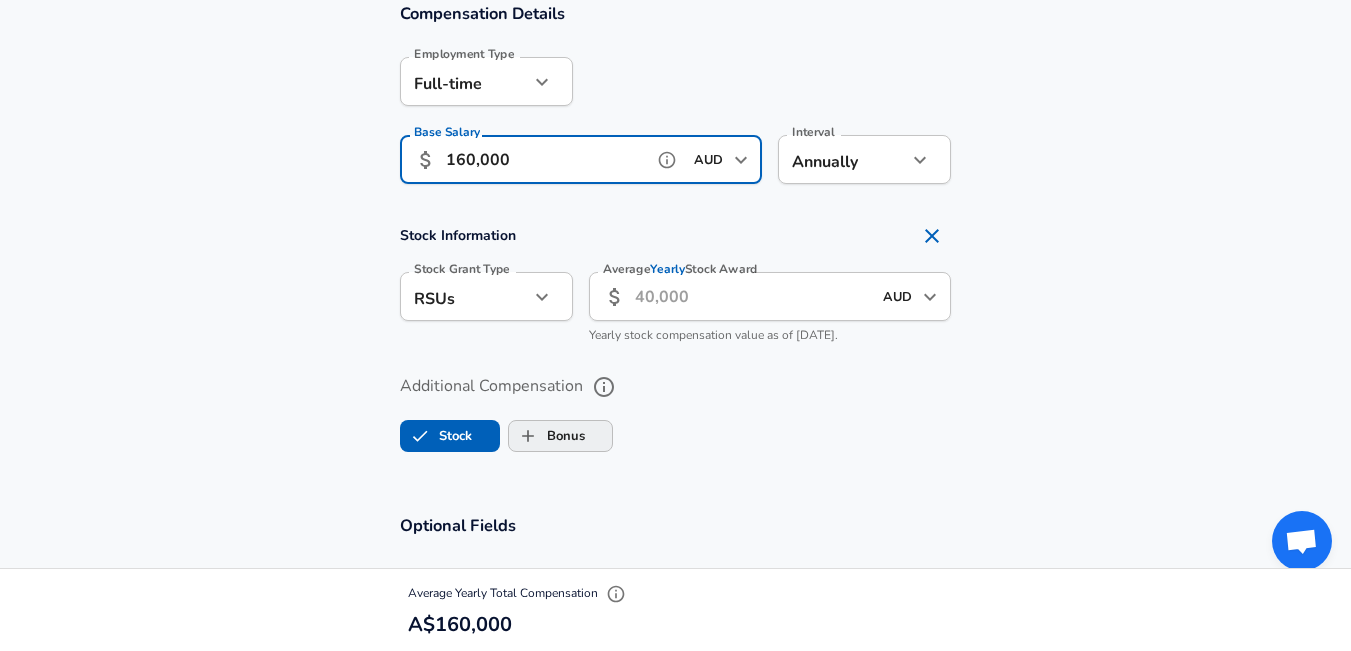 type on "160,000" 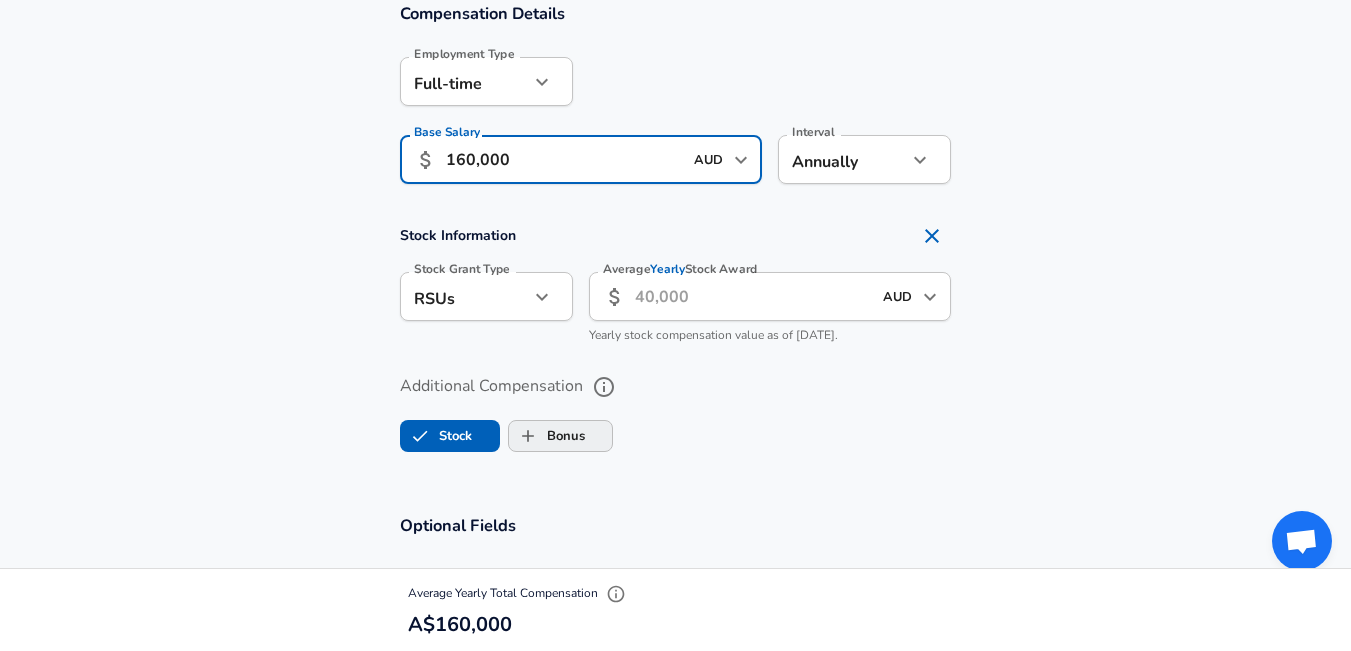 click on "Bonus" at bounding box center (528, 436) 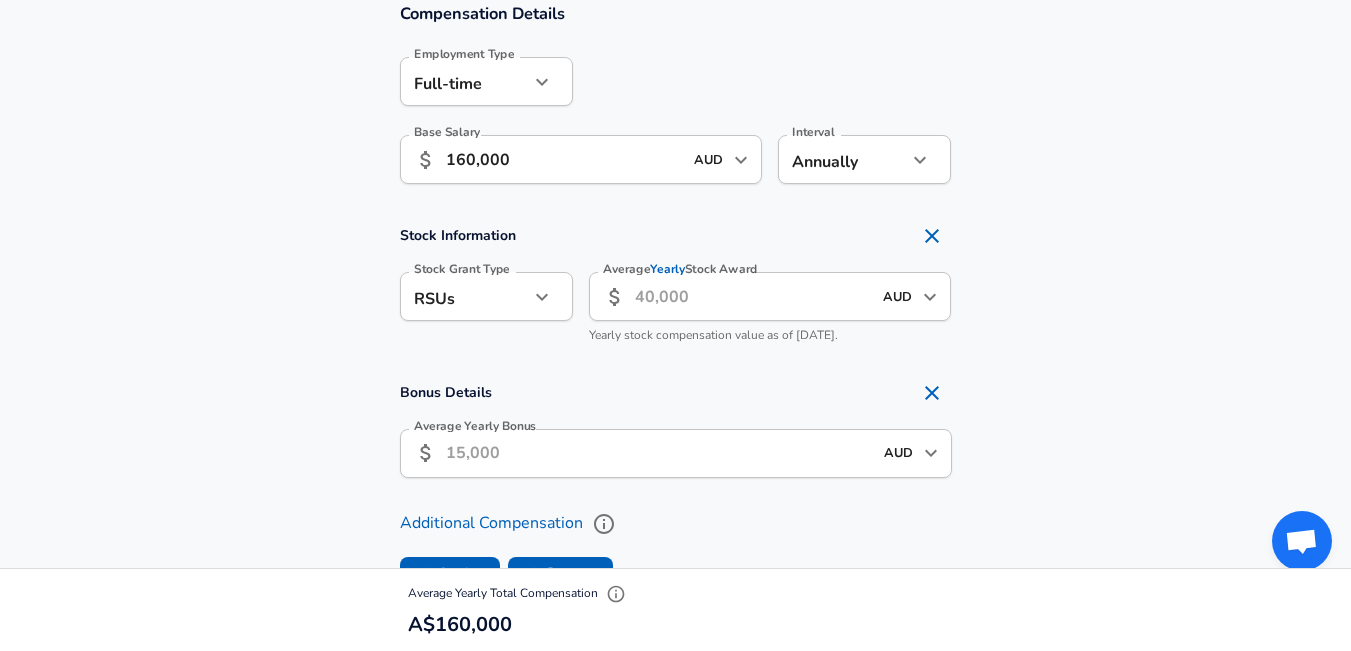 checkbox on "true" 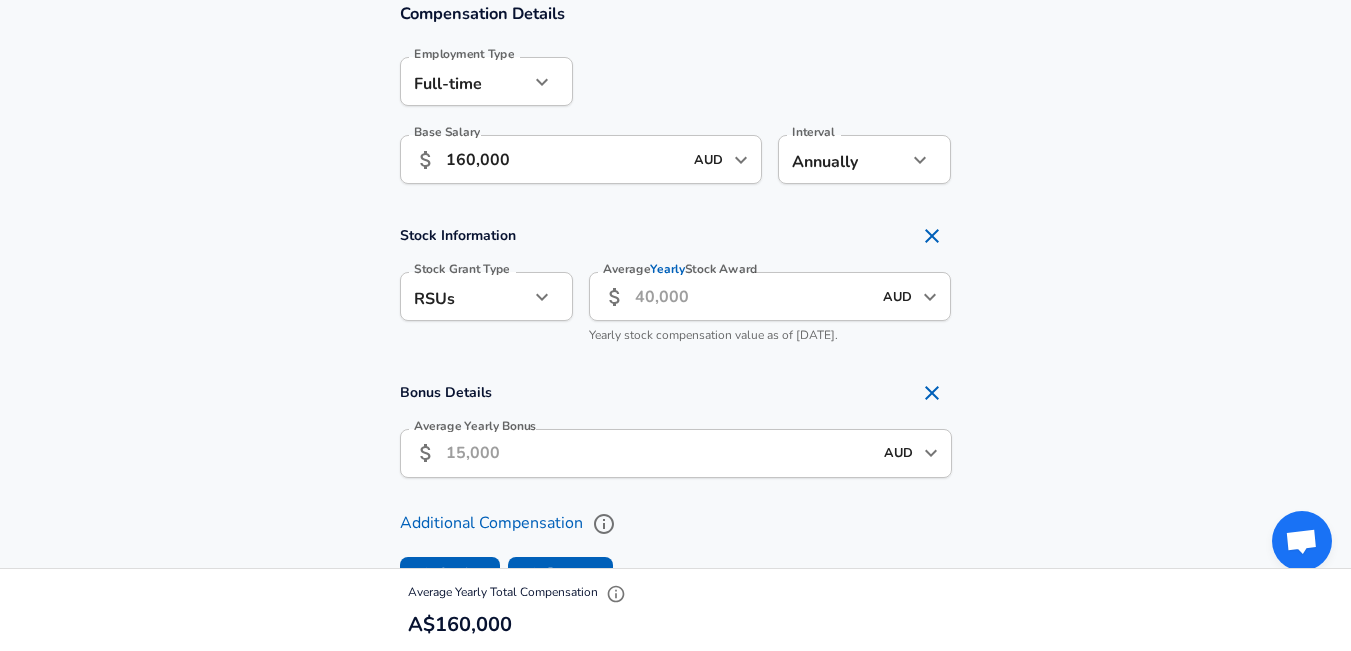click on "Average Yearly Bonus" at bounding box center (659, 453) 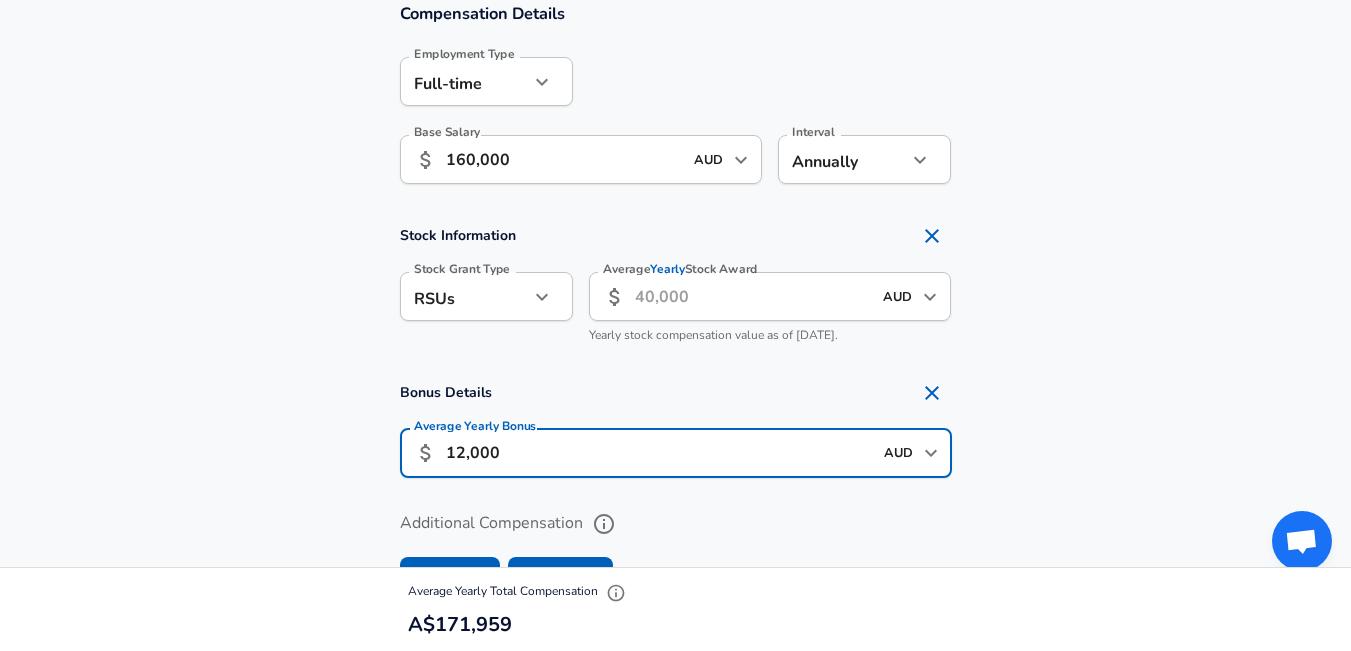 type on "12,000" 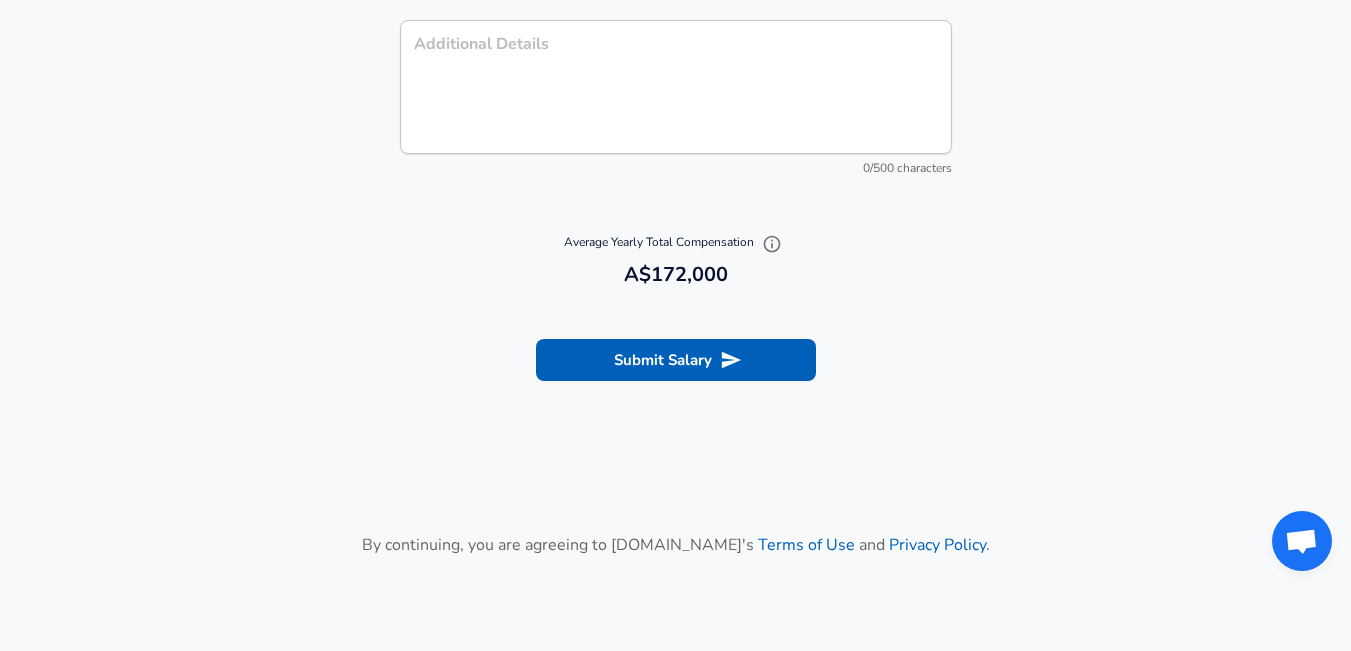 scroll, scrollTop: 2586, scrollLeft: 0, axis: vertical 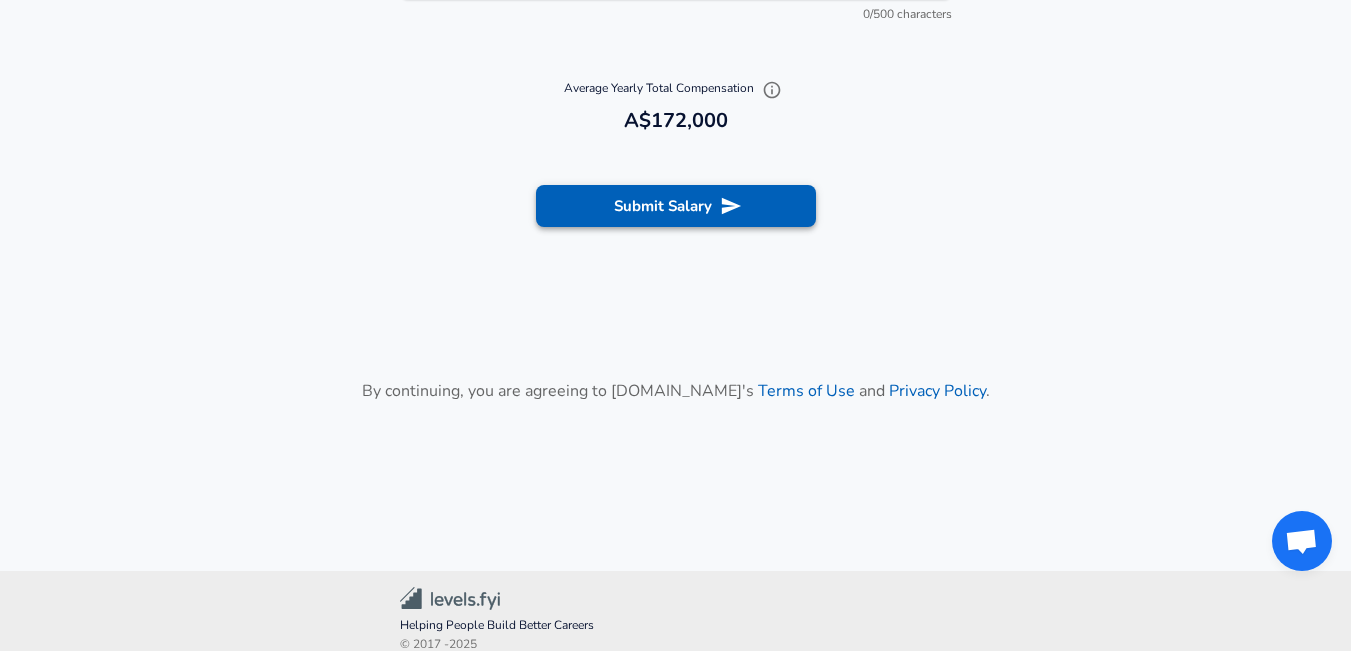 click on "Submit Salary" at bounding box center [676, 206] 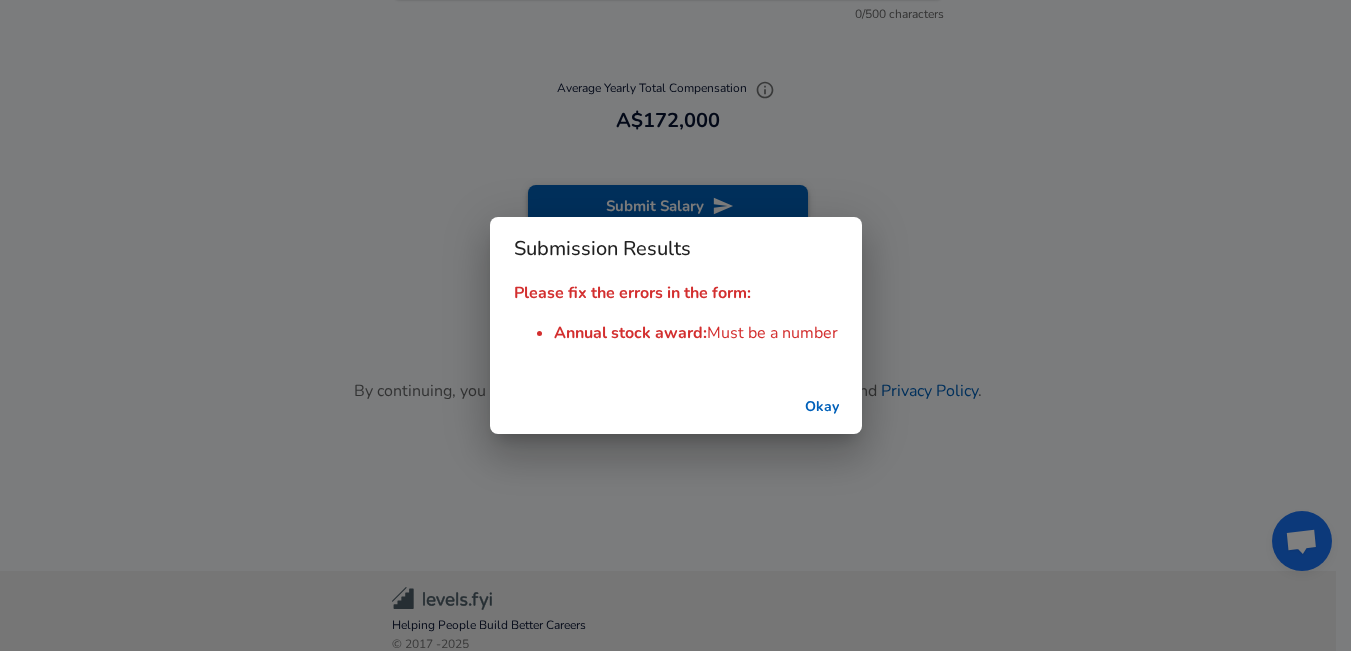 scroll, scrollTop: 2606, scrollLeft: 0, axis: vertical 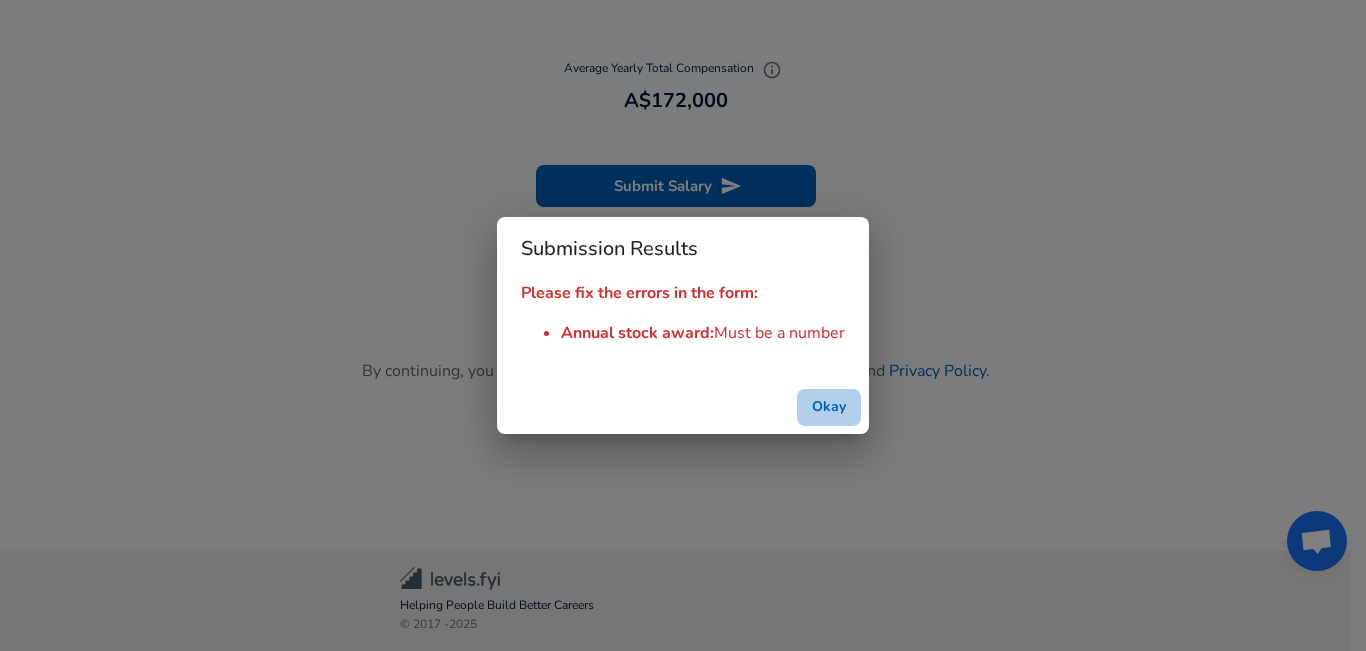 click on "Okay" at bounding box center [829, 407] 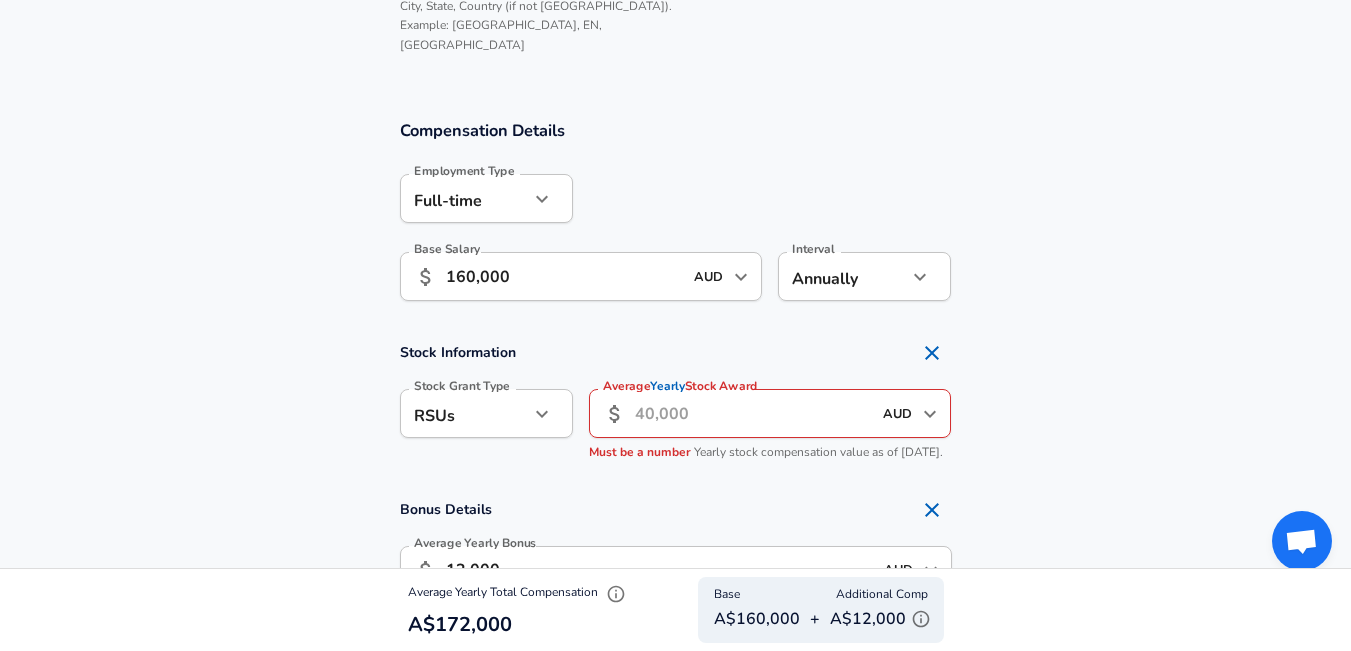 scroll, scrollTop: 1317, scrollLeft: 0, axis: vertical 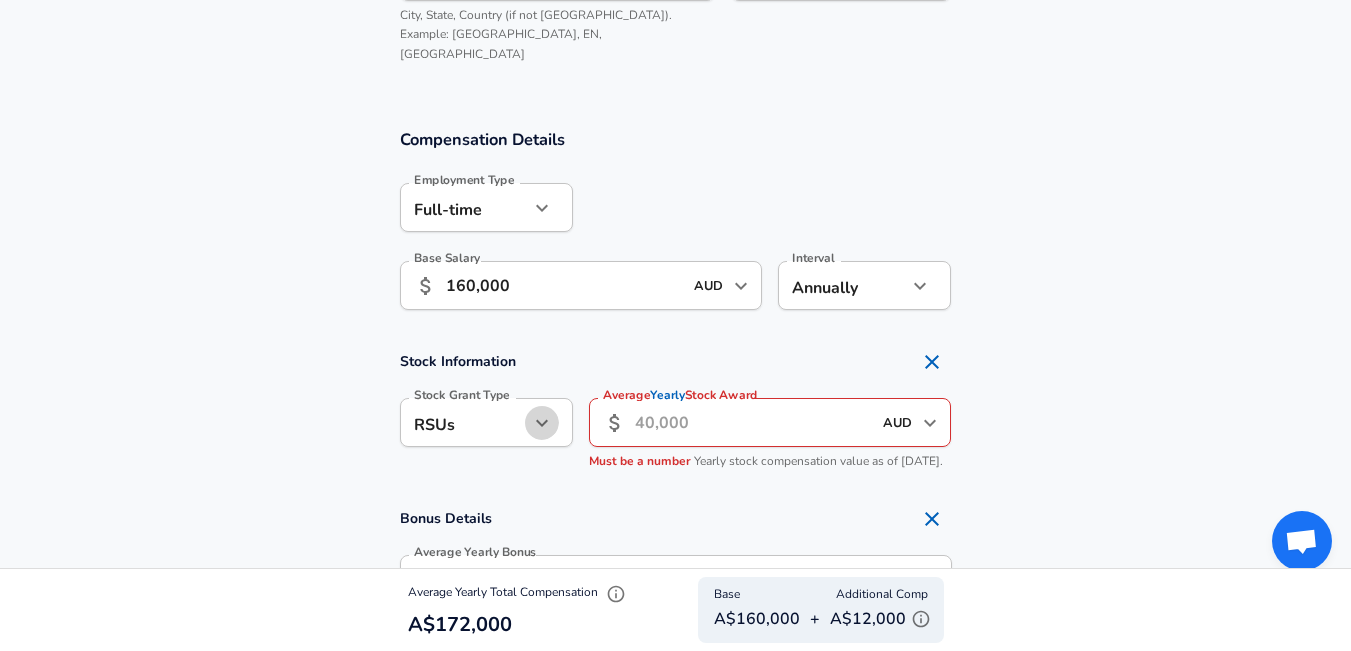 click 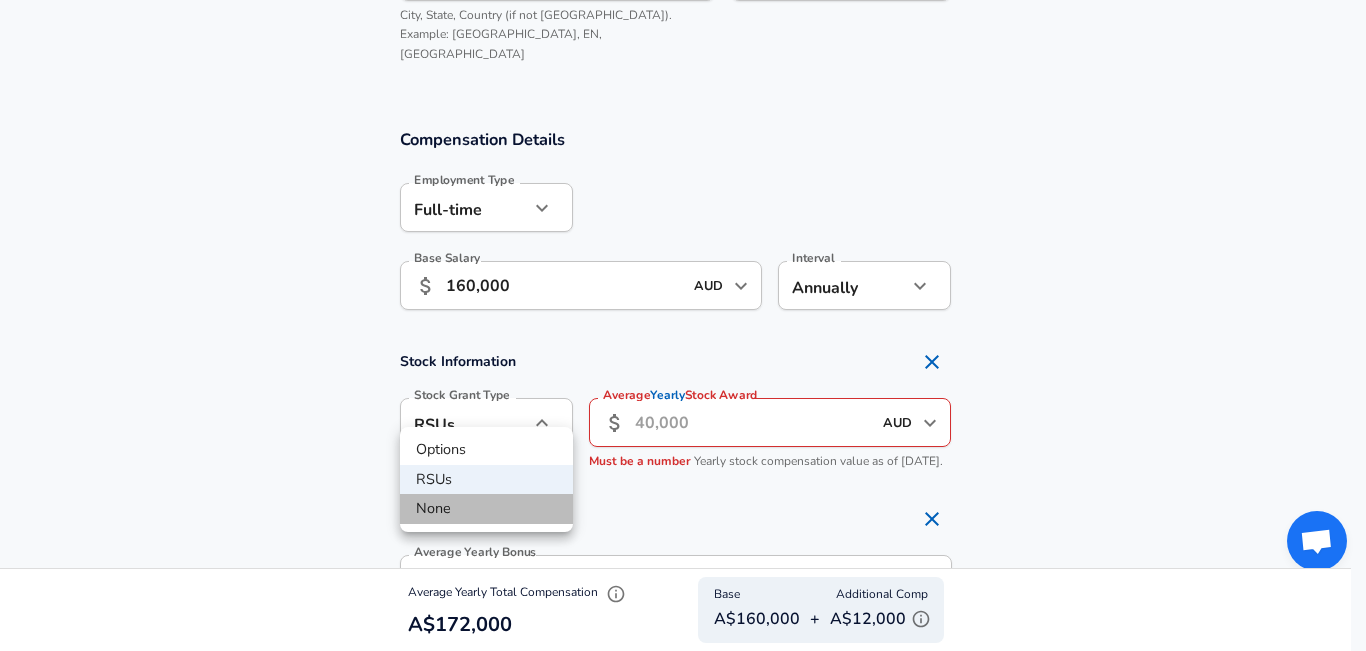 click on "None" at bounding box center [486, 509] 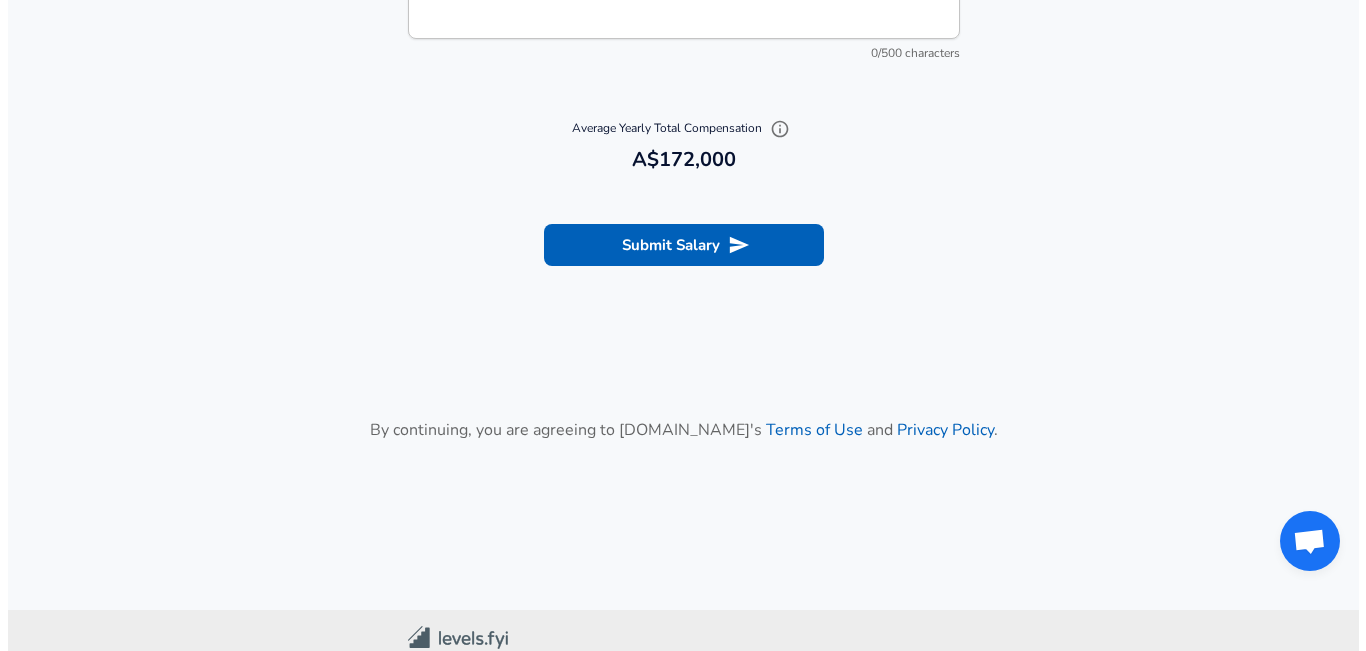 scroll, scrollTop: 2567, scrollLeft: 0, axis: vertical 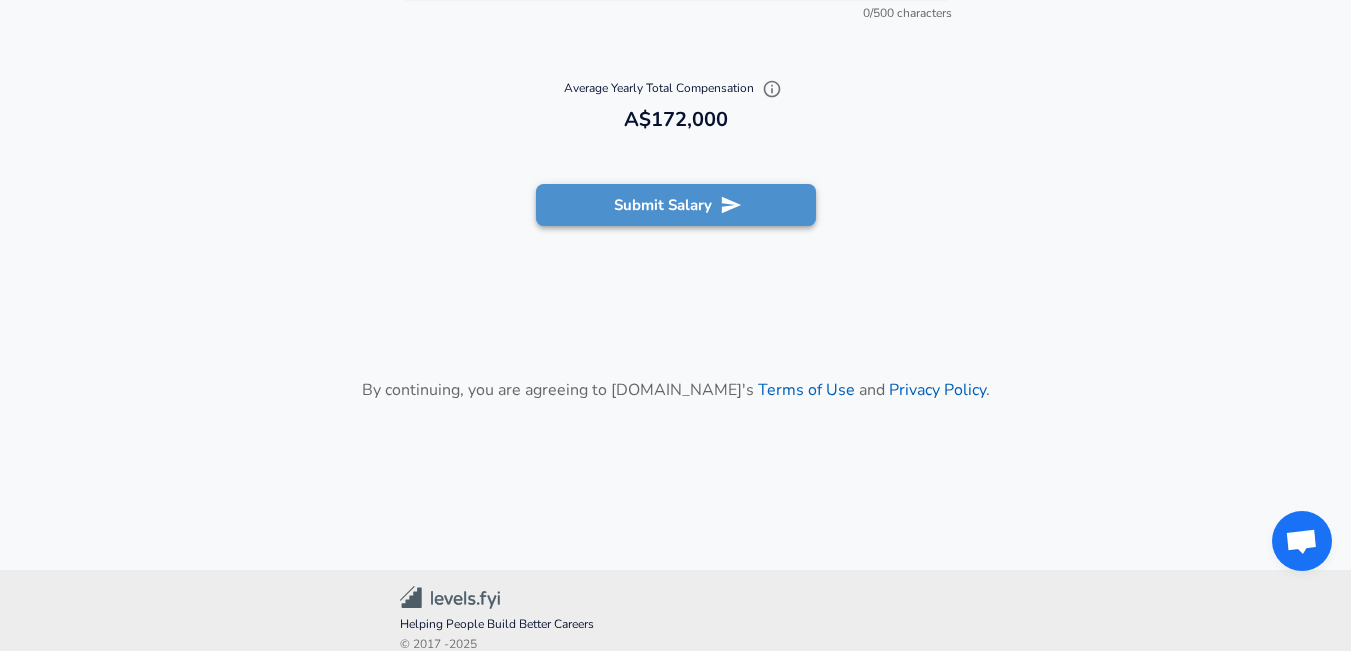 click on "Submit Salary" at bounding box center (676, 205) 